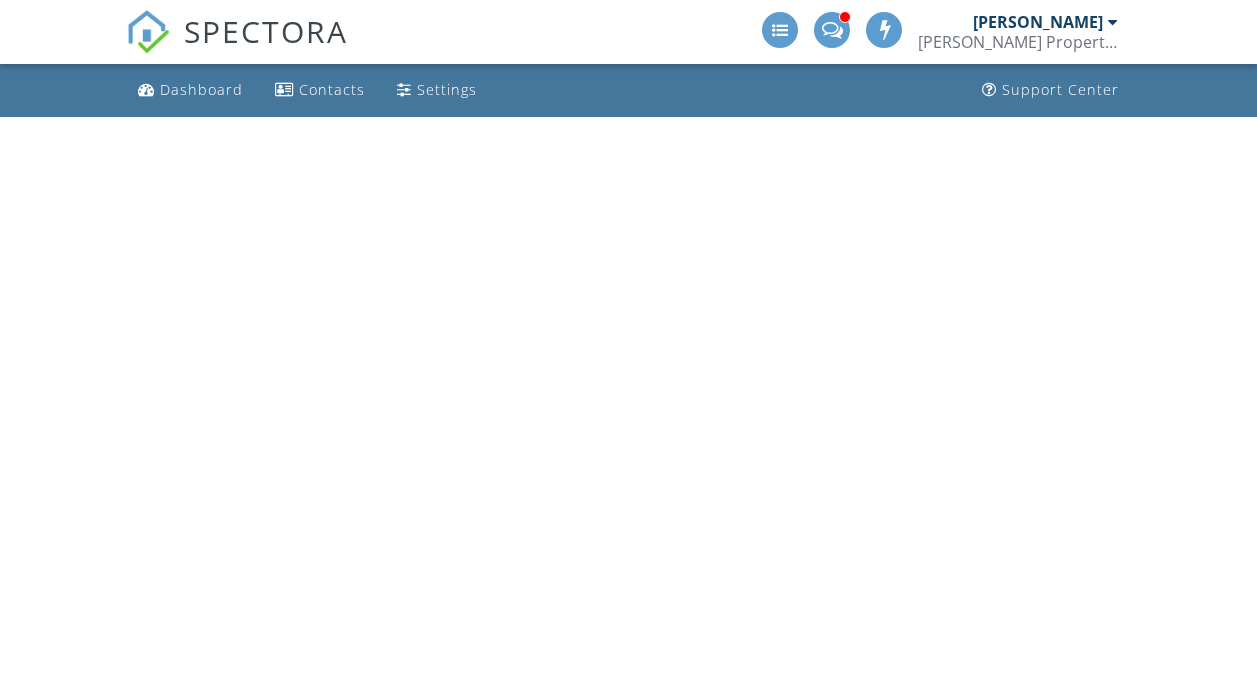 scroll, scrollTop: 0, scrollLeft: 0, axis: both 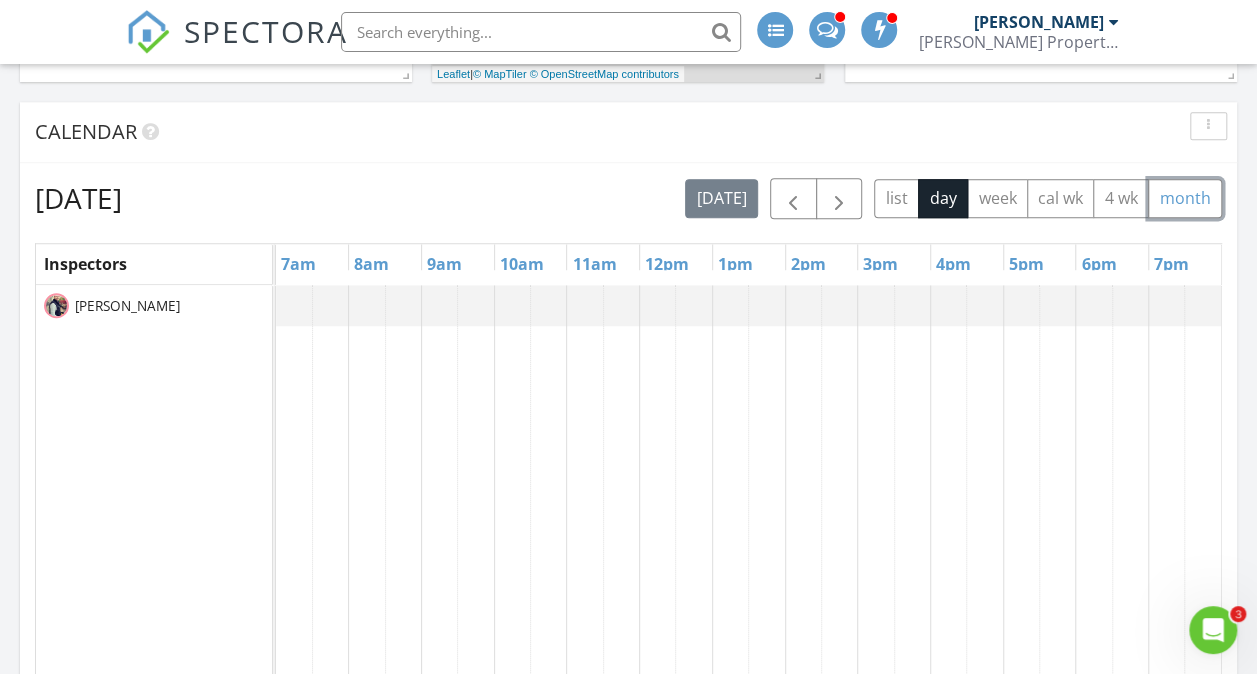 click on "month" at bounding box center [1185, 198] 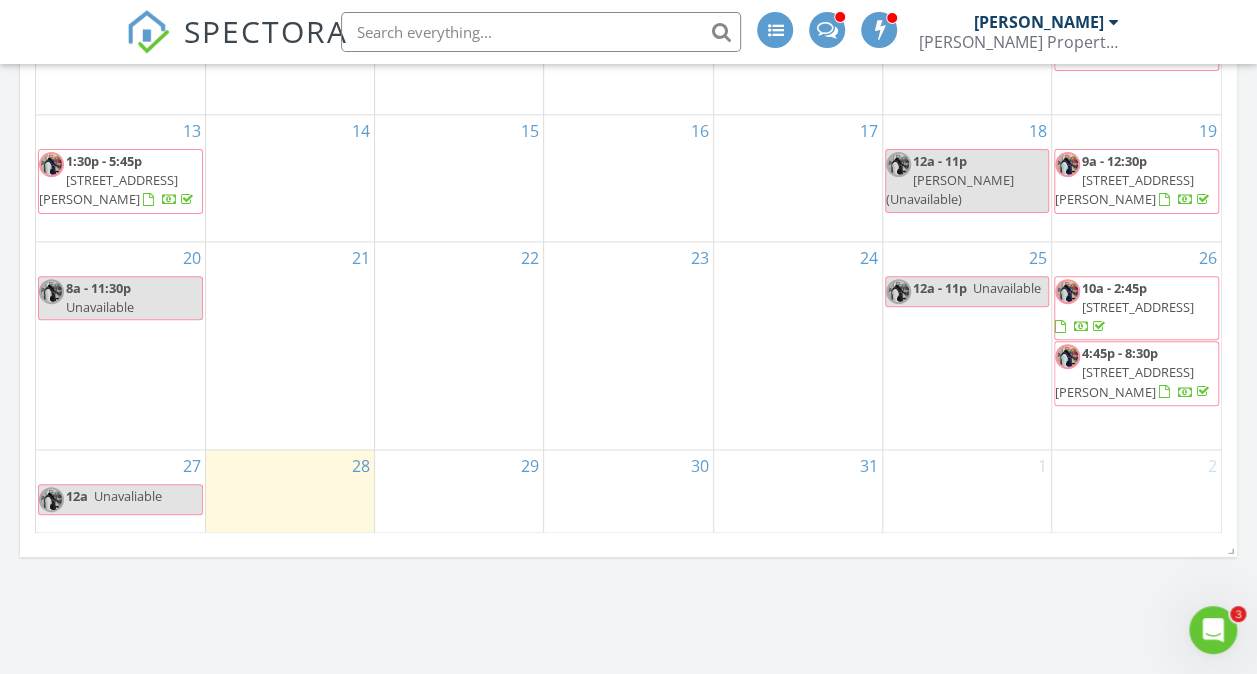 scroll, scrollTop: 1241, scrollLeft: 0, axis: vertical 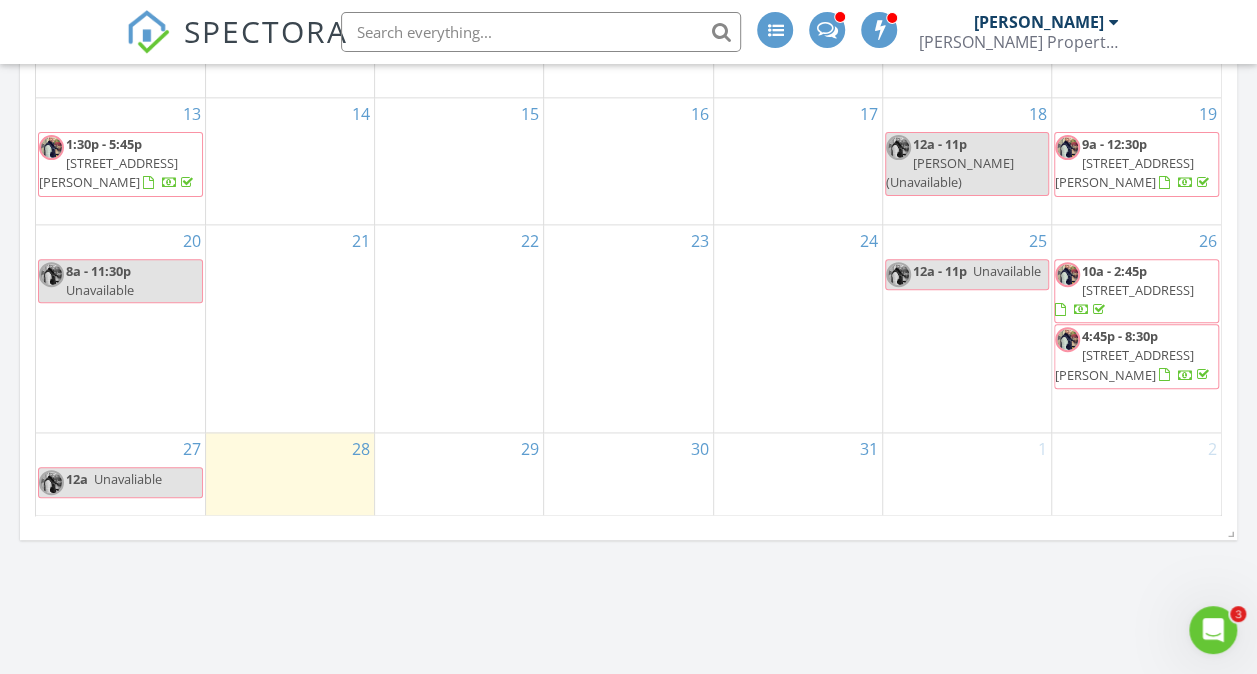 click on "250 Donzie Ln, Cool Ridge 25825" at bounding box center (1124, 364) 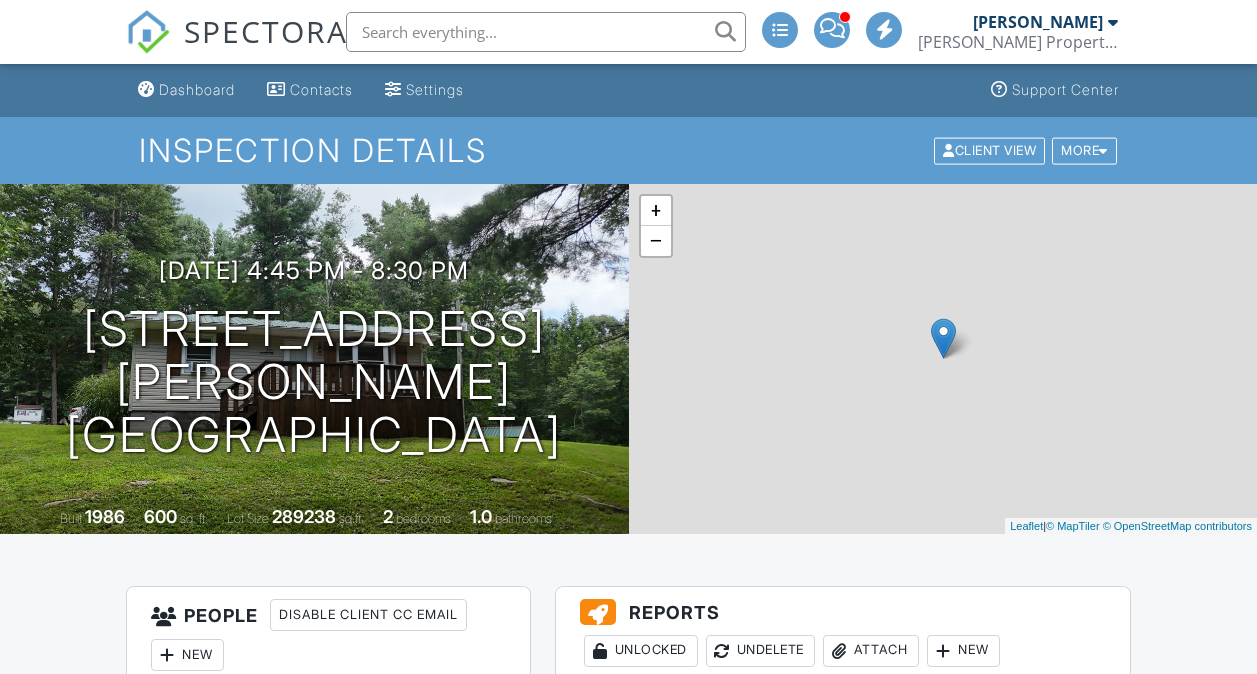 scroll, scrollTop: 0, scrollLeft: 0, axis: both 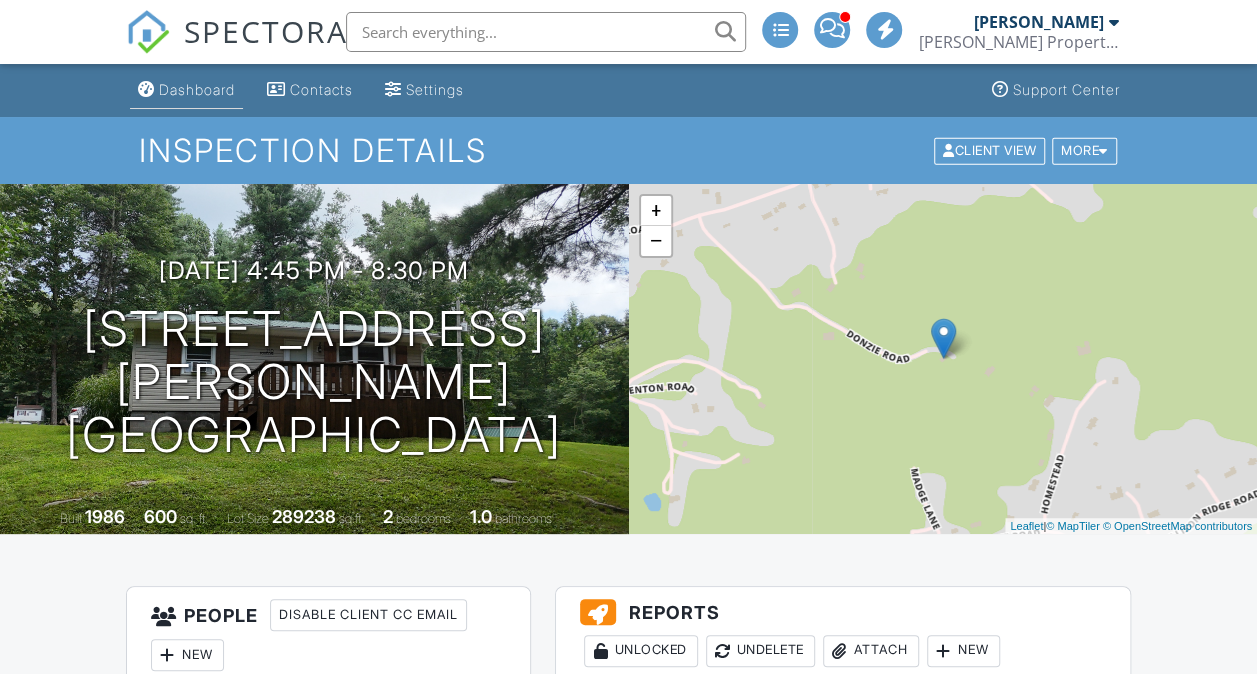 click on "Dashboard" at bounding box center [197, 89] 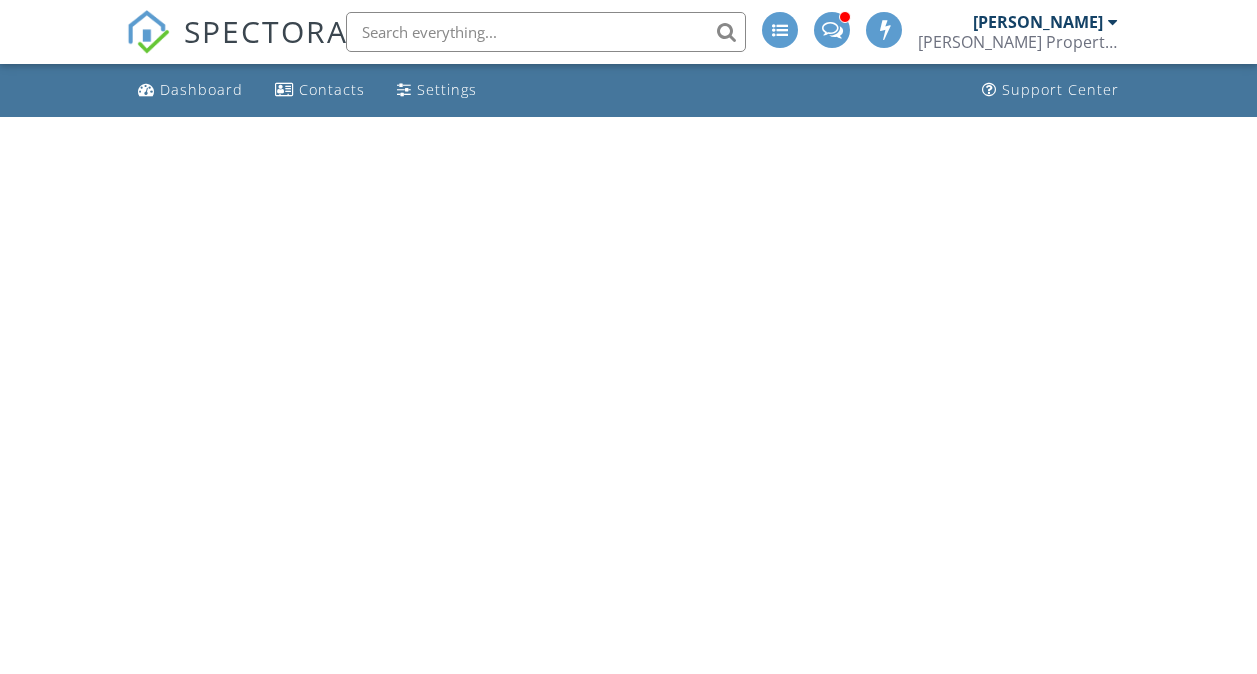 scroll, scrollTop: 0, scrollLeft: 0, axis: both 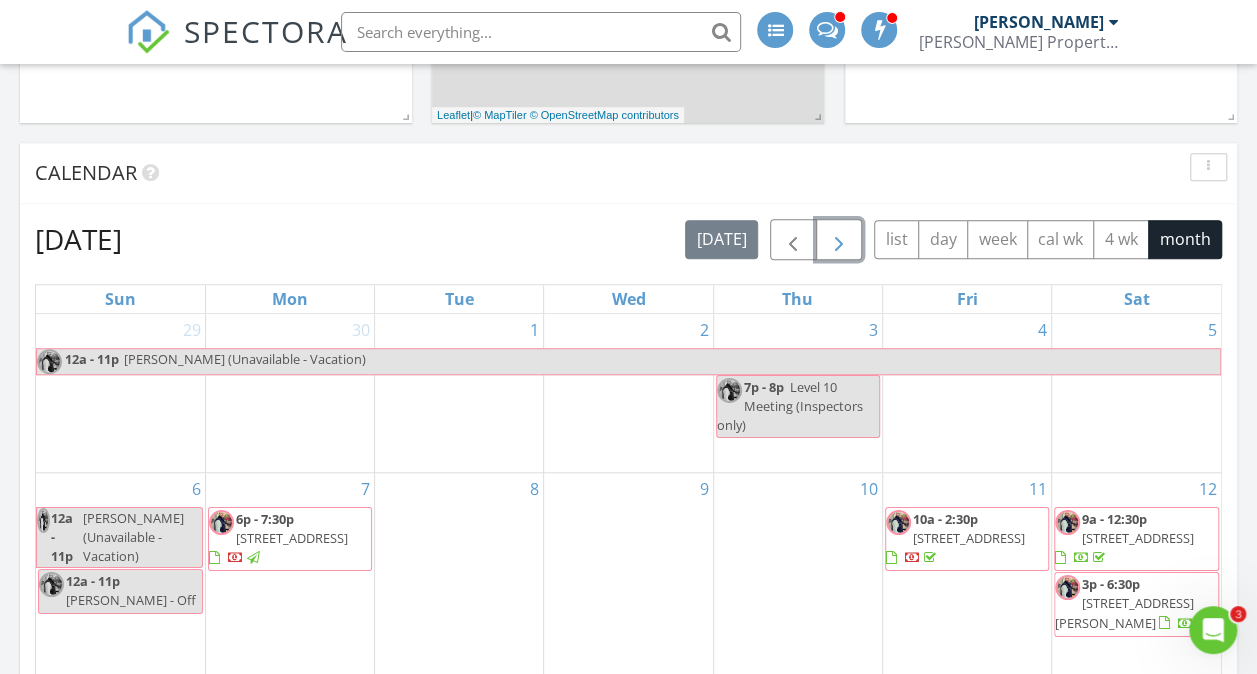 click at bounding box center [839, 240] 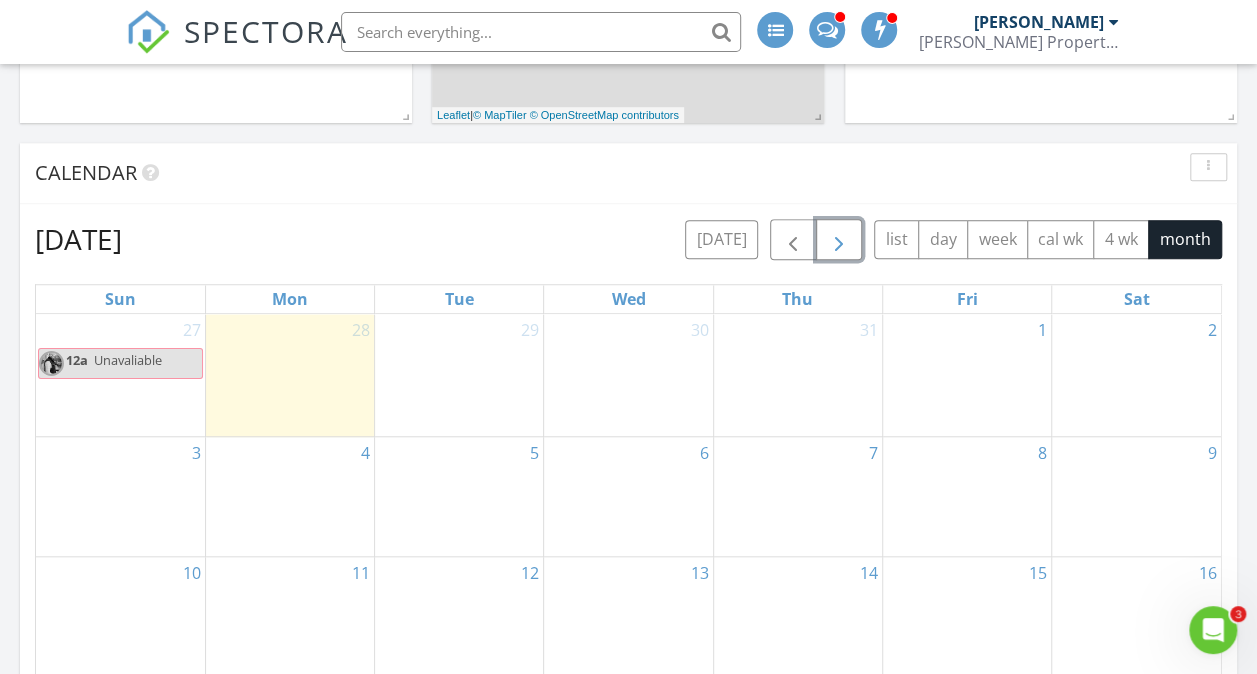 click on "1" at bounding box center (967, 375) 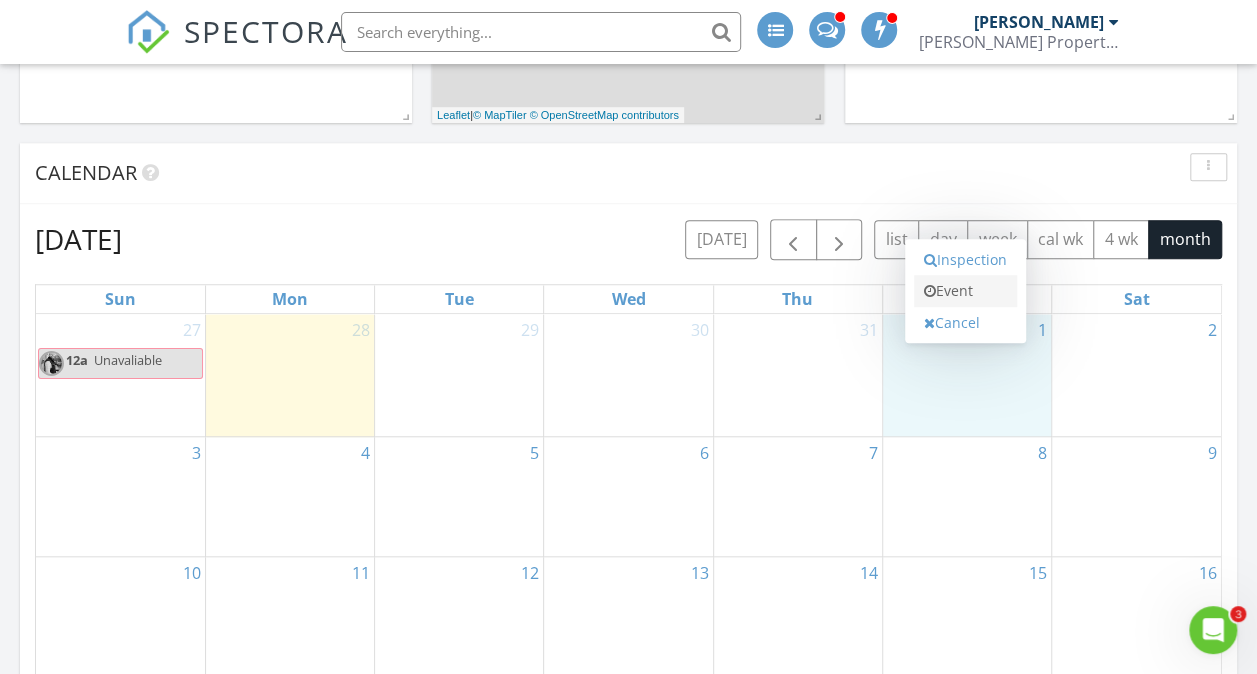 click on "Event" at bounding box center (965, 291) 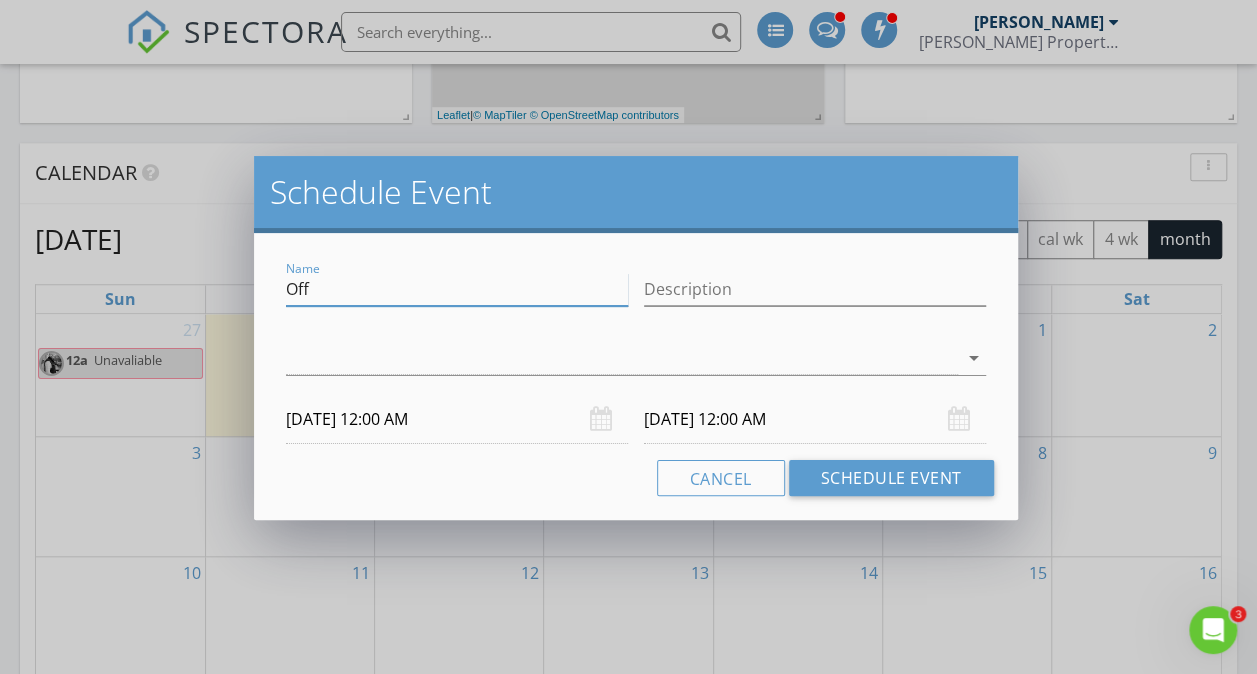 click on "Off" at bounding box center [457, 289] 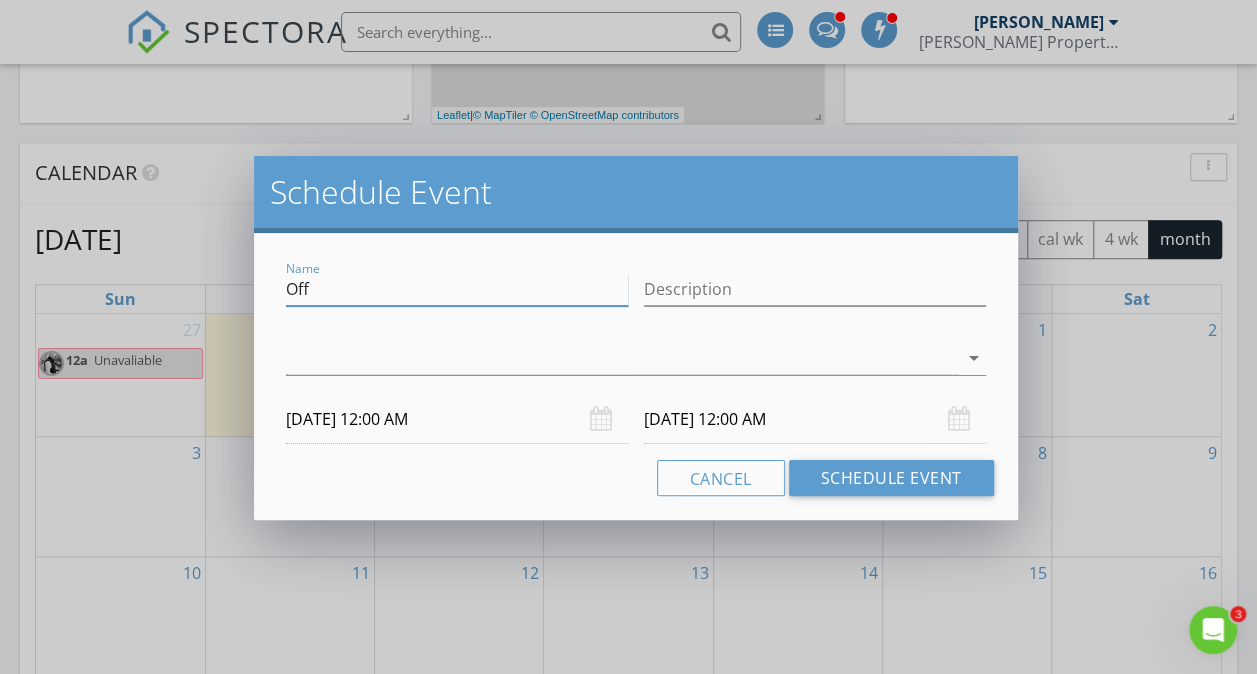 click on "Off" at bounding box center [457, 289] 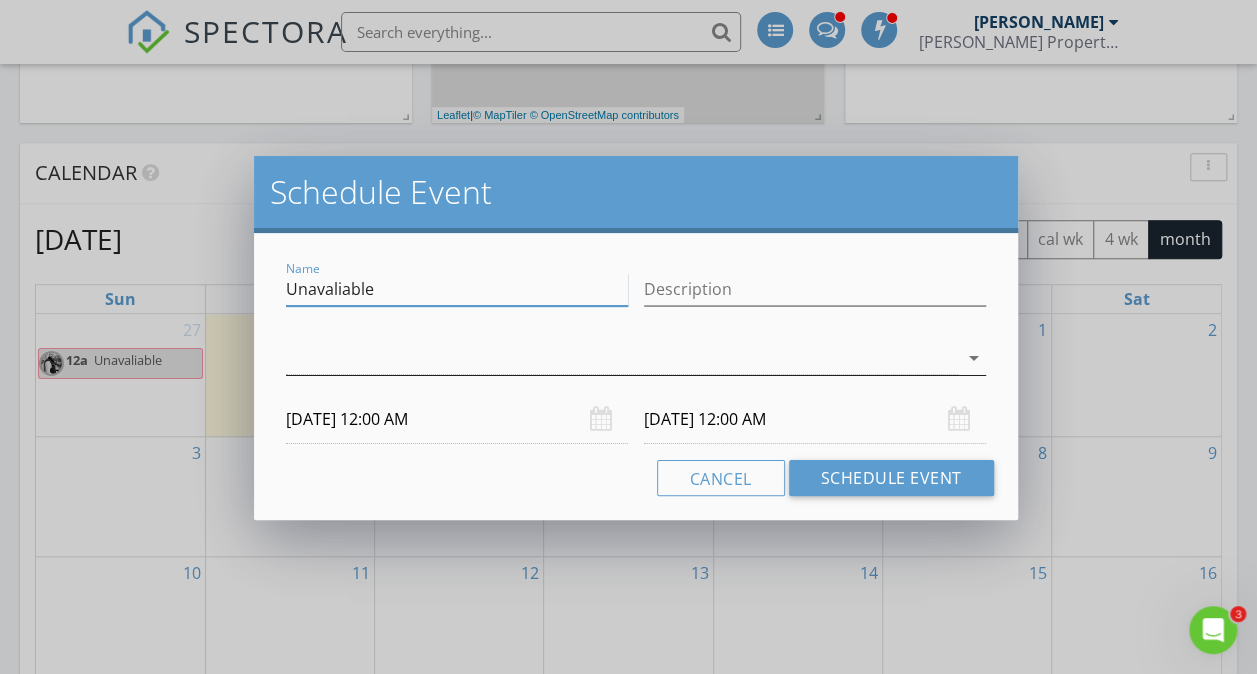 type on "Unavaliable" 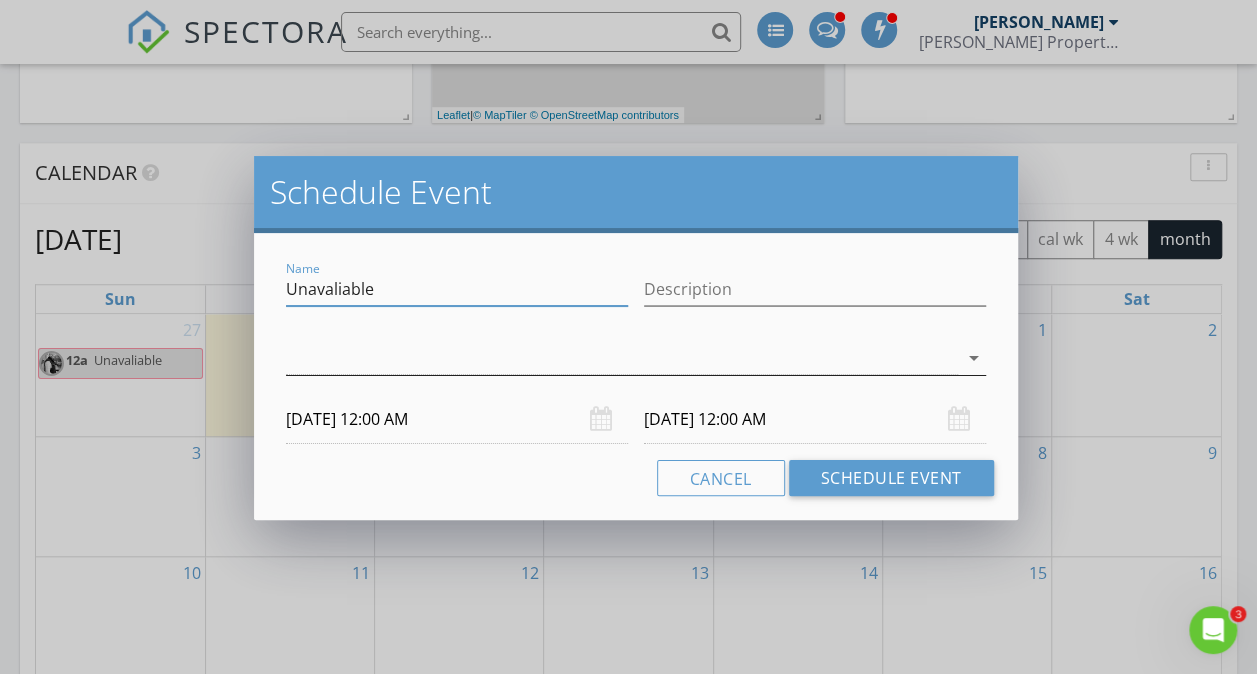 click at bounding box center [621, 358] 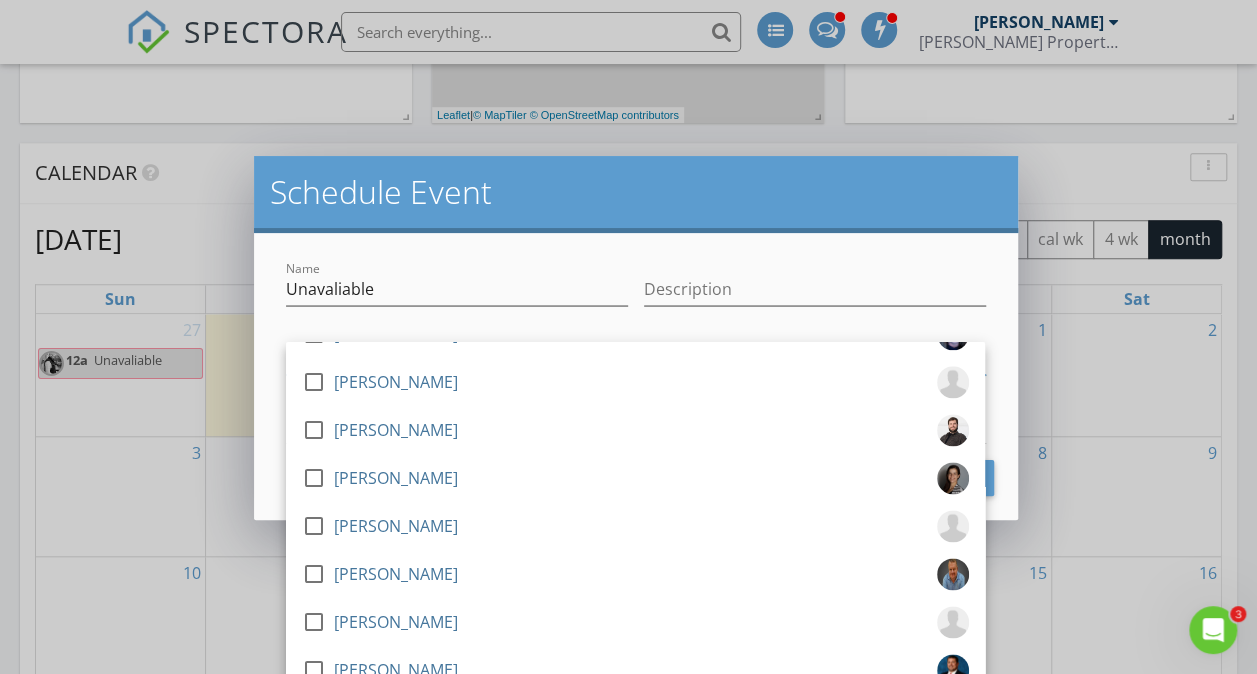 scroll, scrollTop: 1432, scrollLeft: 0, axis: vertical 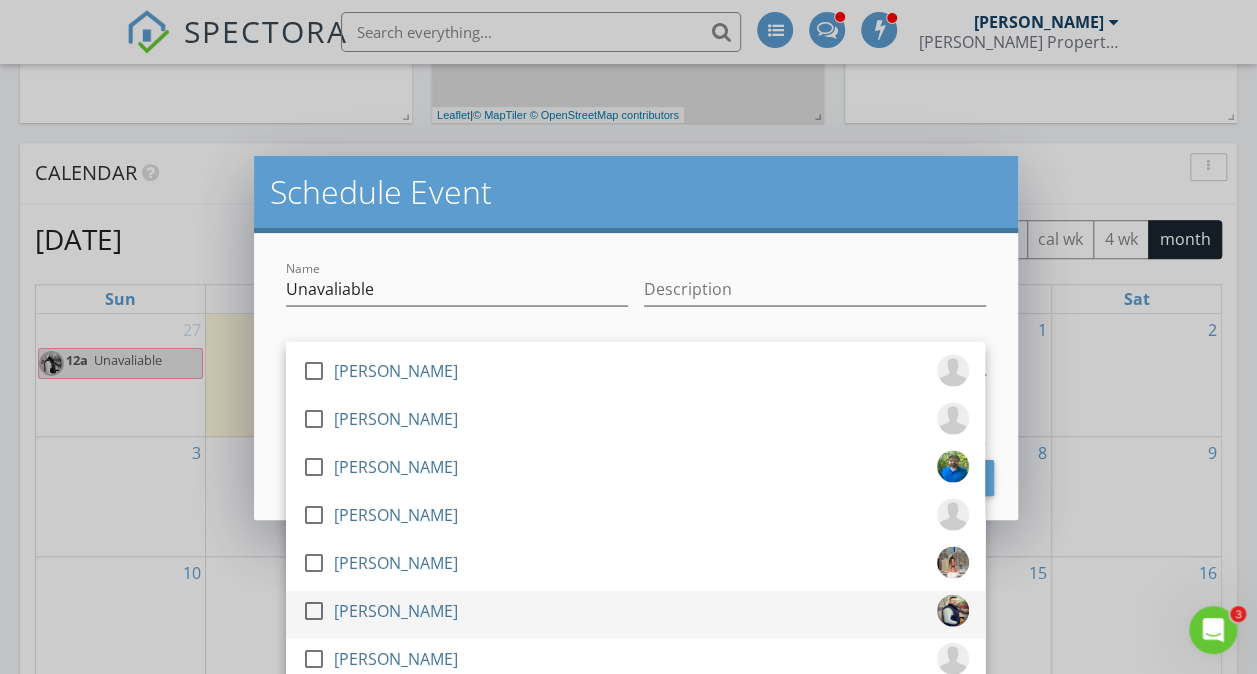 click at bounding box center [314, 610] 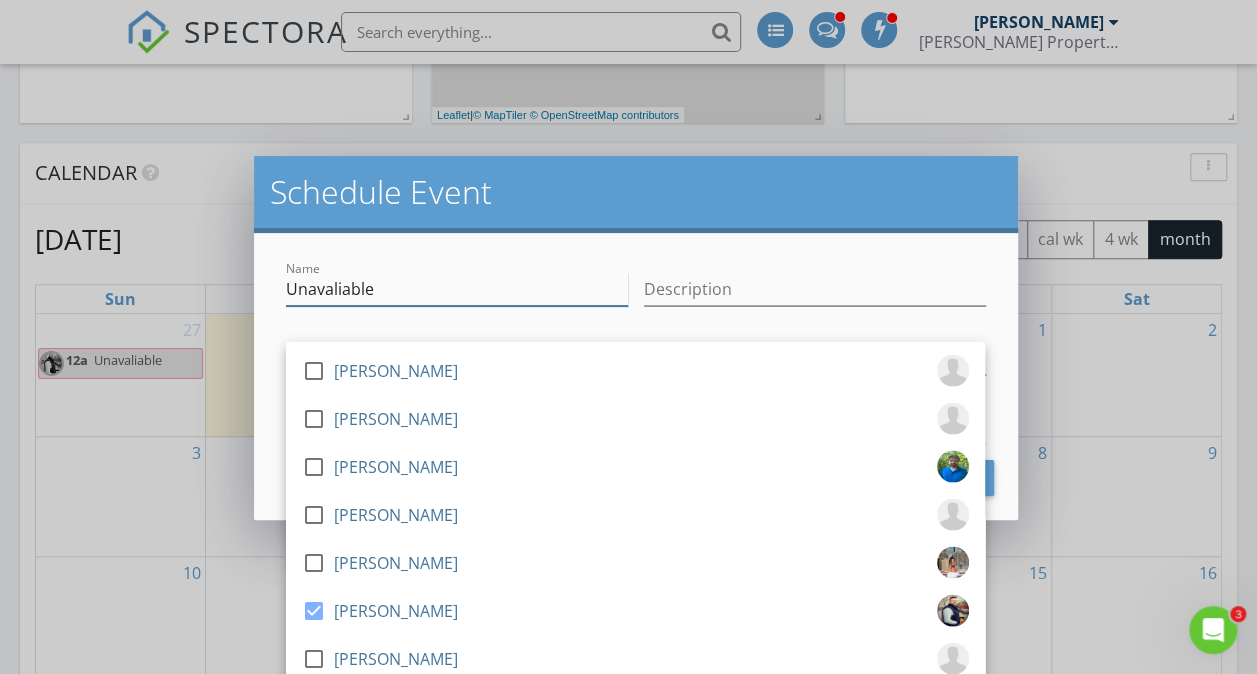 click on "Unavaliable" at bounding box center (457, 289) 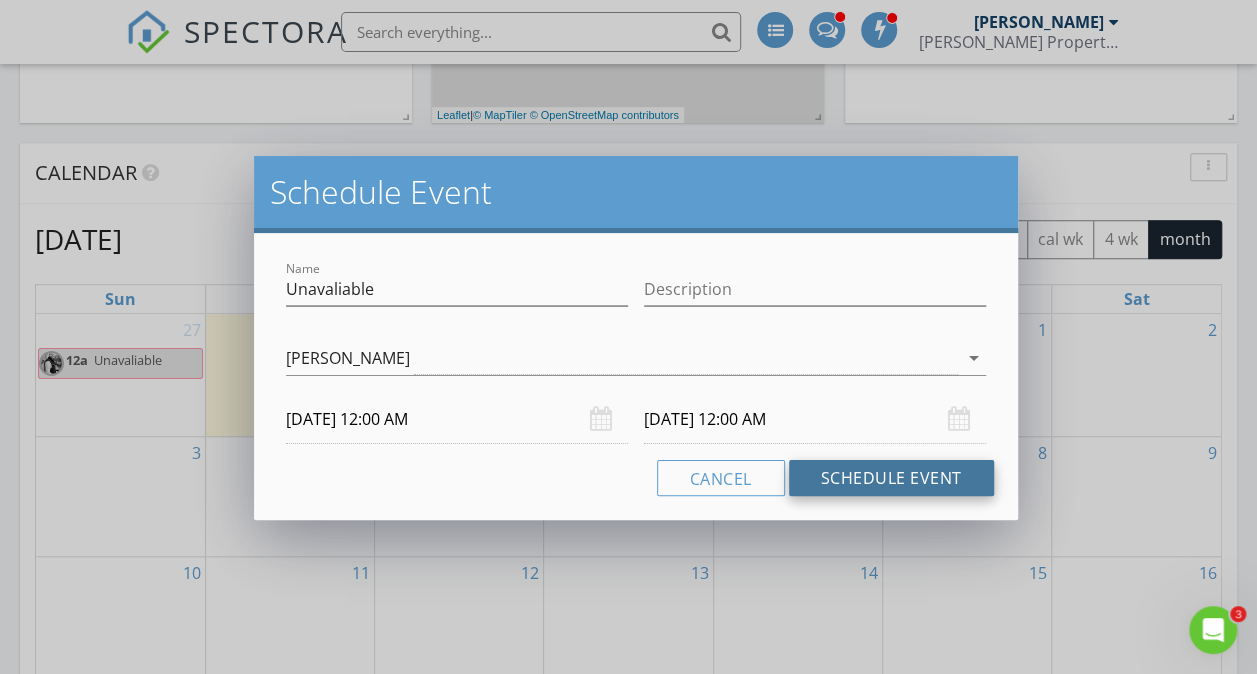click on "Schedule Event" at bounding box center [891, 478] 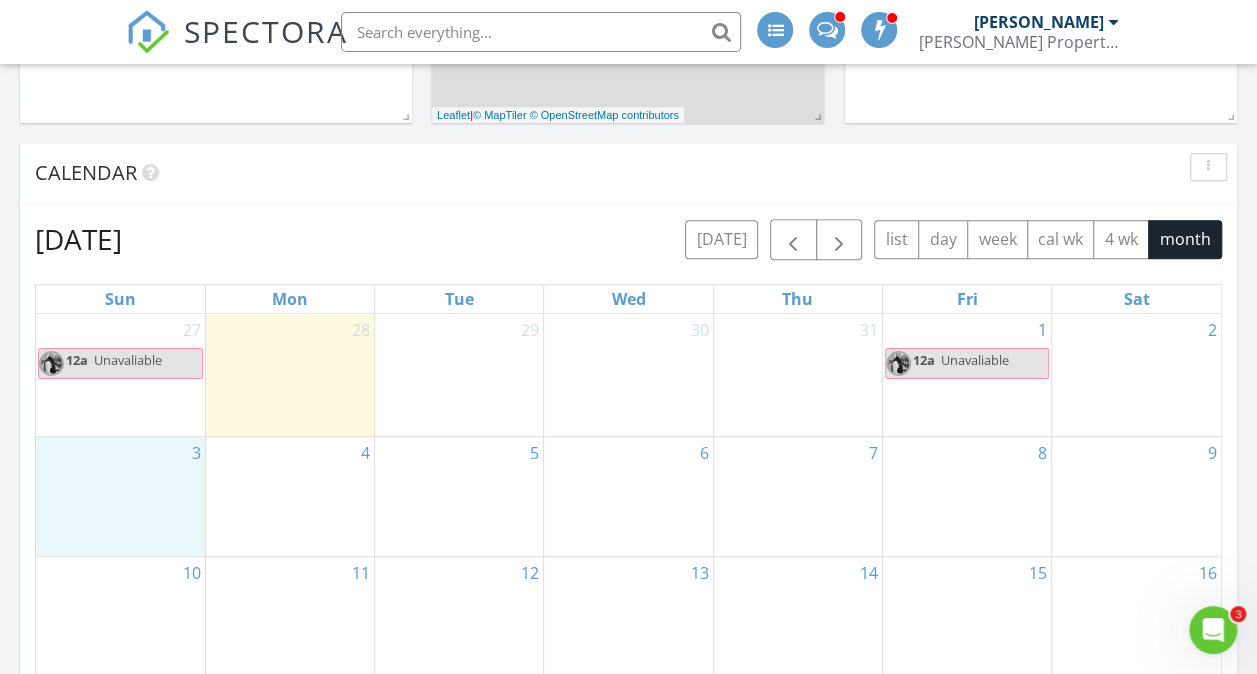 click on "3" at bounding box center (120, 496) 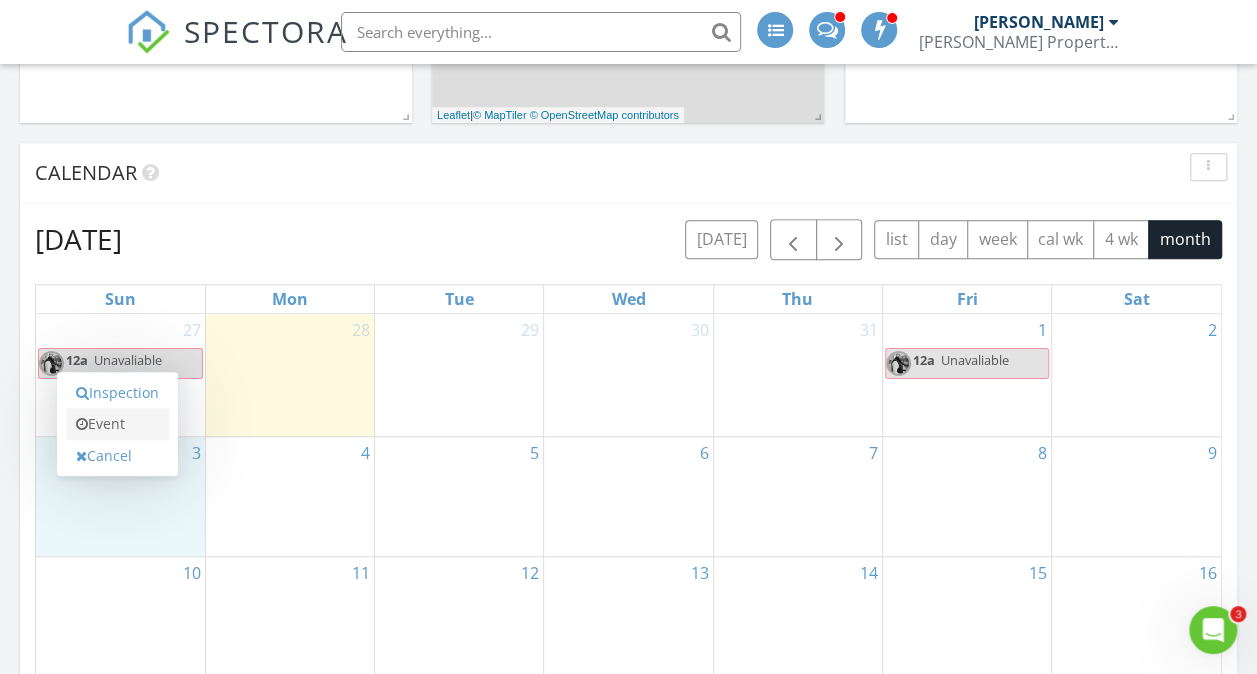 click on "Event" at bounding box center (117, 424) 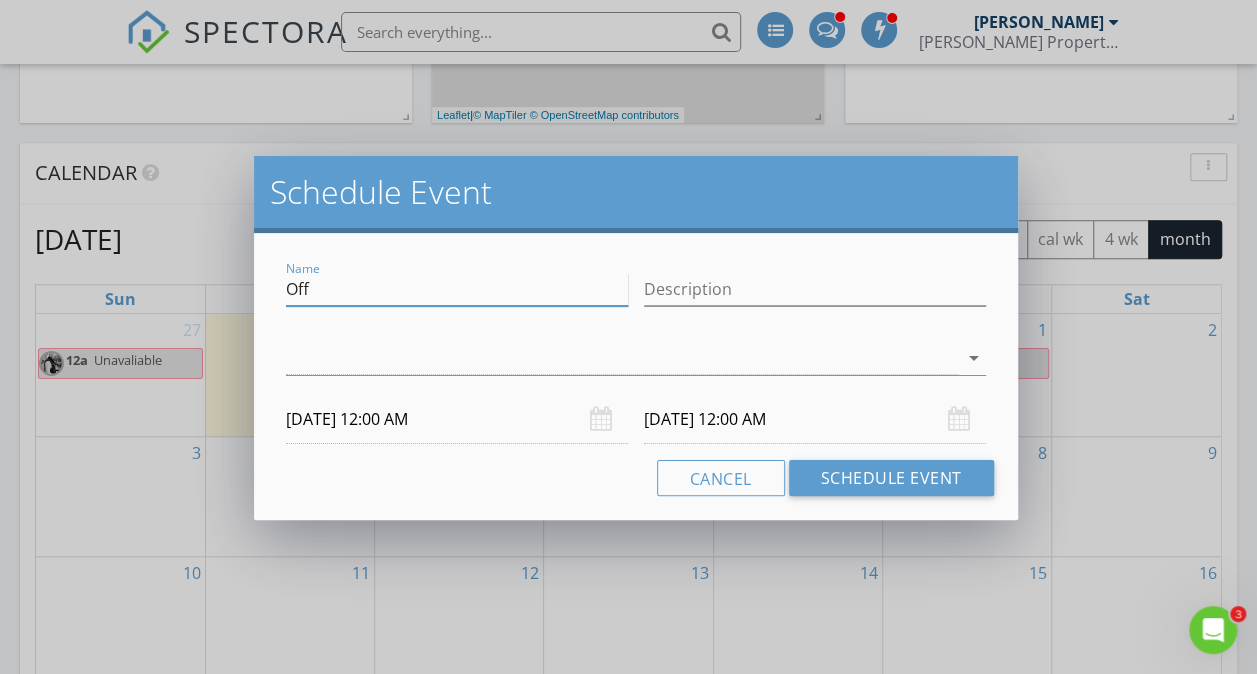 click on "Off" at bounding box center [457, 289] 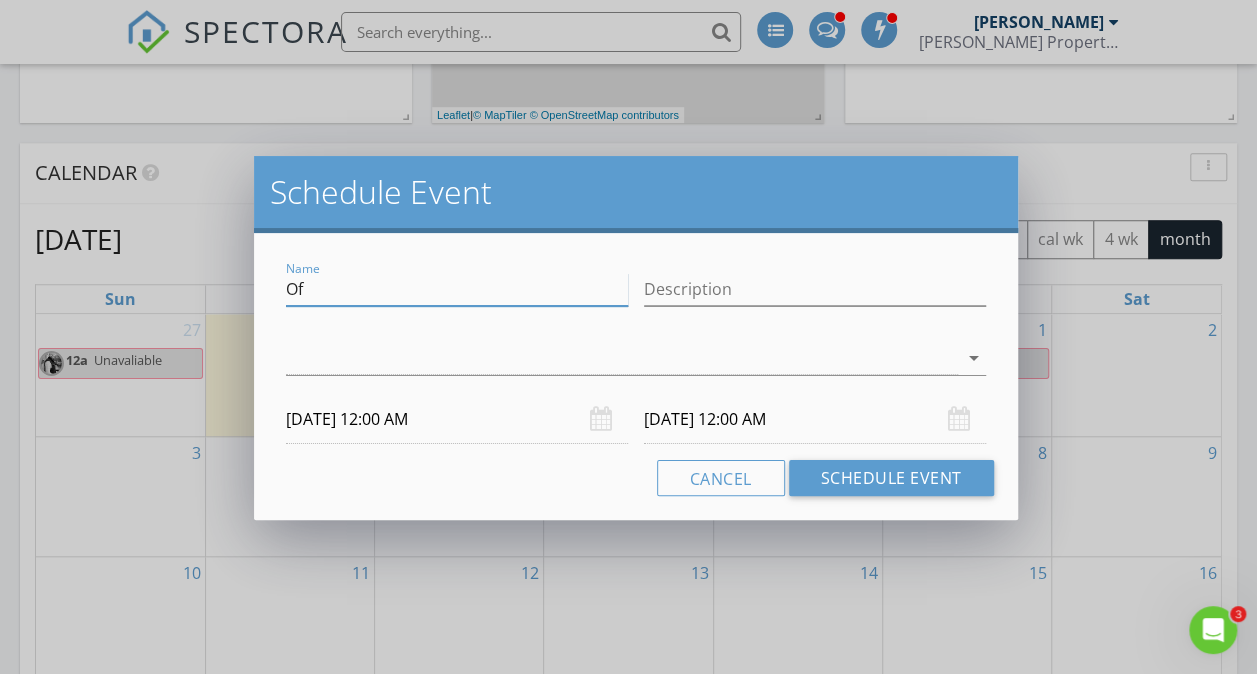 type on "O" 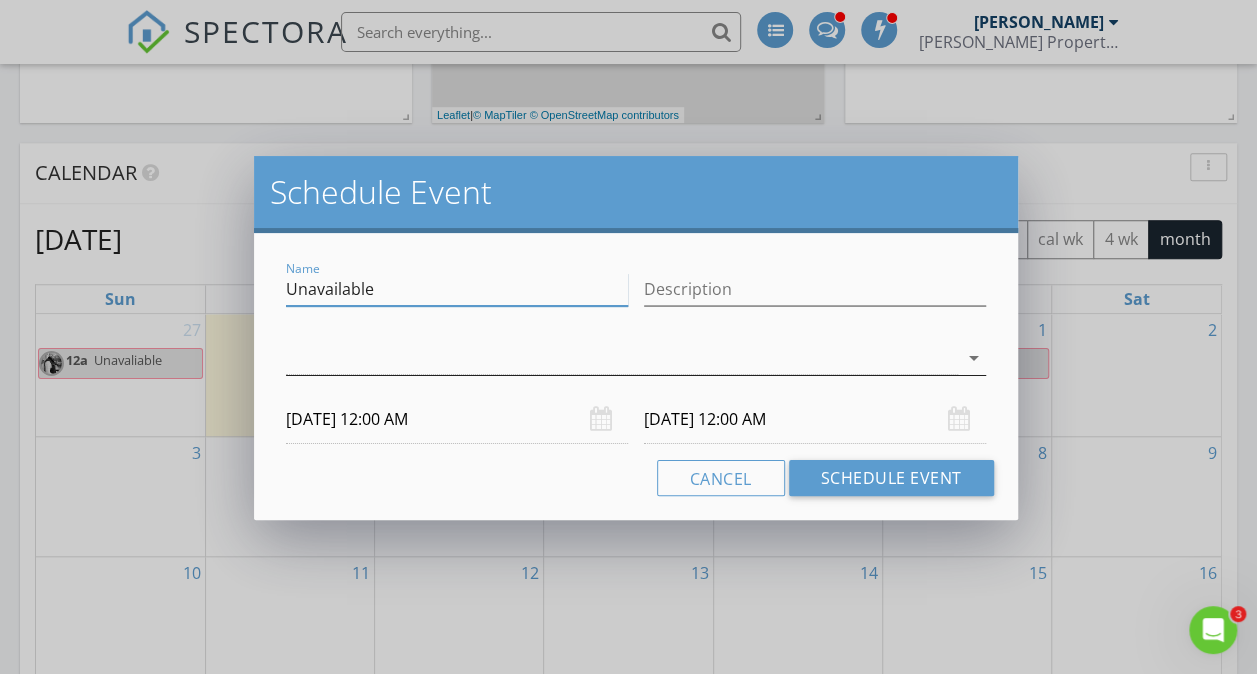 type on "Unavailable" 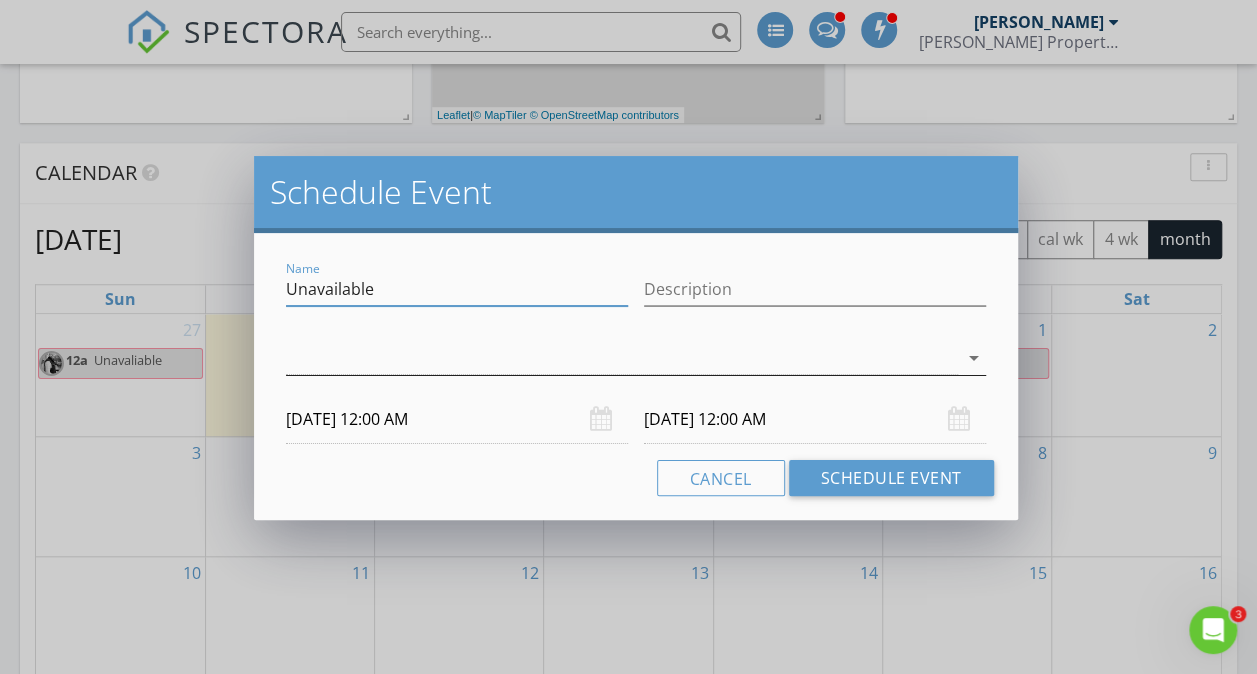 click at bounding box center [621, 358] 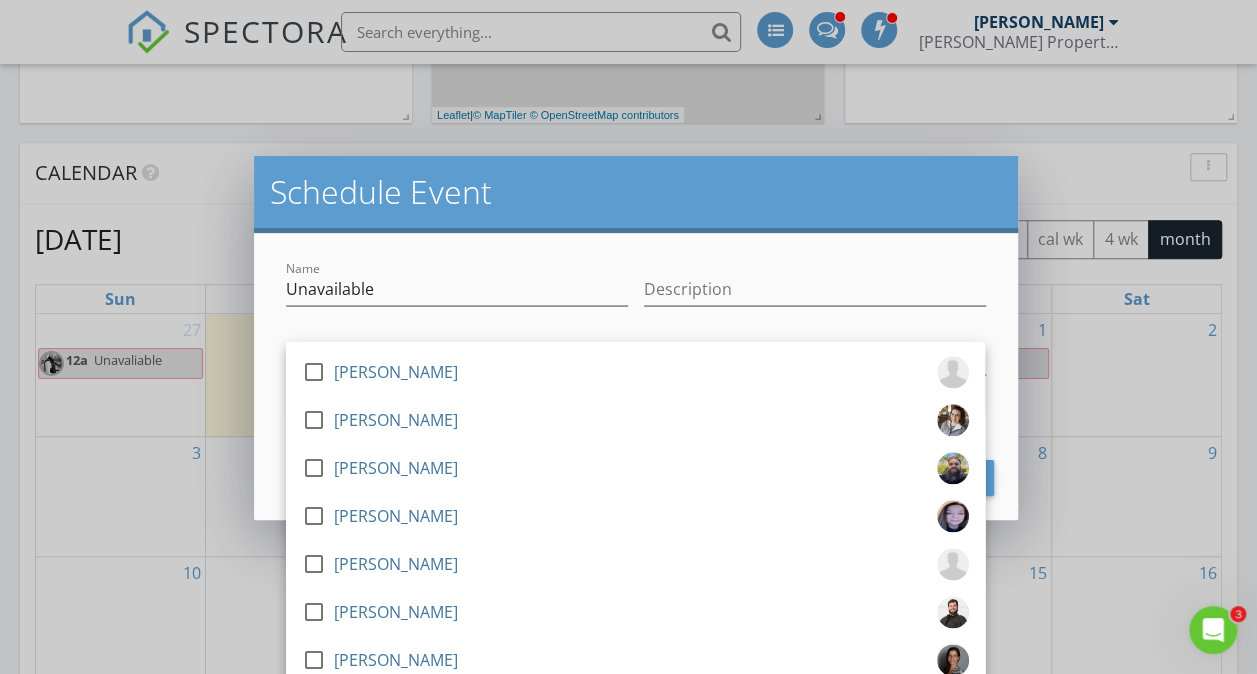 scroll, scrollTop: 1212, scrollLeft: 0, axis: vertical 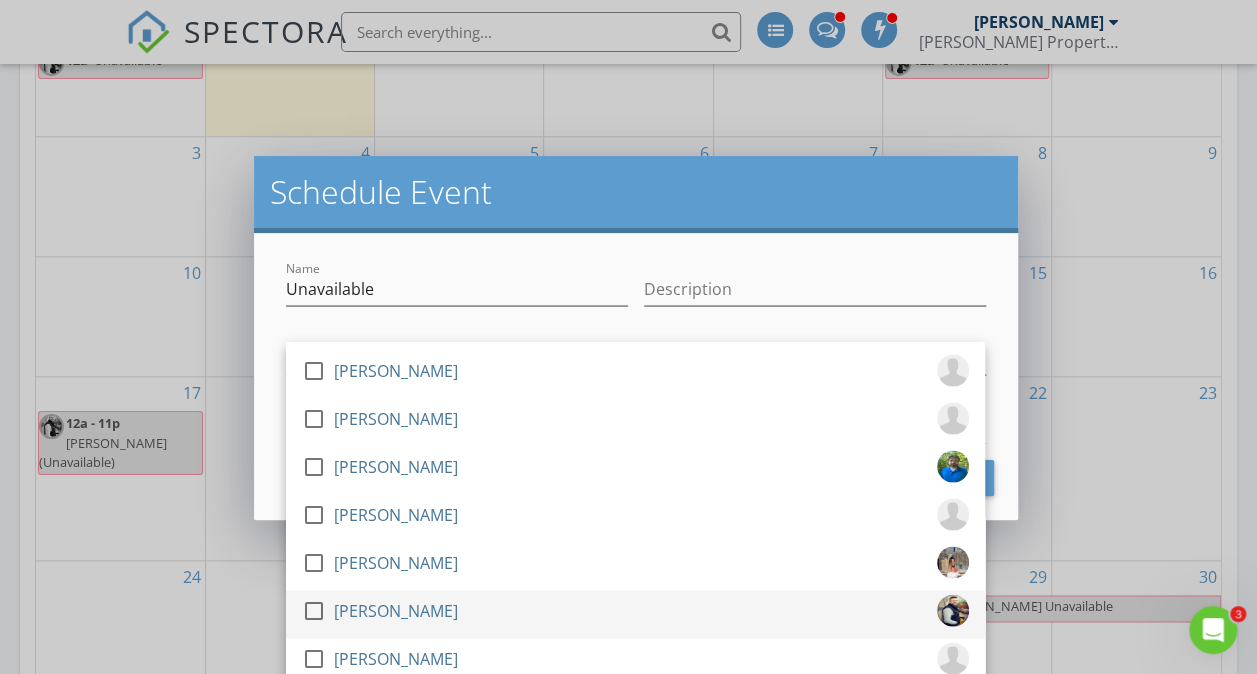 click at bounding box center (314, 610) 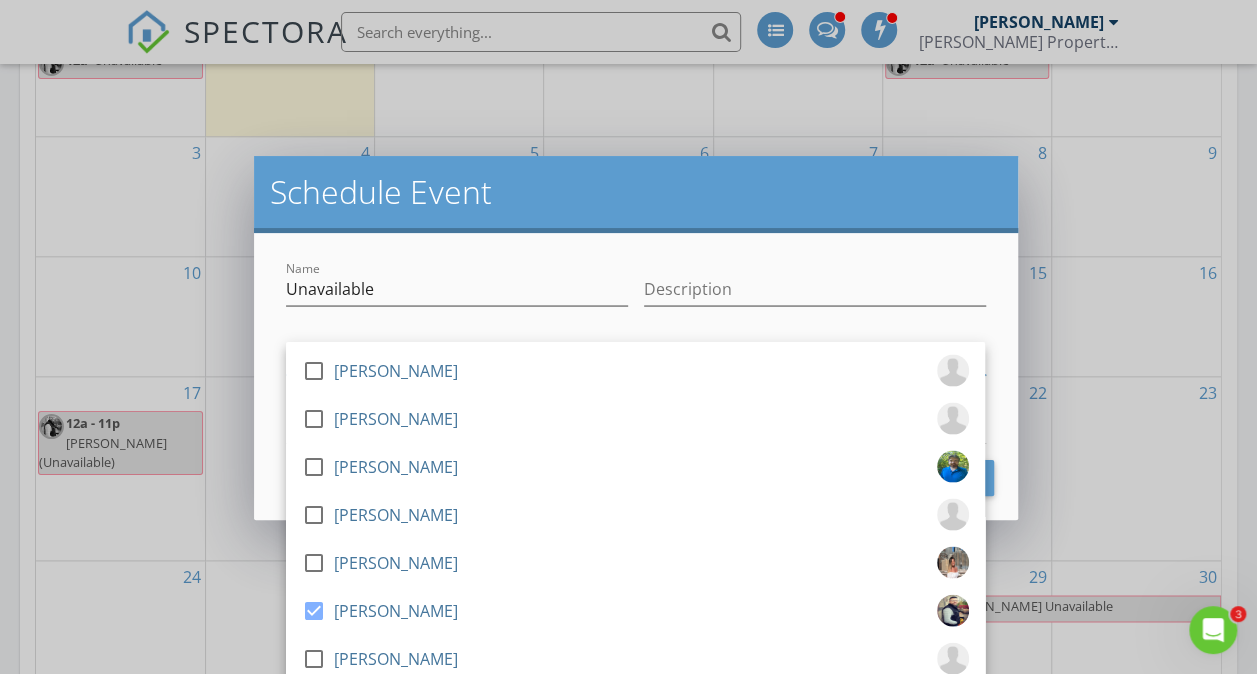 click on "Schedule Event" at bounding box center [635, 192] 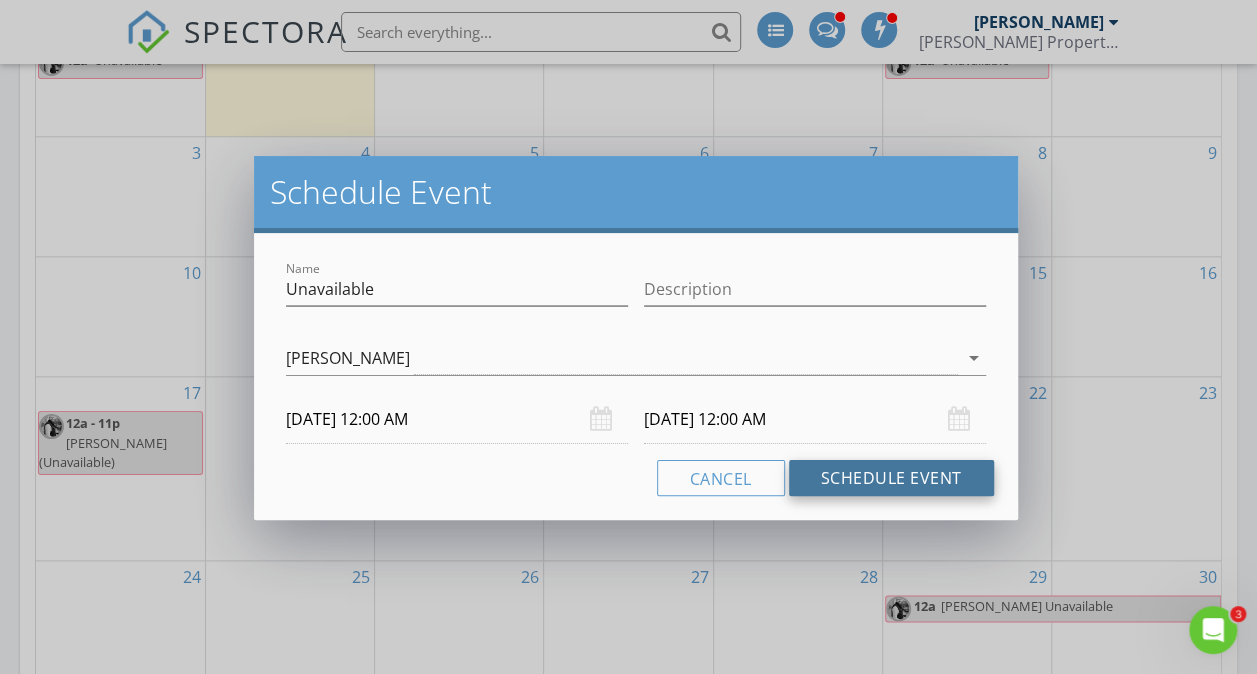 click on "Schedule Event" at bounding box center [891, 478] 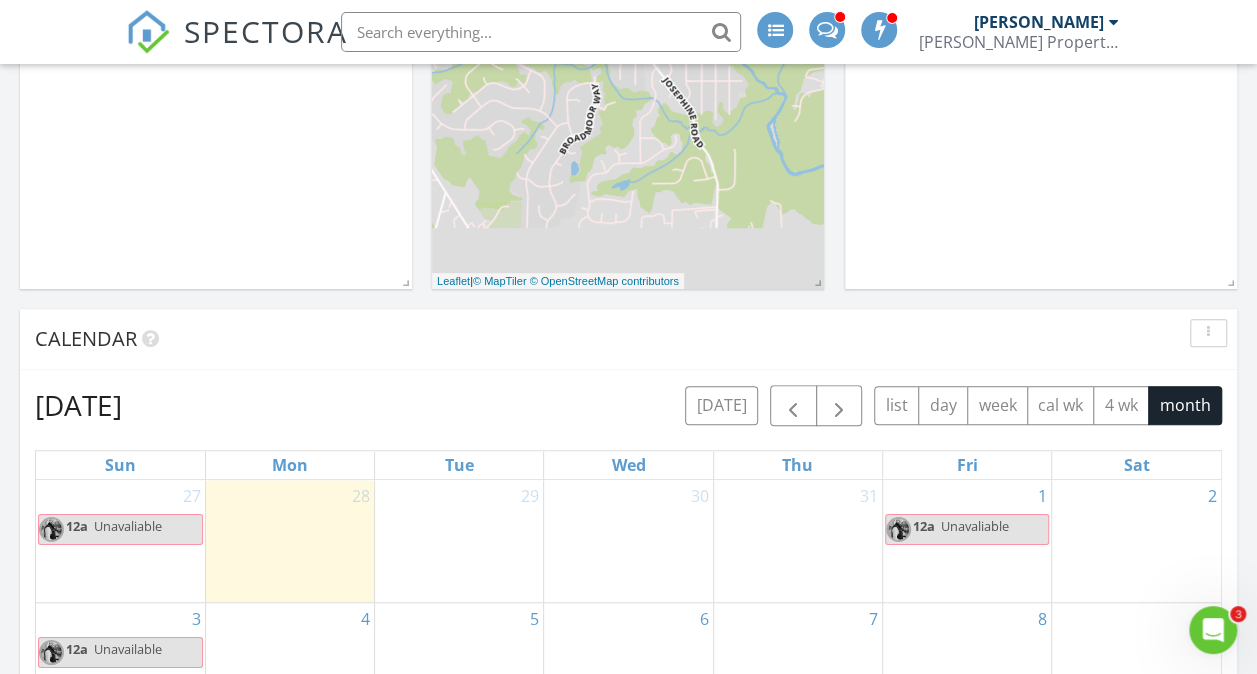 scroll, scrollTop: 489, scrollLeft: 0, axis: vertical 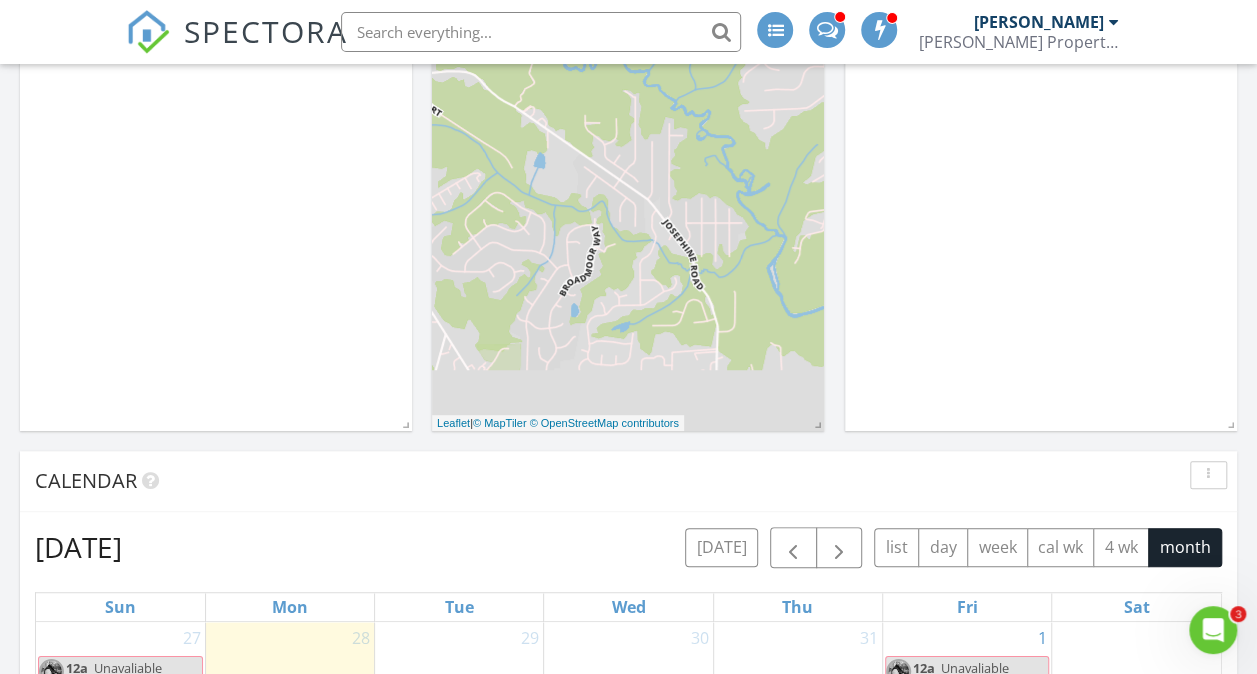 click on "Drew Pack
Webb Property Inspection" at bounding box center (1018, 32) 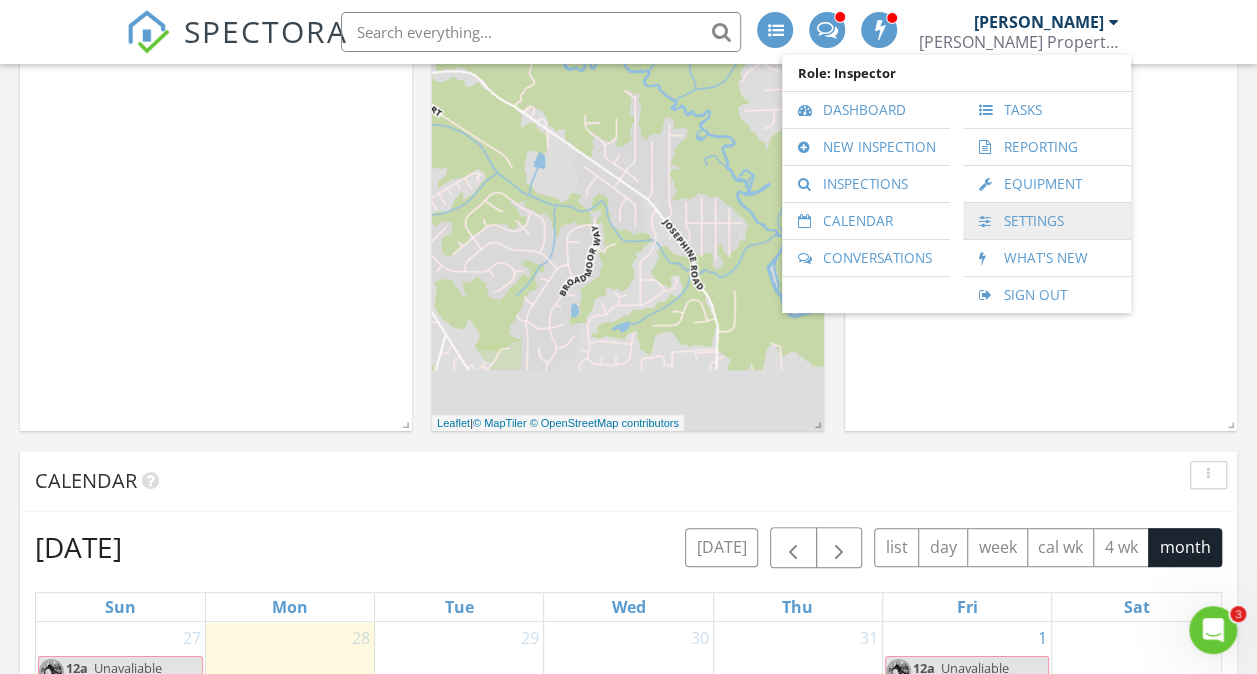 click on "Settings" at bounding box center [1047, 221] 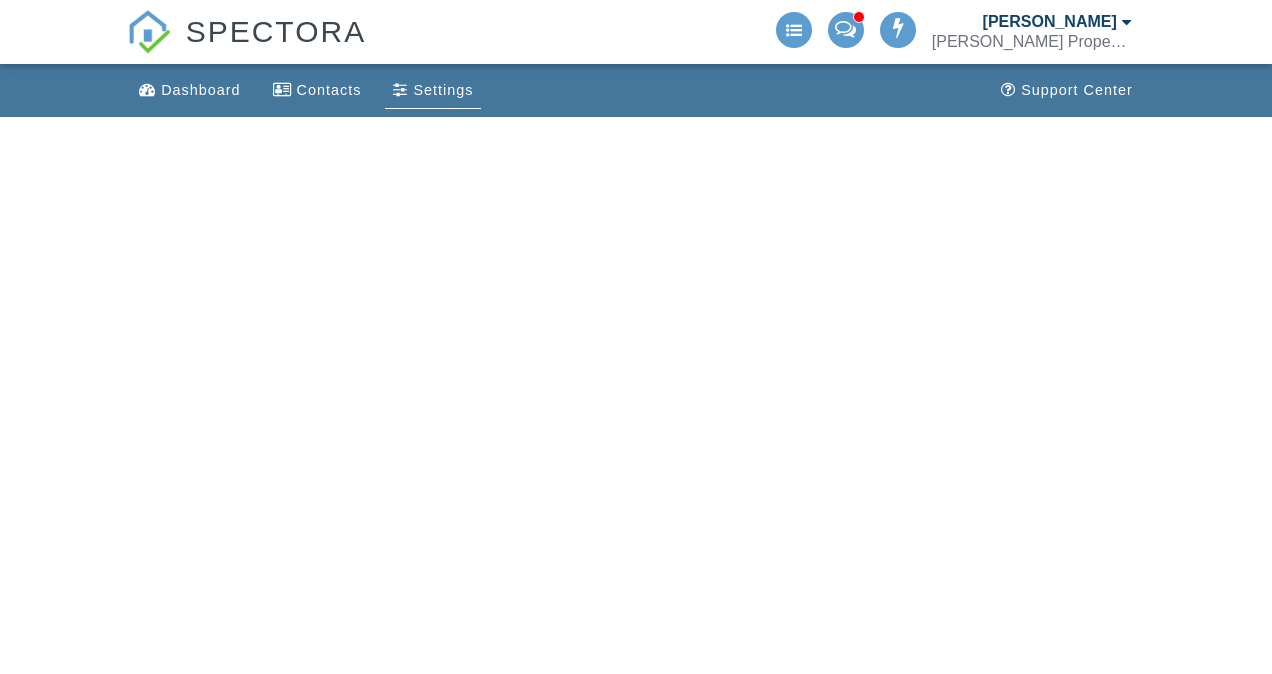 scroll, scrollTop: 0, scrollLeft: 0, axis: both 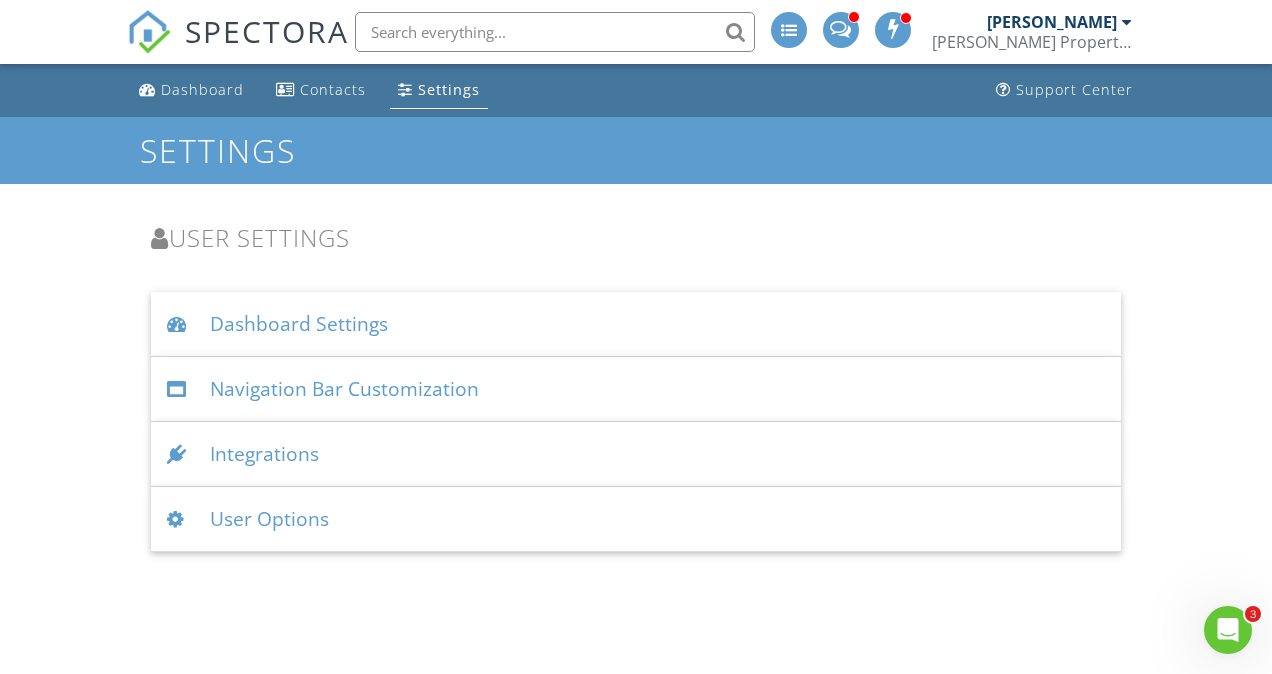 click on "[PERSON_NAME]" at bounding box center (1052, 22) 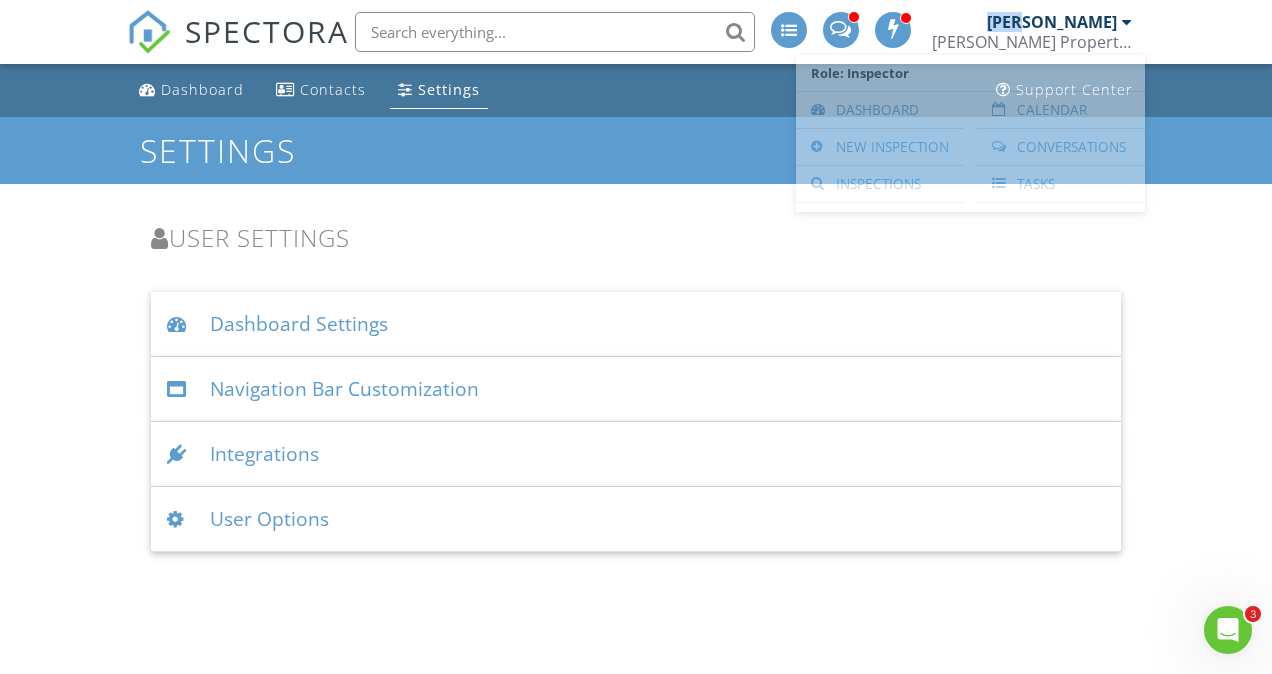 click on "[PERSON_NAME]" at bounding box center [1052, 22] 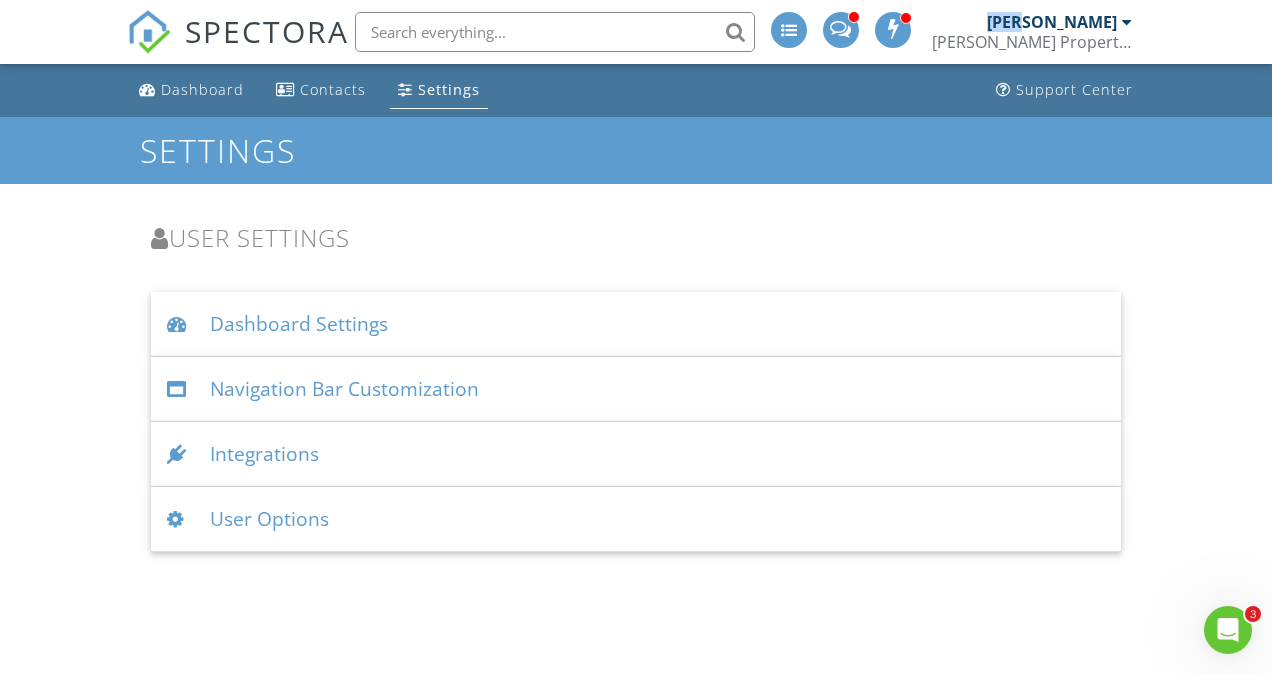 click on "[PERSON_NAME]" at bounding box center (1052, 22) 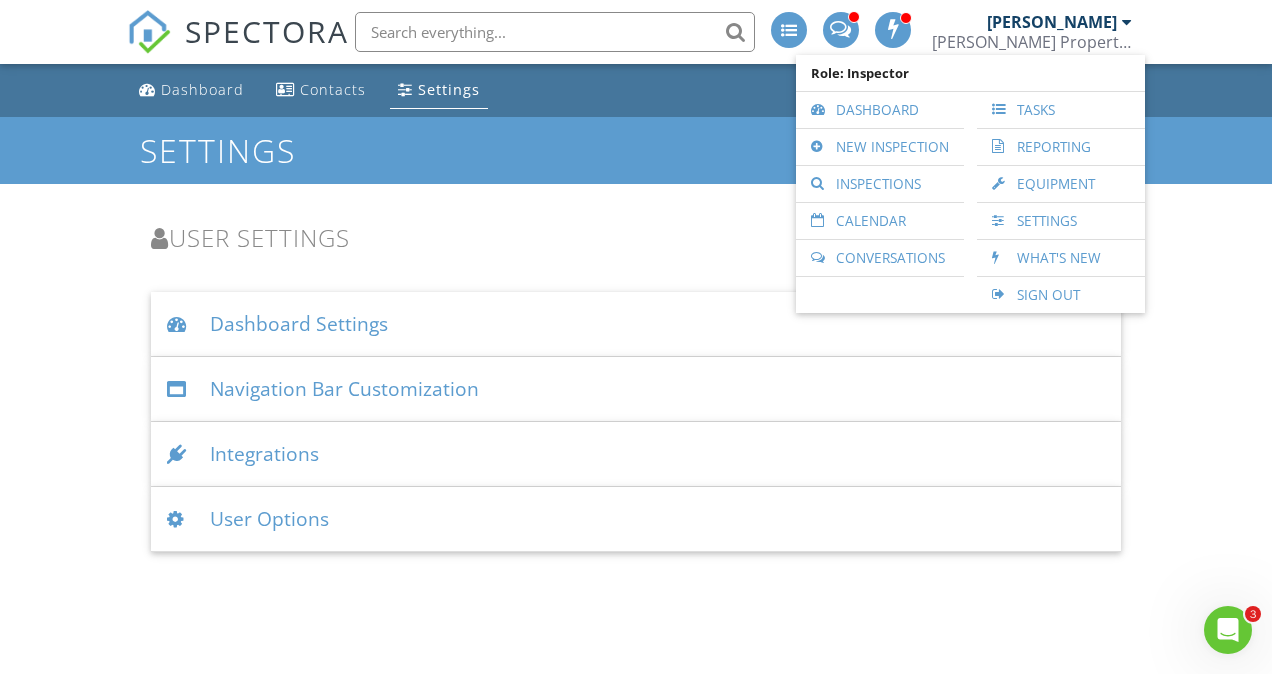 click at bounding box center (555, 32) 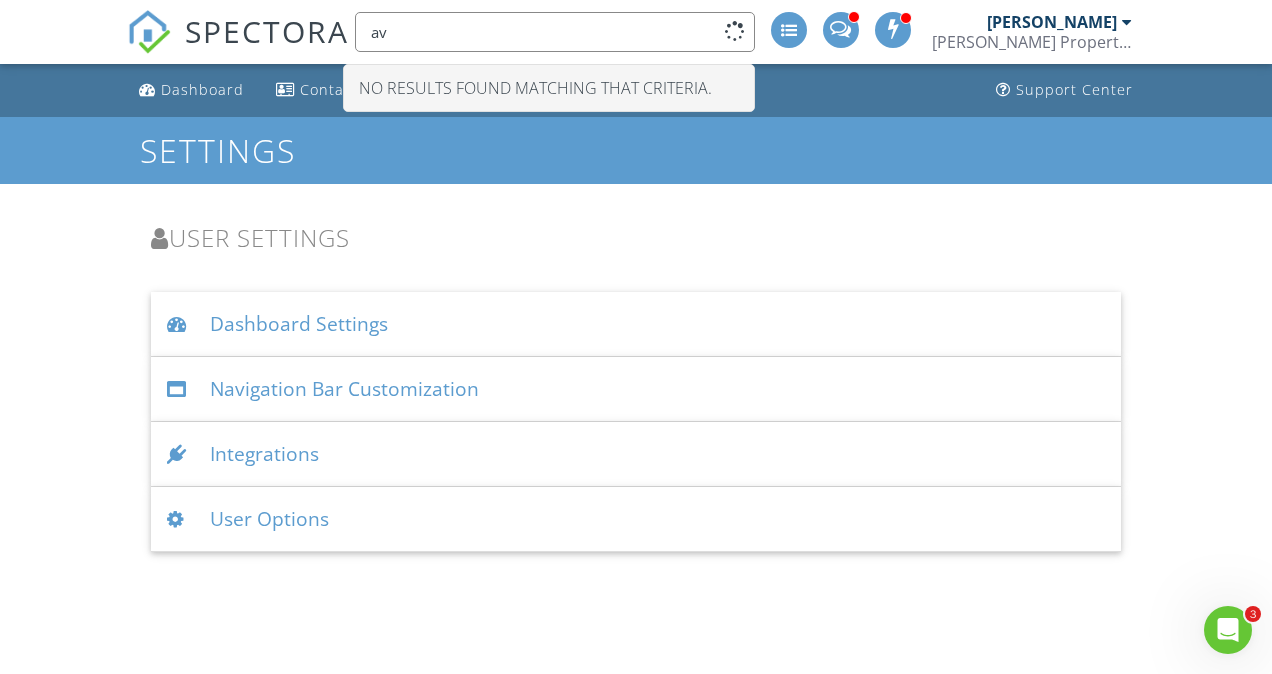 type on "a" 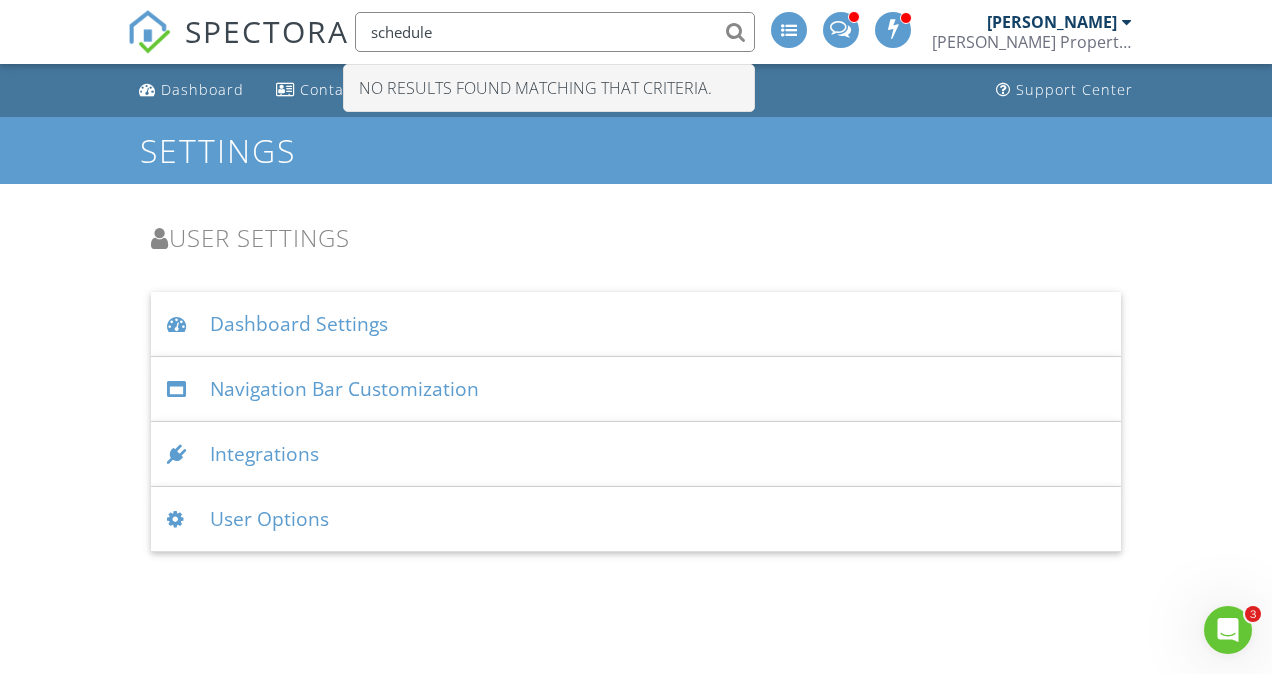 click on "schedule" at bounding box center [555, 32] 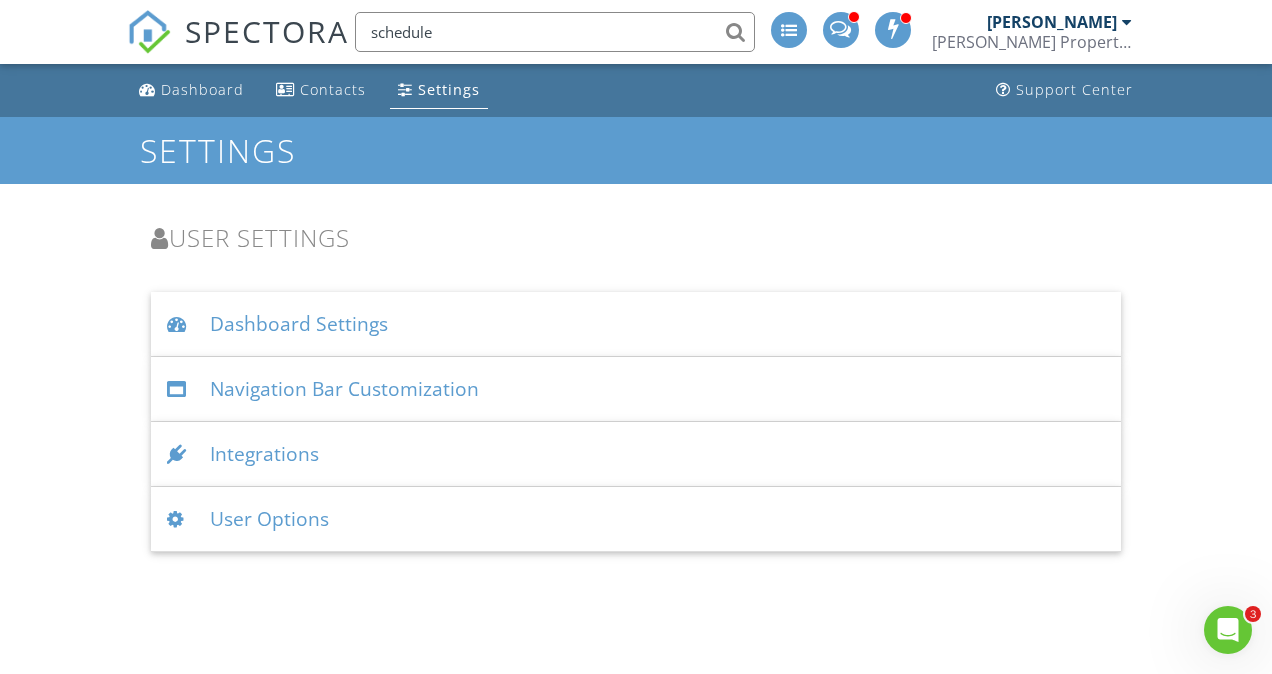 type on "schedule" 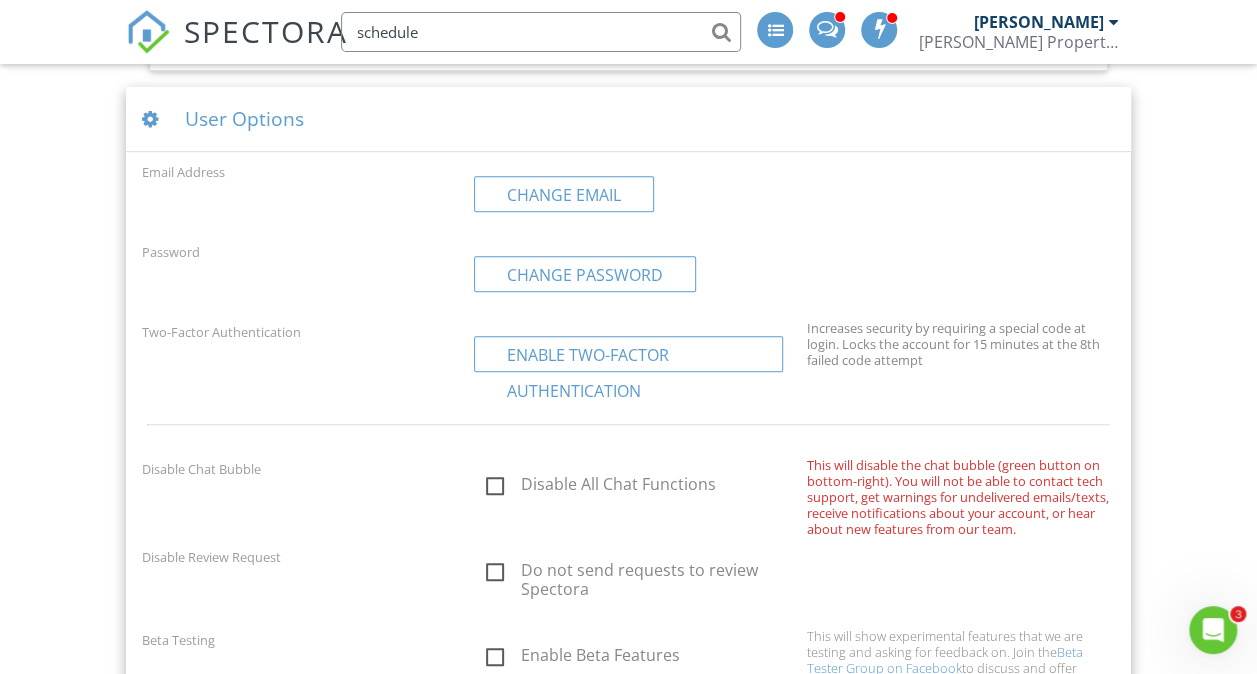 scroll, scrollTop: 464, scrollLeft: 0, axis: vertical 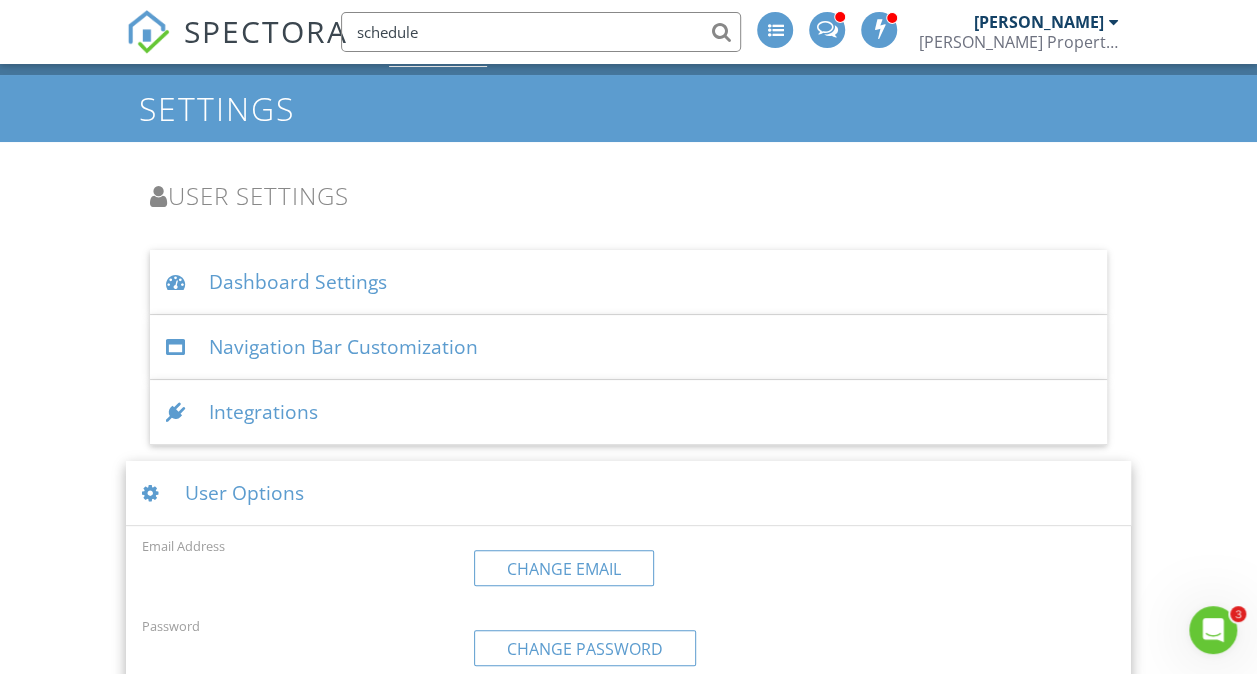 click on "Dashboard Settings" at bounding box center (629, 282) 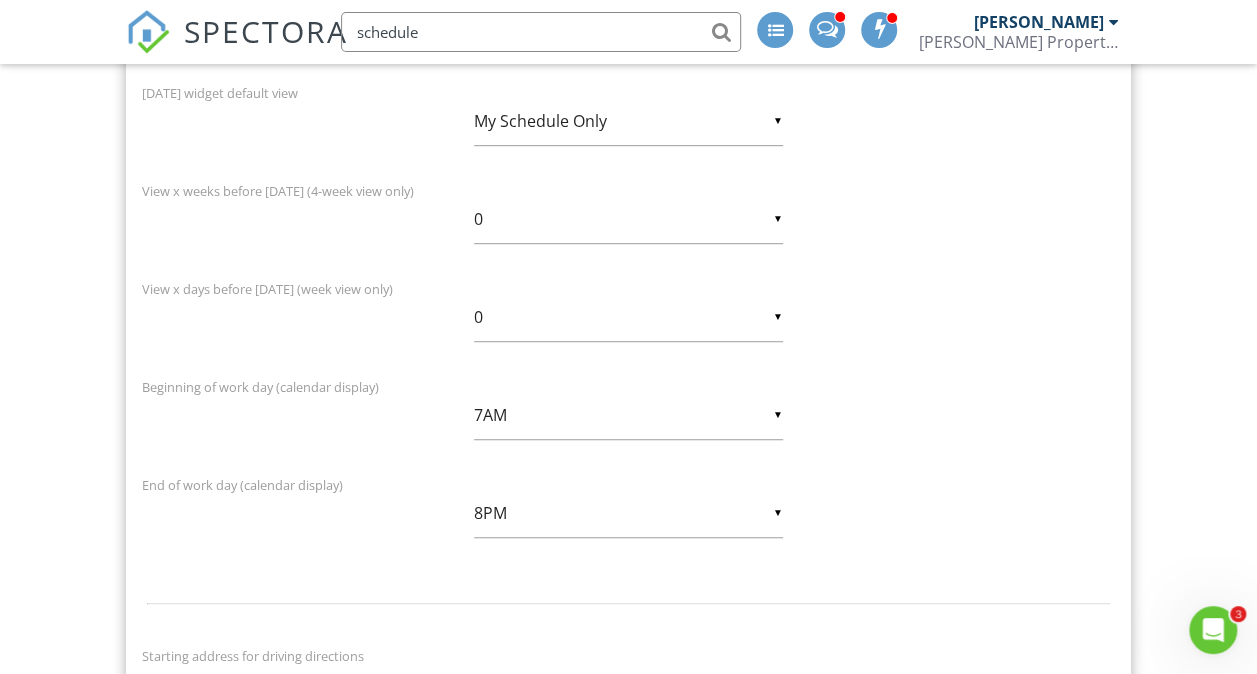 scroll, scrollTop: 484, scrollLeft: 0, axis: vertical 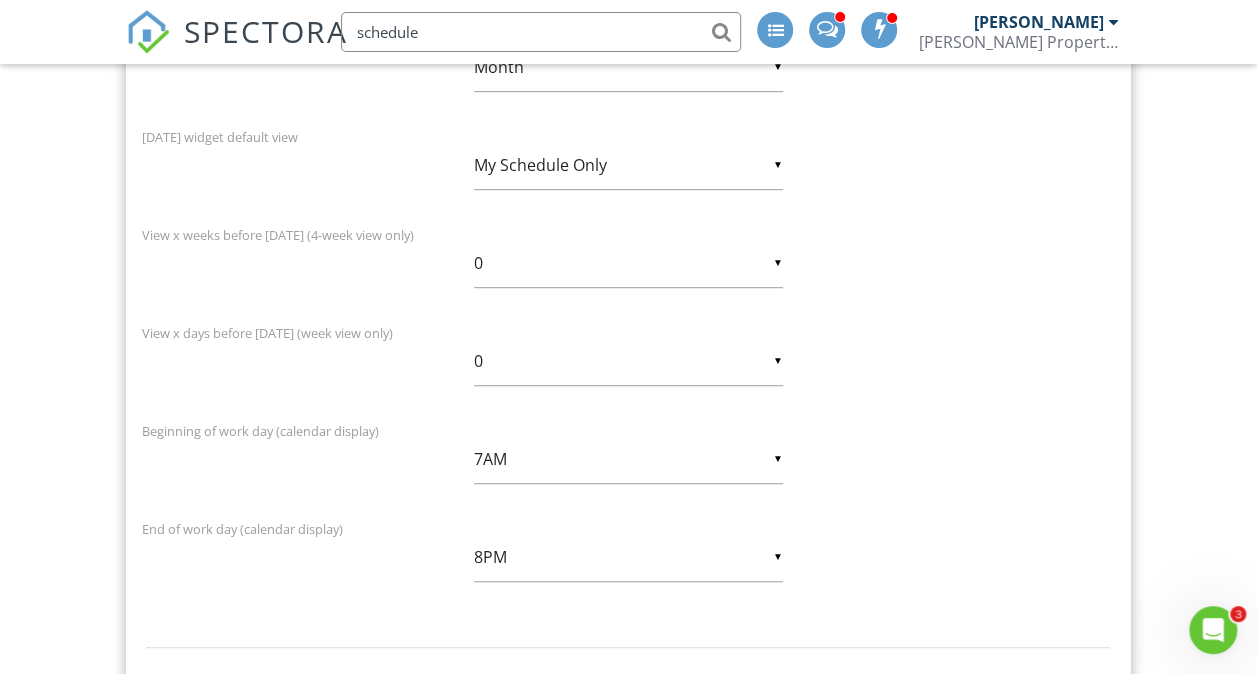 click on "7AM" at bounding box center [628, 459] 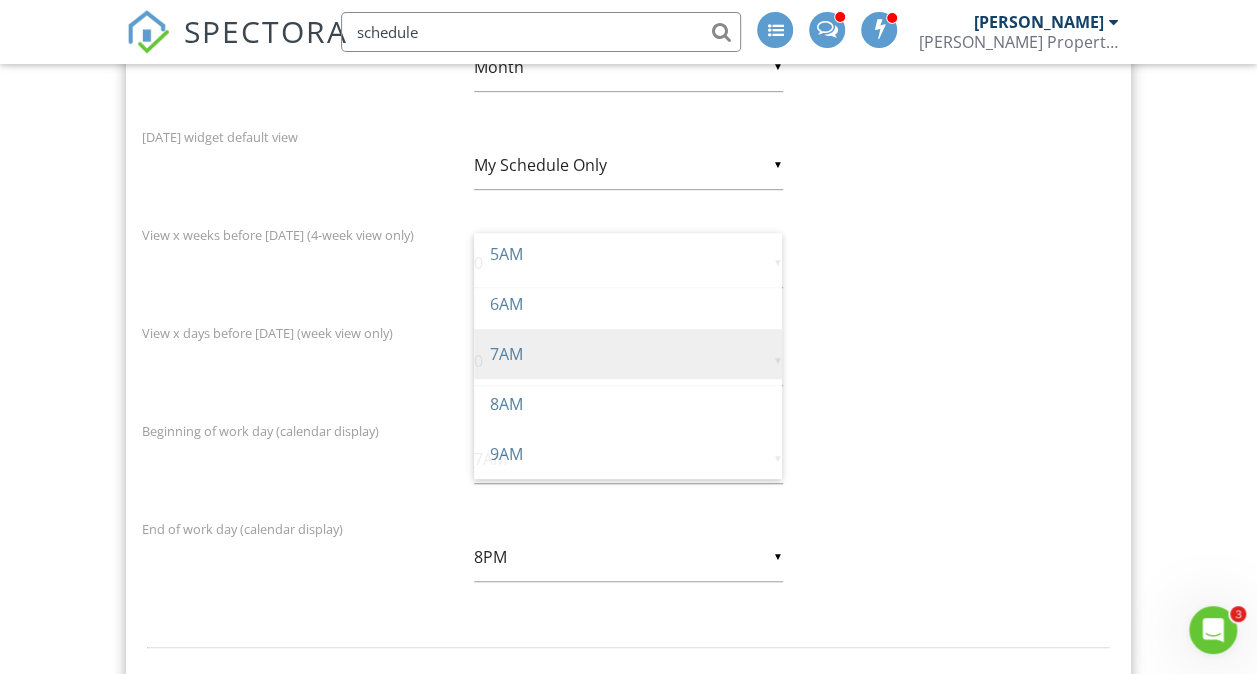 scroll, scrollTop: 0, scrollLeft: 0, axis: both 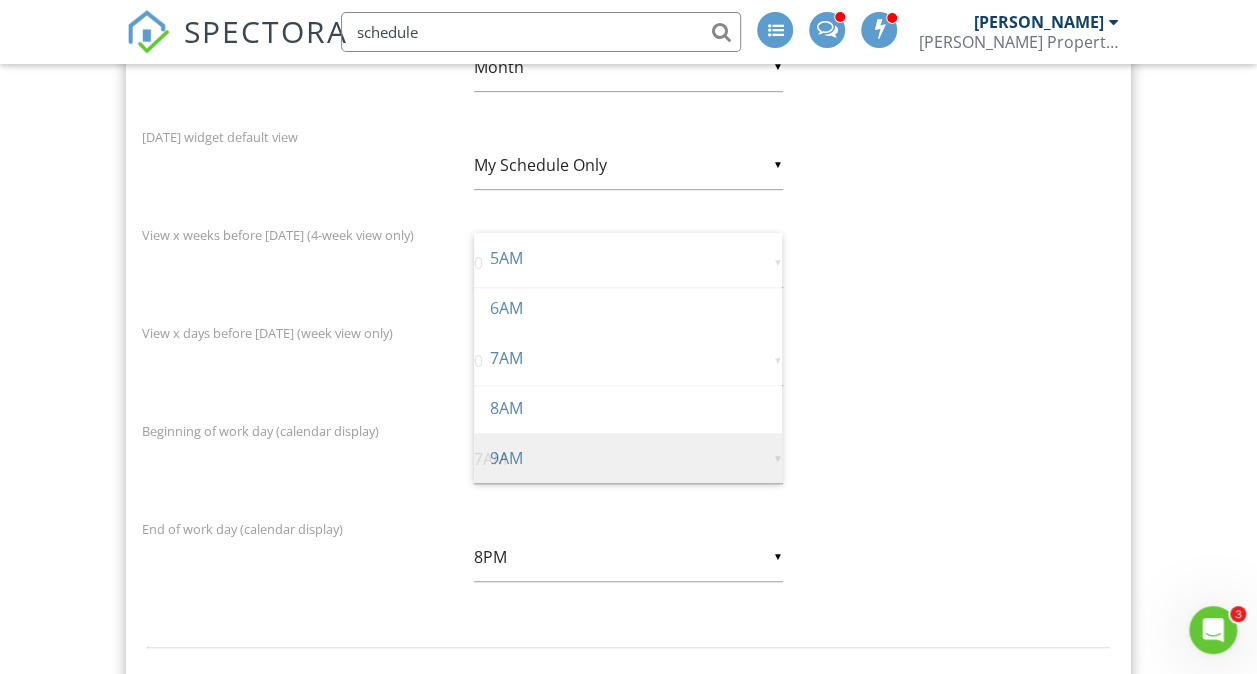 click on "9AM" at bounding box center (628, 458) 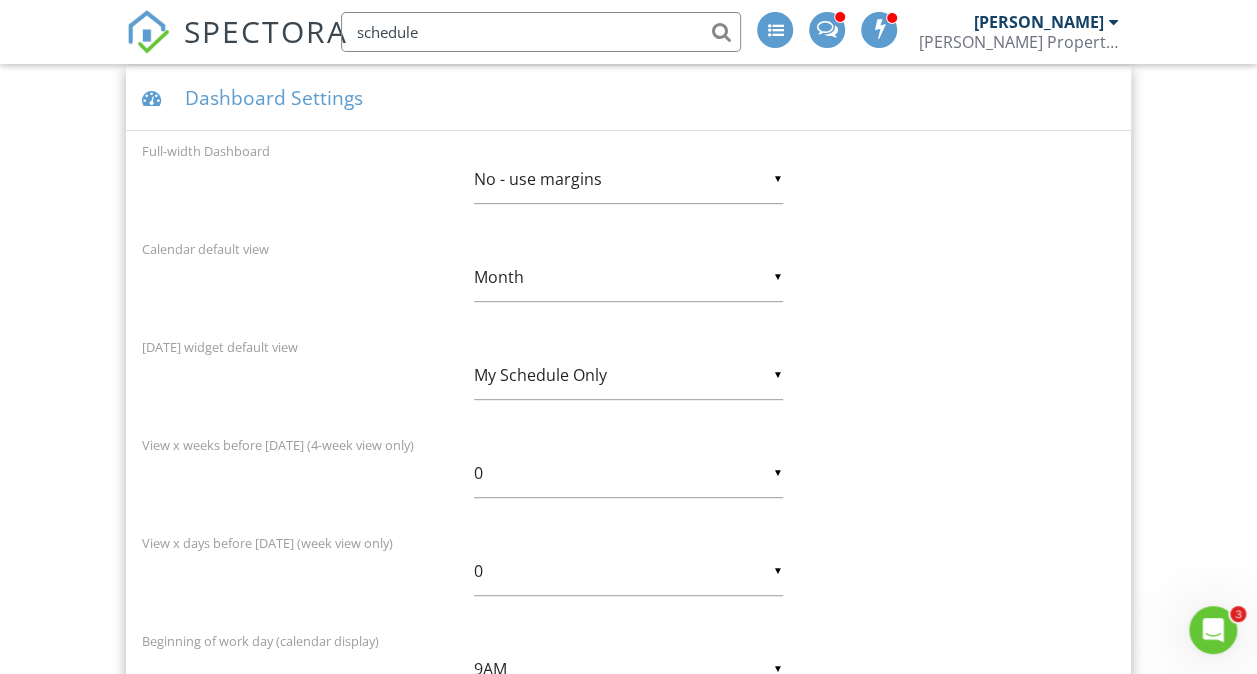 scroll, scrollTop: 220, scrollLeft: 0, axis: vertical 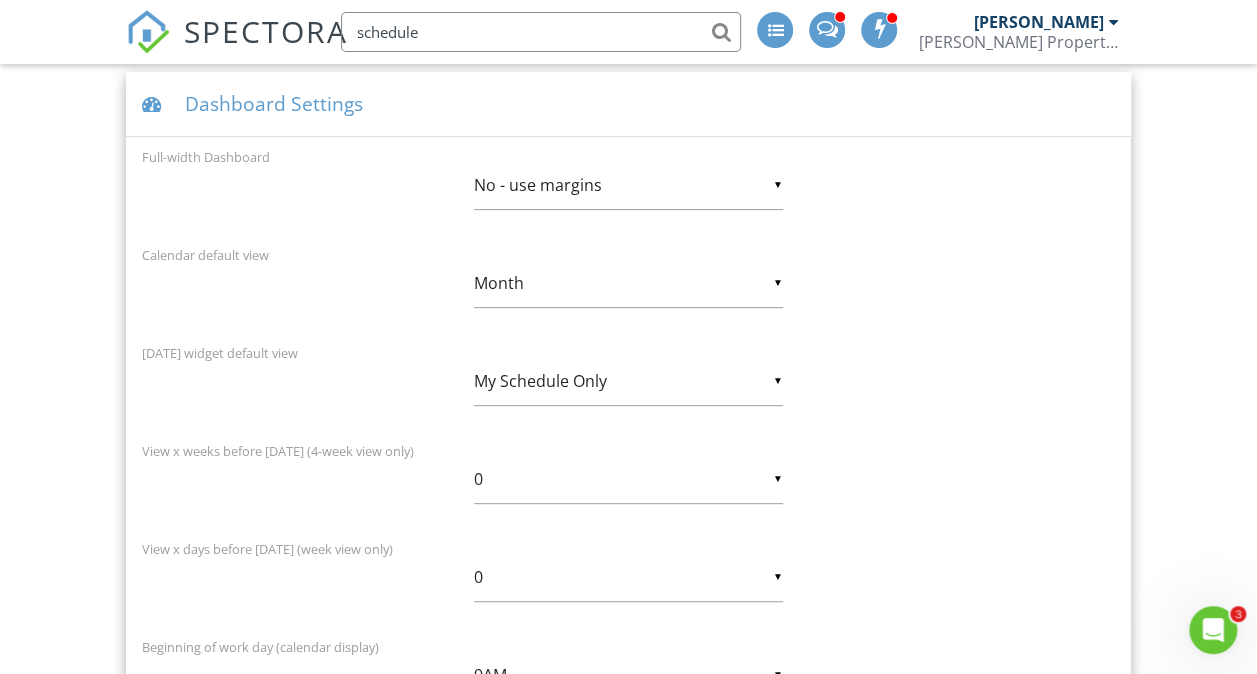 click on "▼ Month Day Week 4 Week Month Day
Week
4 Week
Month" at bounding box center (628, 283) 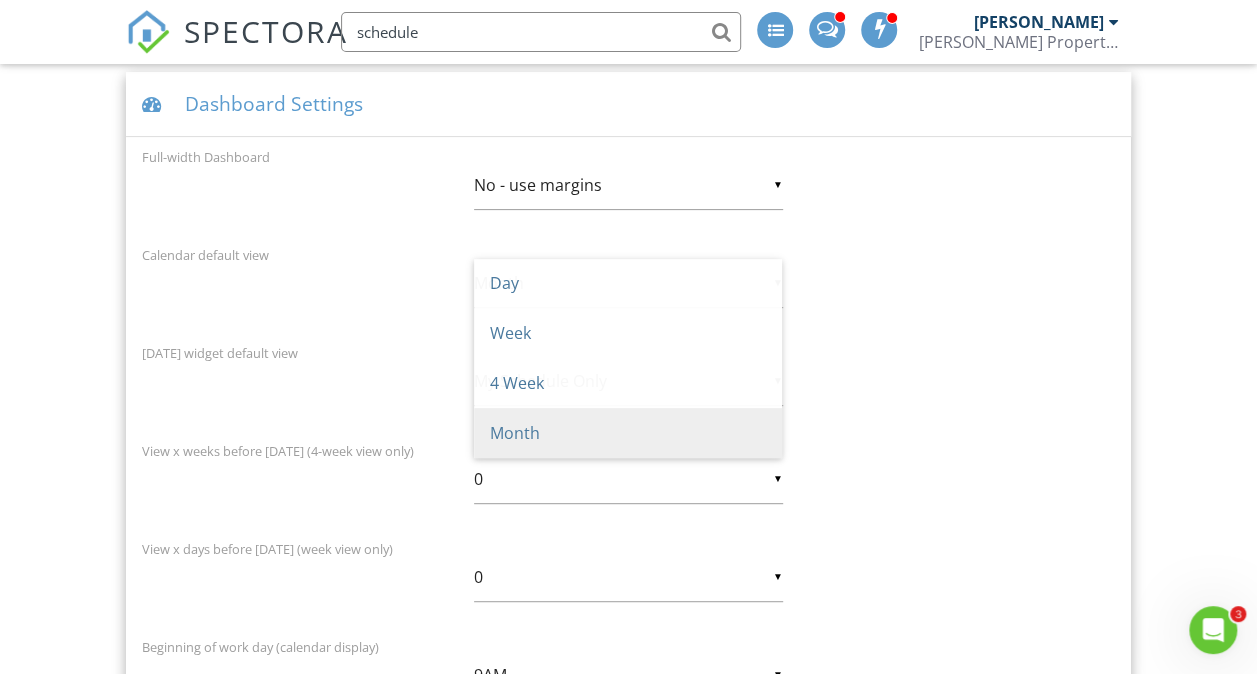 scroll, scrollTop: 0, scrollLeft: 0, axis: both 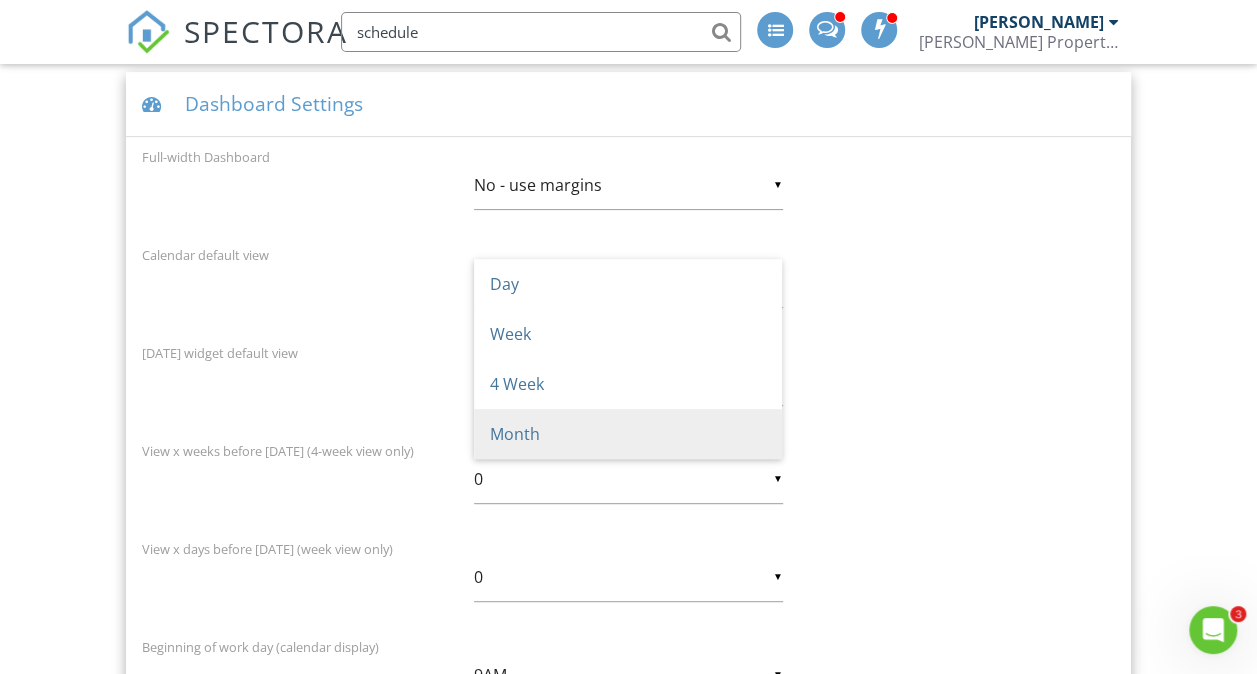 click on "Day" at bounding box center (628, 284) 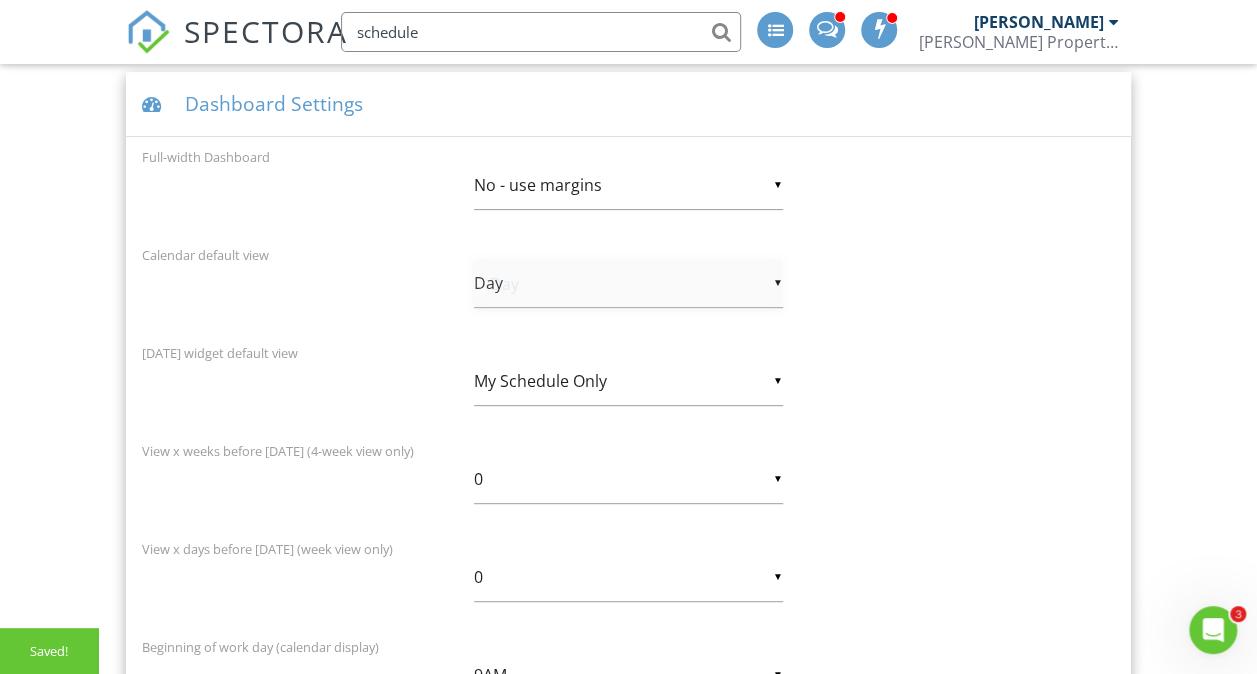 click on "▼ Day Day Week 4 Week Month Day
Week
4 Week
Month" at bounding box center (628, 283) 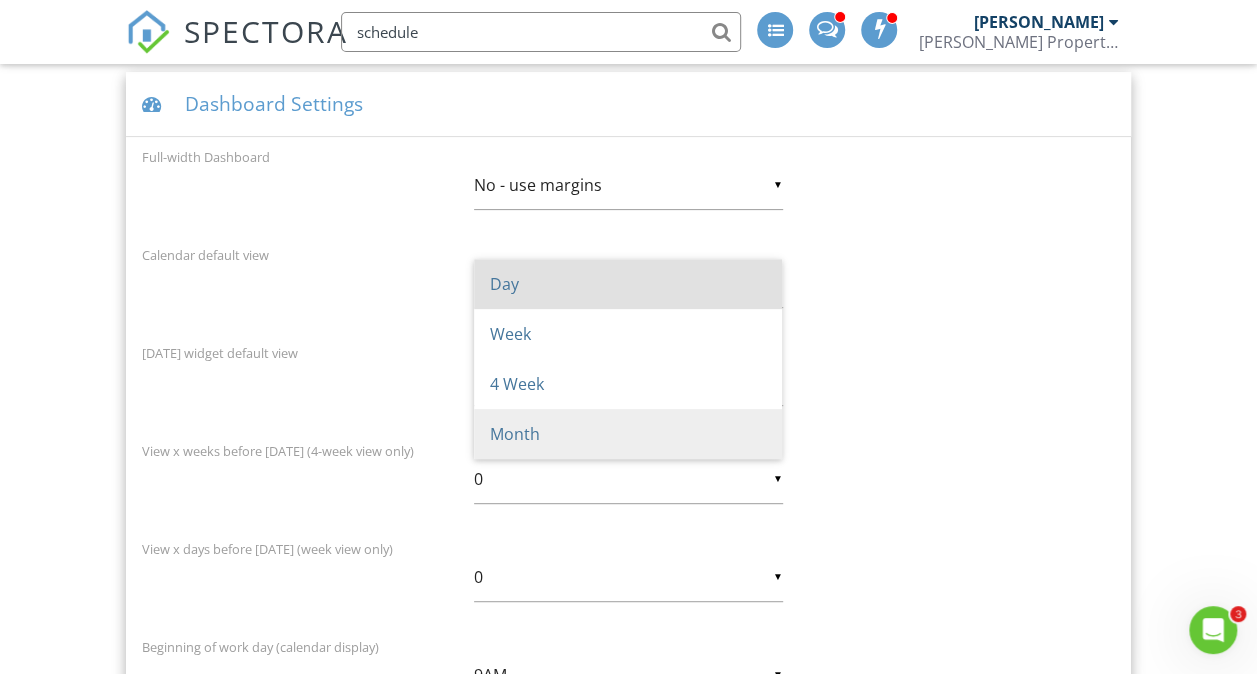 click on "Month" at bounding box center [628, 434] 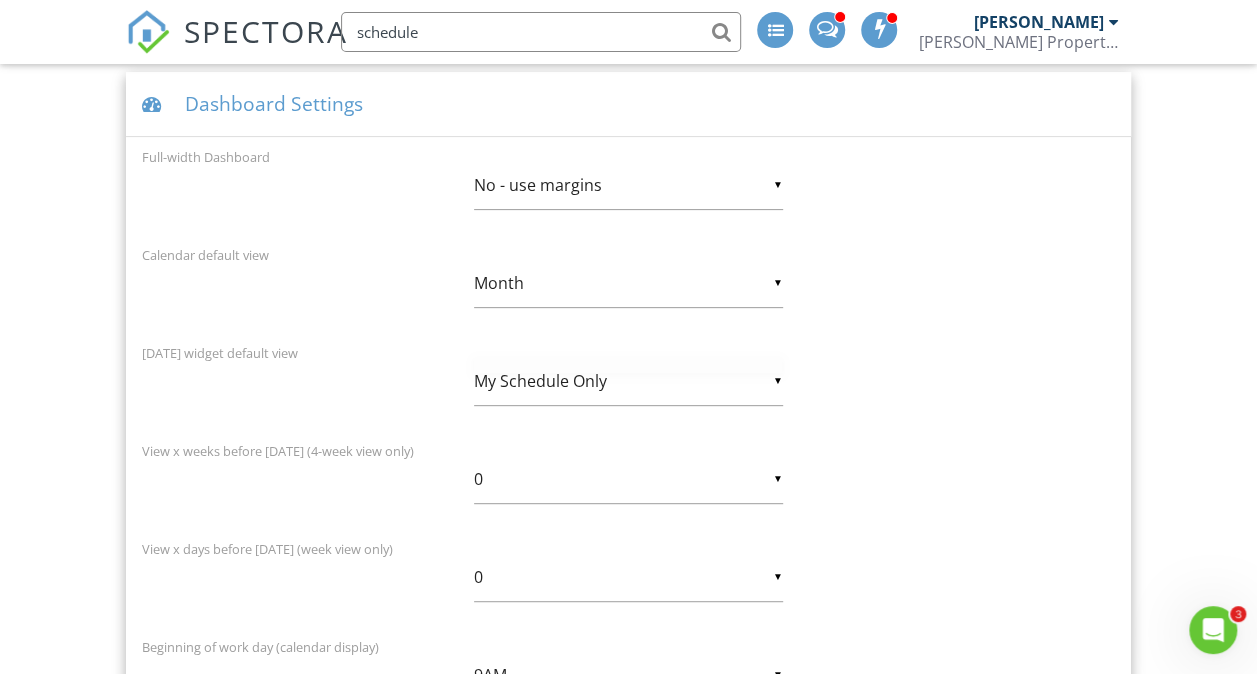 click on "▼ My Schedule Only My Schedule Only All Inspectors' Schedules My Schedule Only
All Inspectors' Schedules" at bounding box center [628, 381] 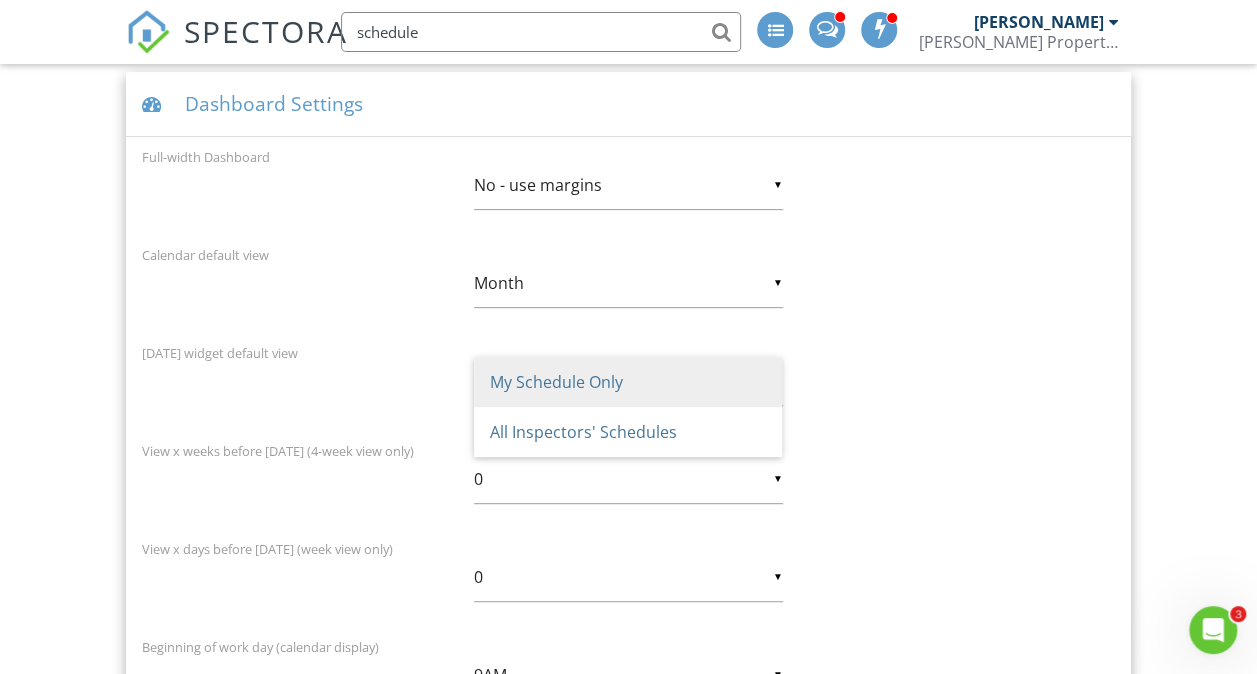 click on "Calendar default view
▼ Month Day Week 4 Week Month Day
Week
4 Week
Month" at bounding box center (629, 288) 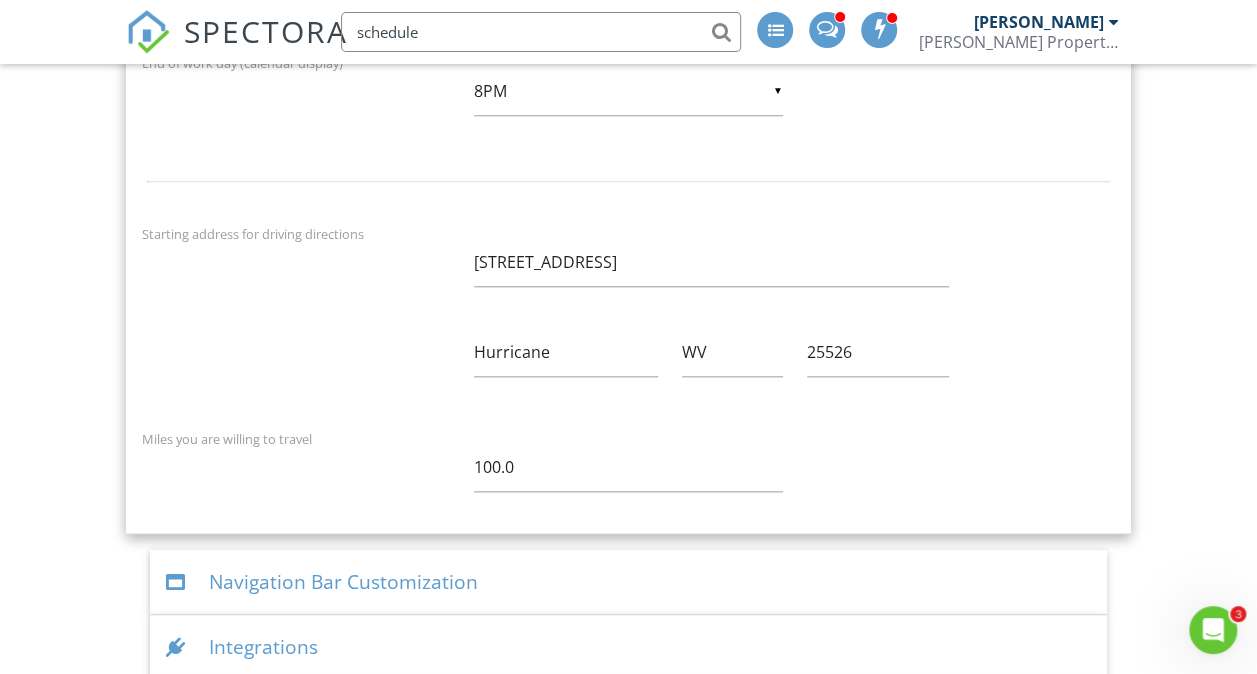 scroll, scrollTop: 982, scrollLeft: 0, axis: vertical 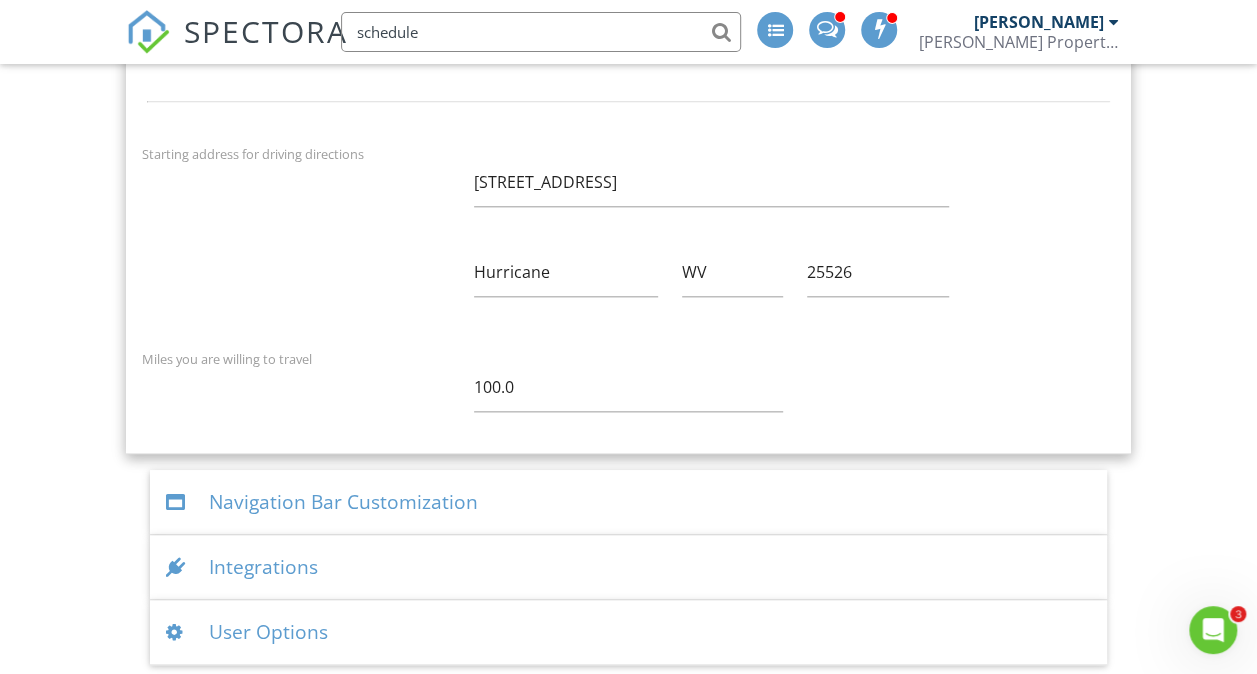 click at bounding box center (1113, 22) 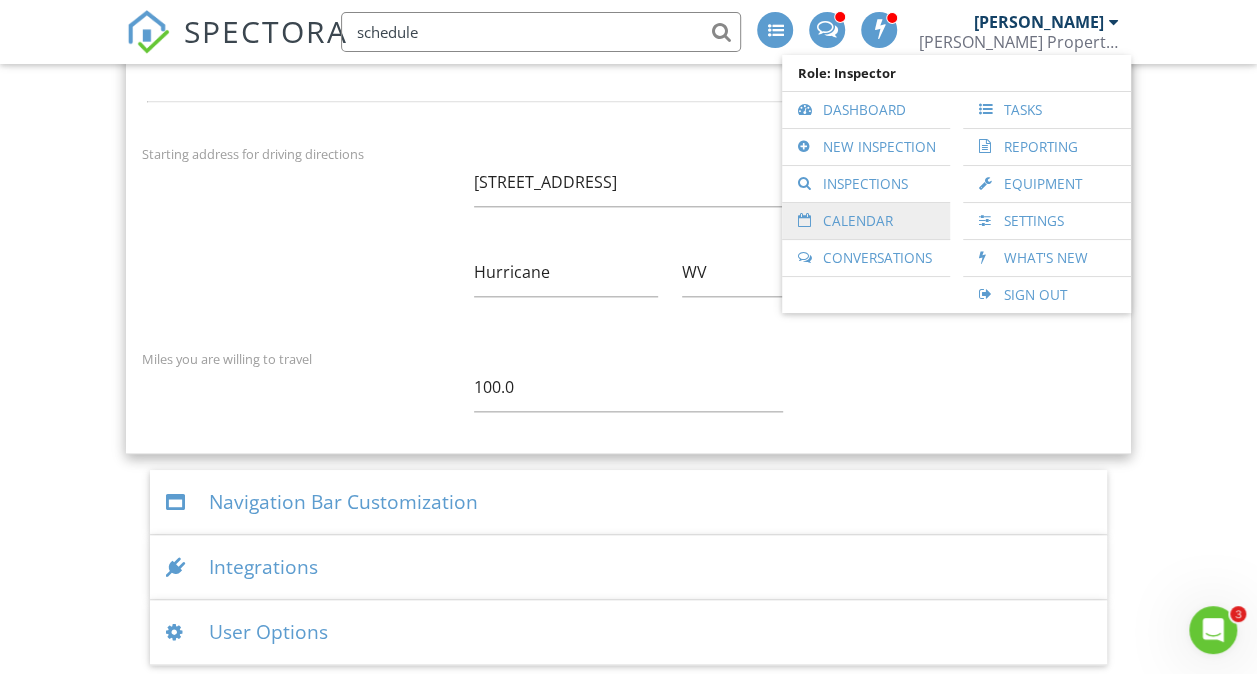 click on "Calendar" at bounding box center [866, 221] 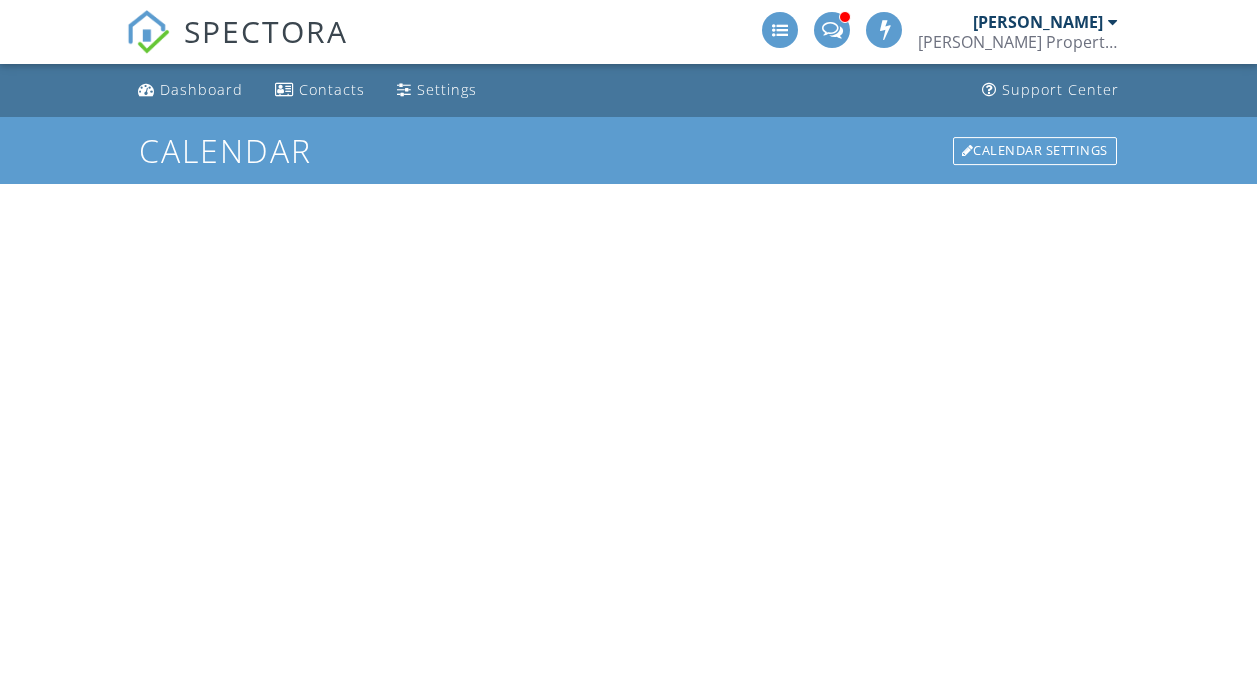 scroll, scrollTop: 0, scrollLeft: 0, axis: both 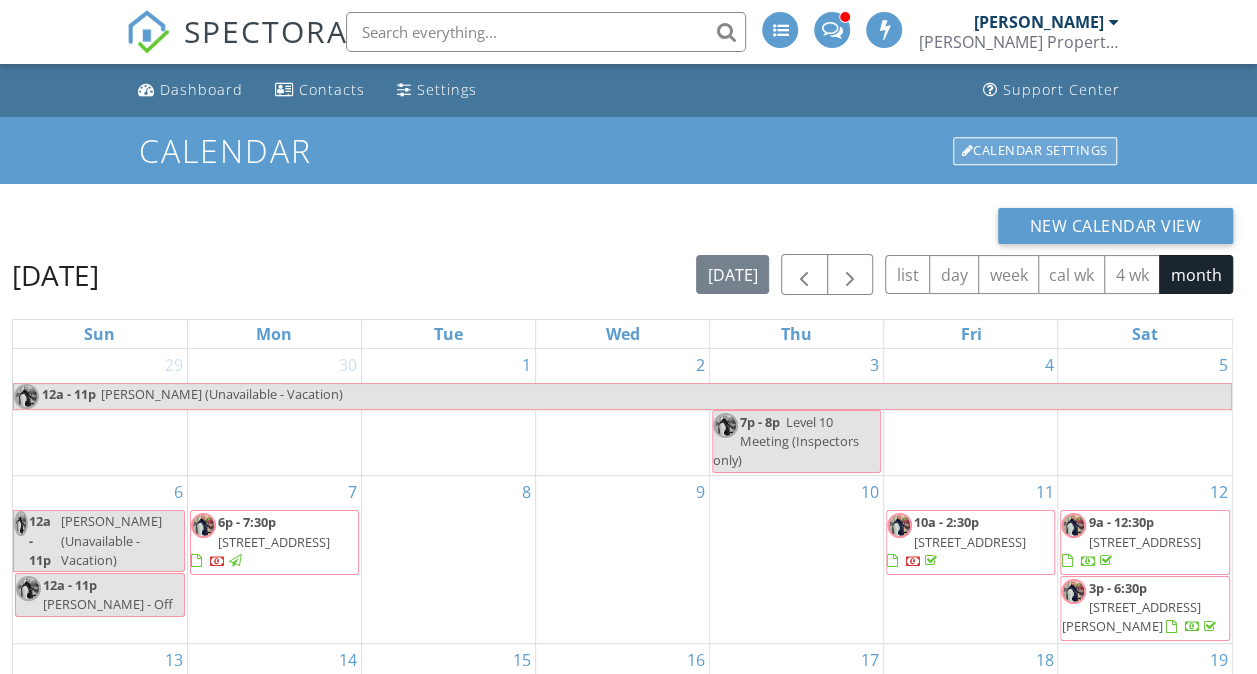click on "Calendar Settings" at bounding box center (1035, 151) 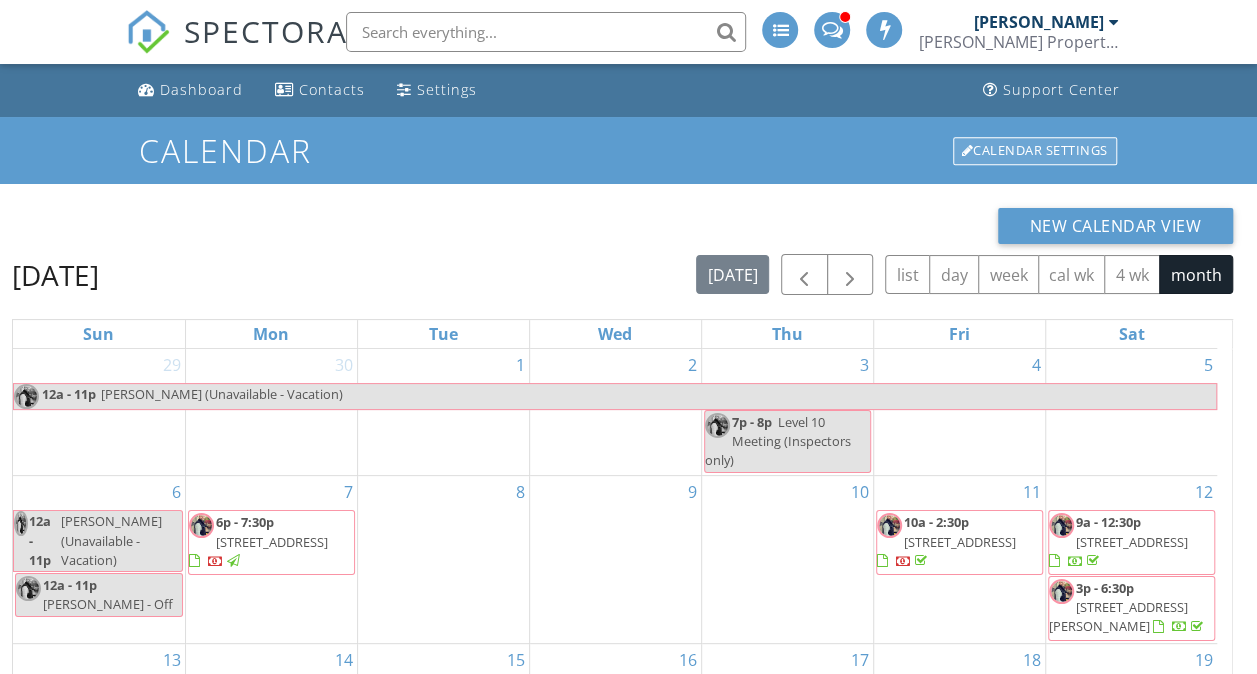 click on "Calendar Settings" at bounding box center (1035, 151) 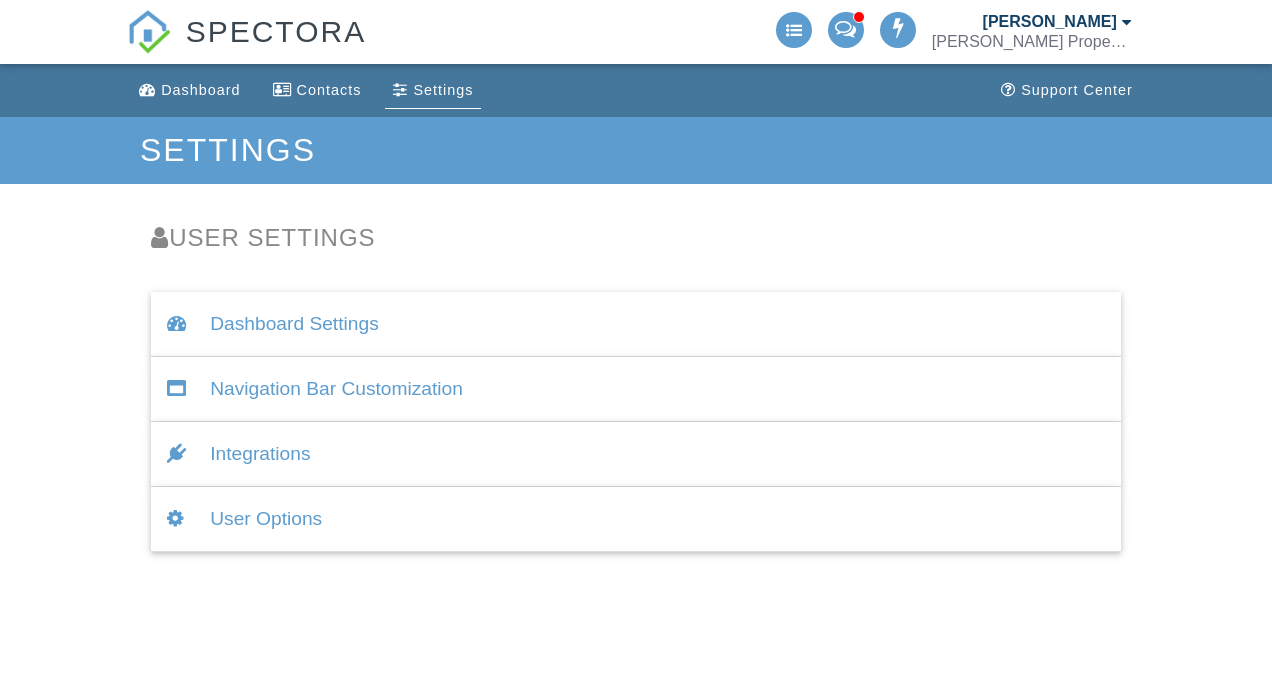 scroll, scrollTop: 0, scrollLeft: 0, axis: both 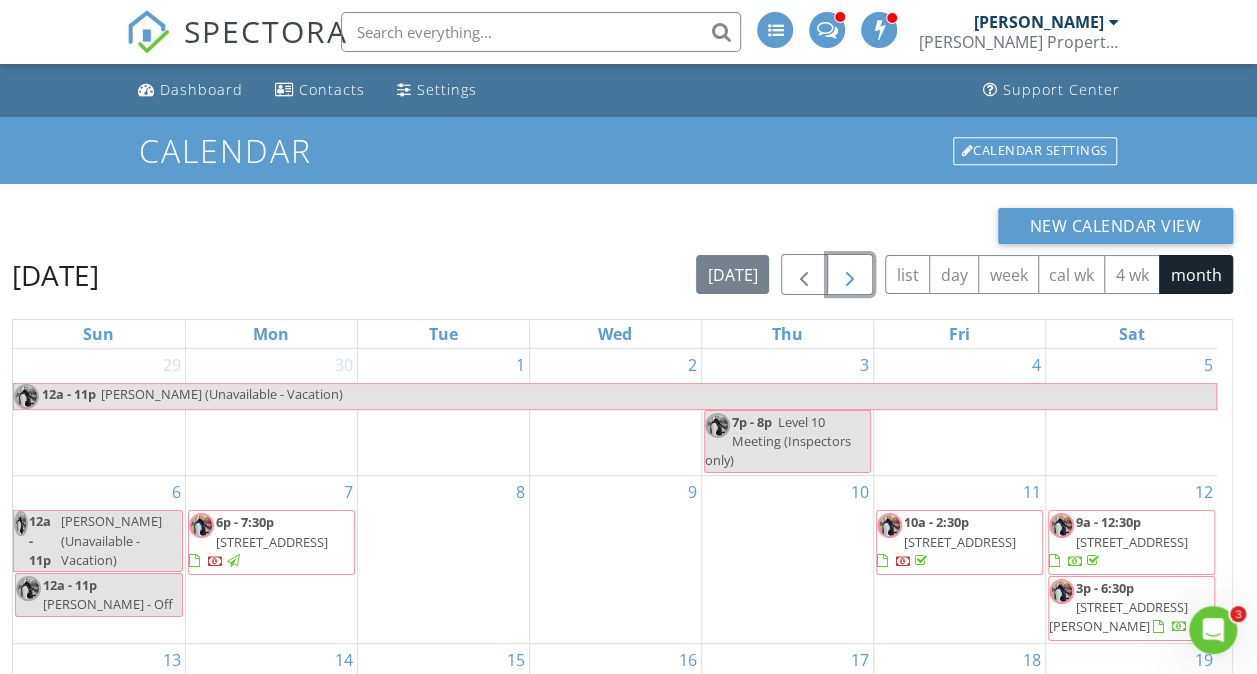 click at bounding box center [850, 275] 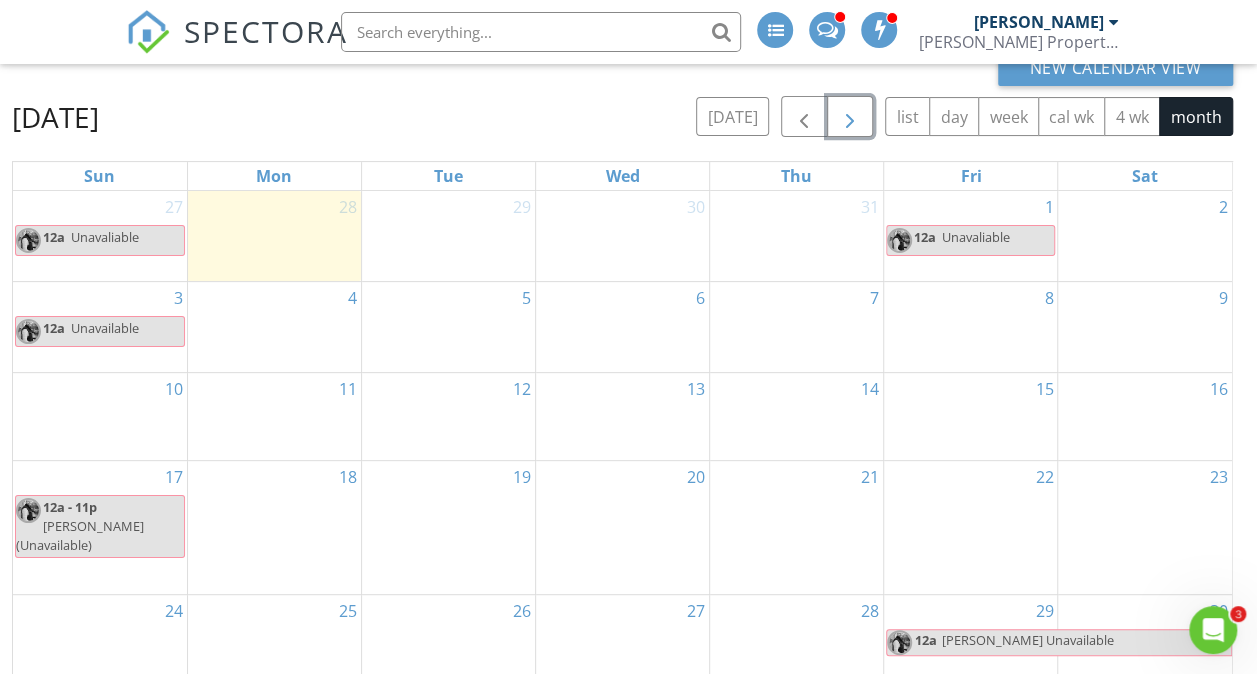 scroll, scrollTop: 164, scrollLeft: 0, axis: vertical 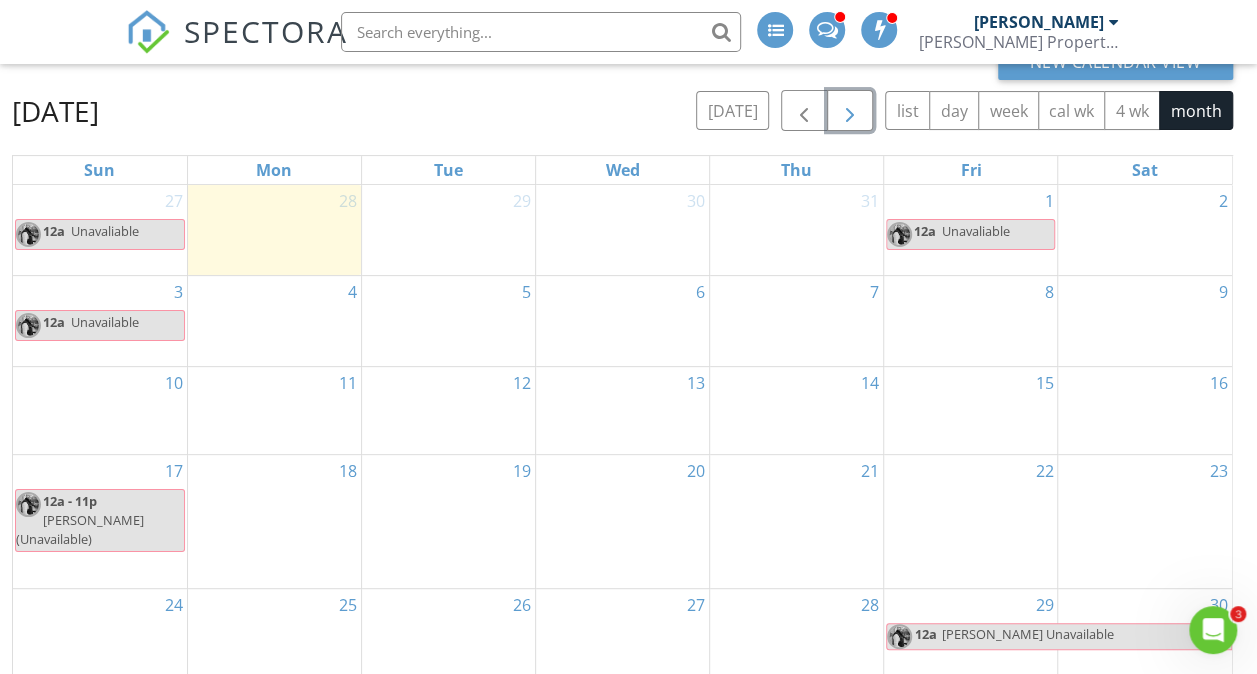 click on "8" at bounding box center [970, 321] 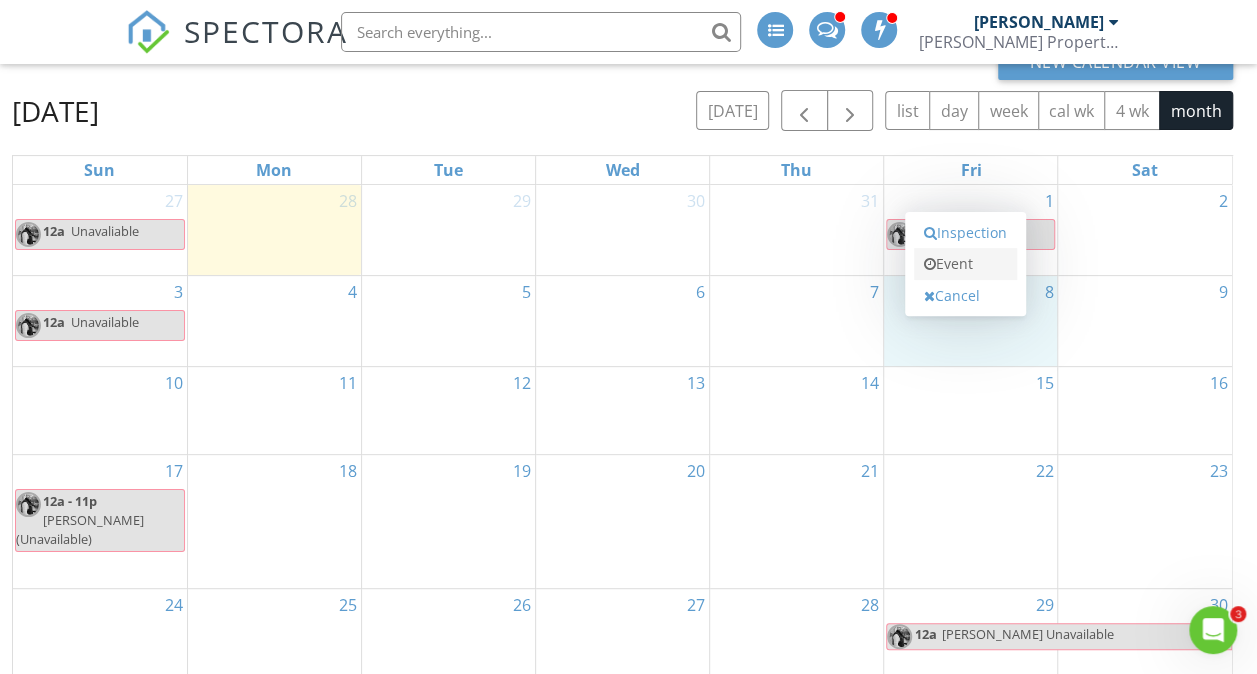 click on "Event" at bounding box center [965, 264] 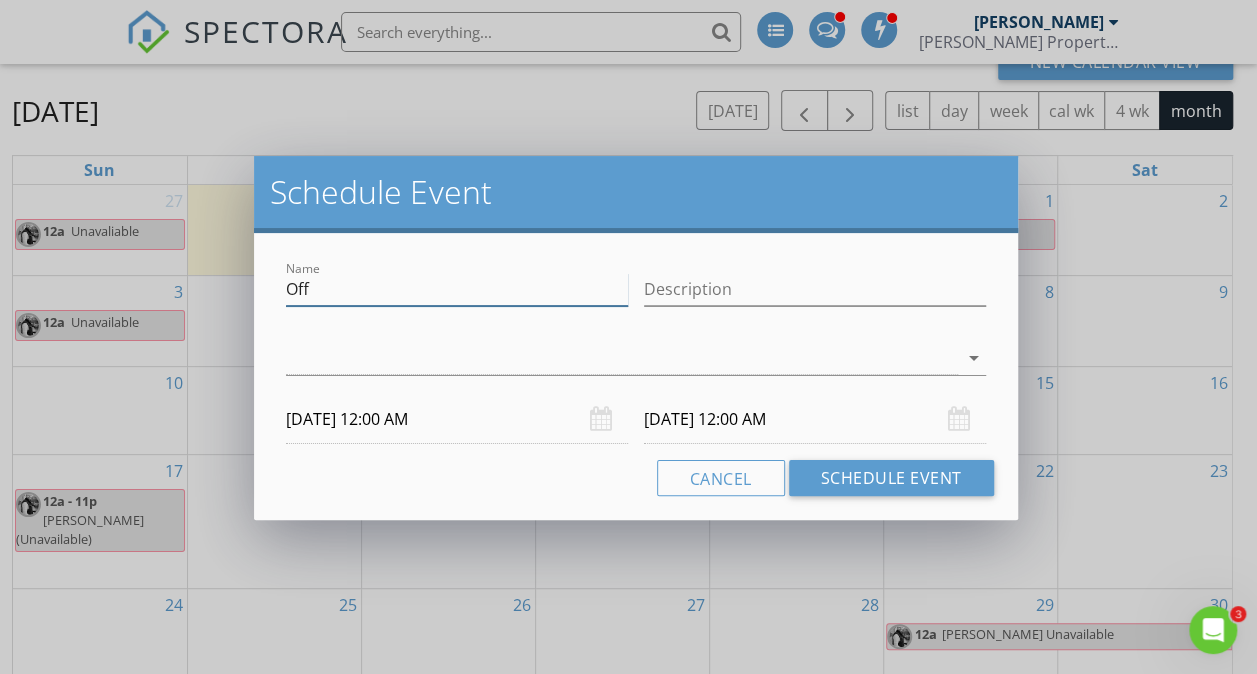 click on "Off" at bounding box center [457, 289] 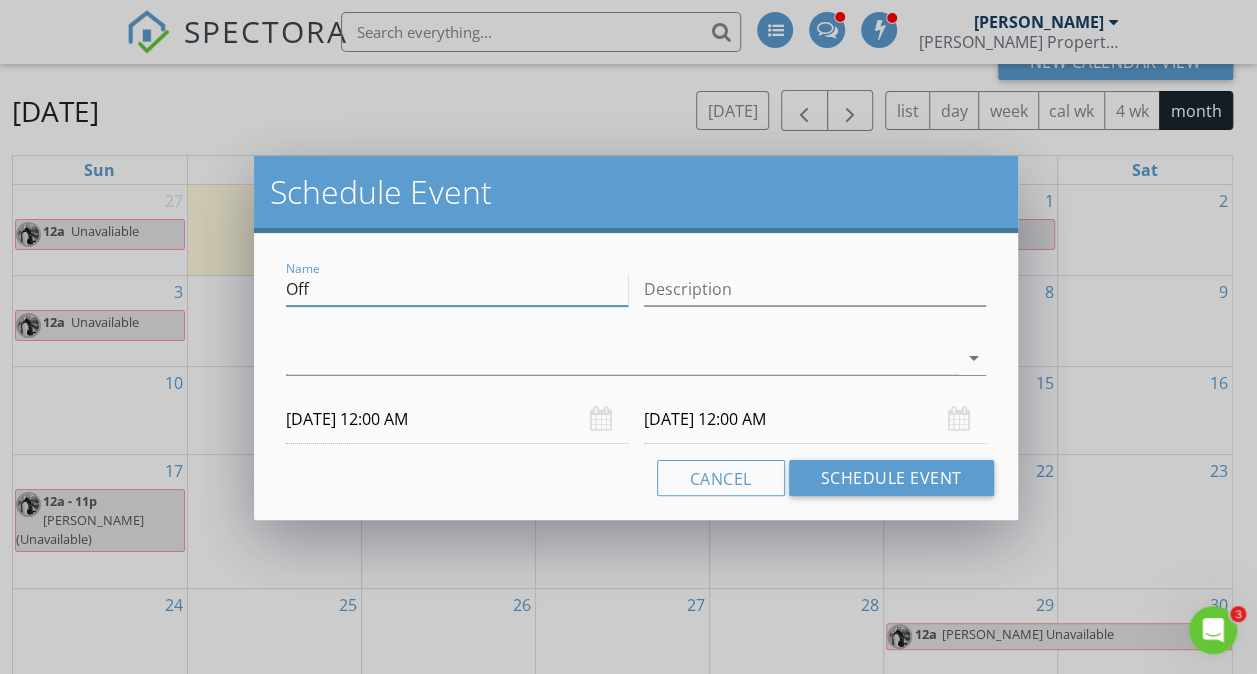 click on "Off" at bounding box center (457, 289) 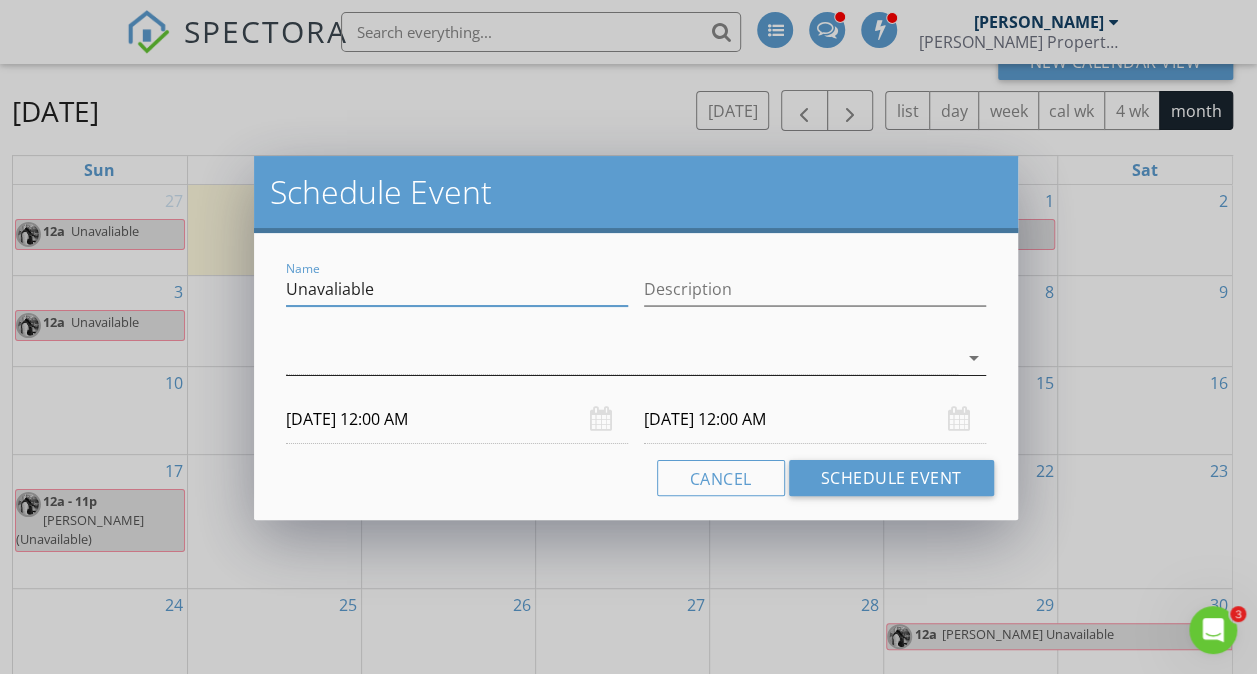 click at bounding box center (621, 358) 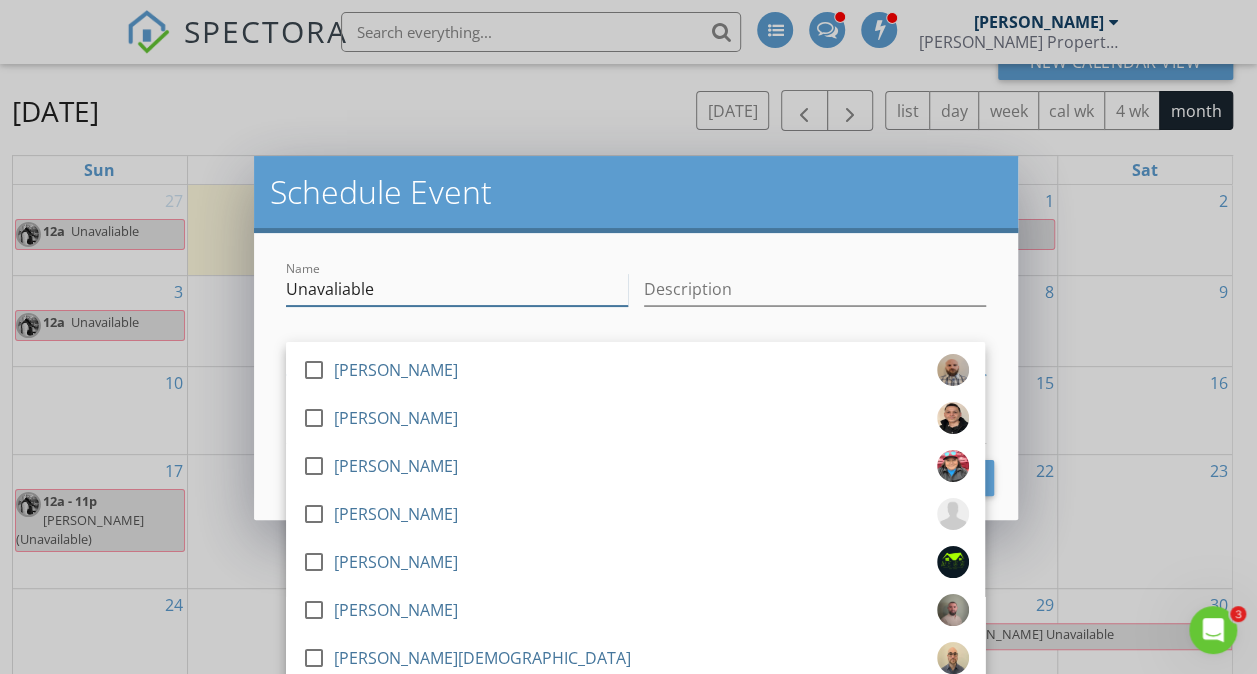 click on "Unavaliable" at bounding box center (457, 289) 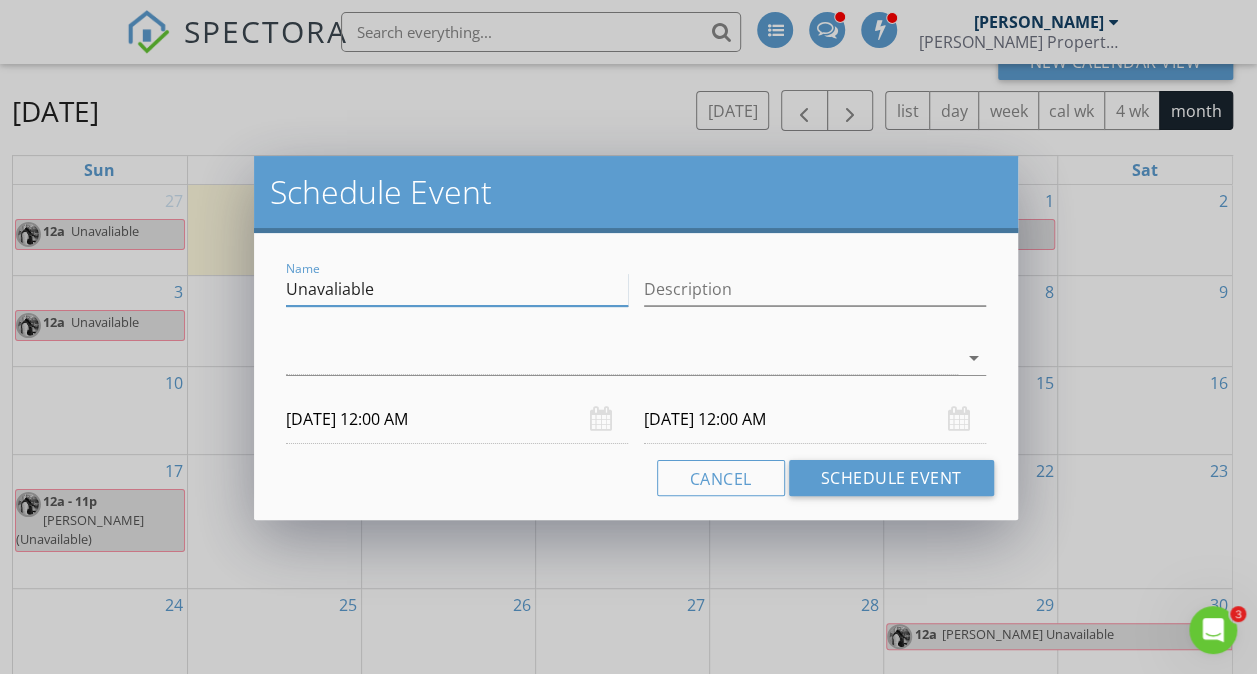 click on "Unavaliable" at bounding box center (457, 289) 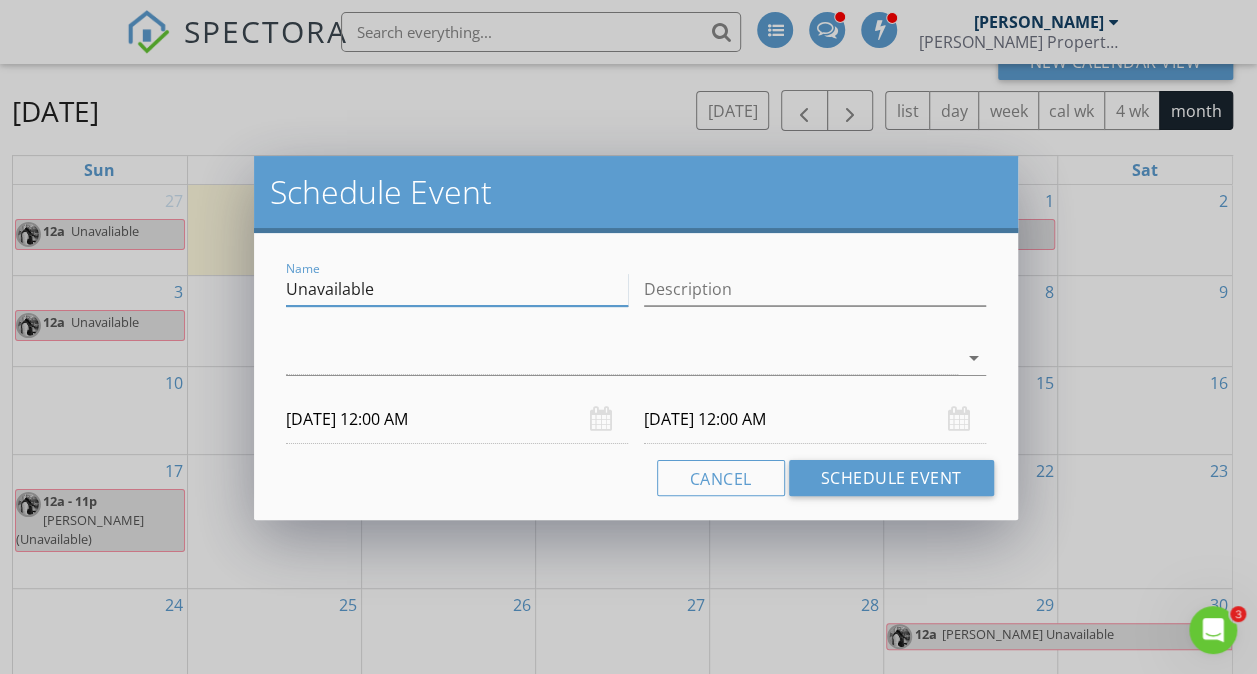 click on "Unavailable" at bounding box center [457, 289] 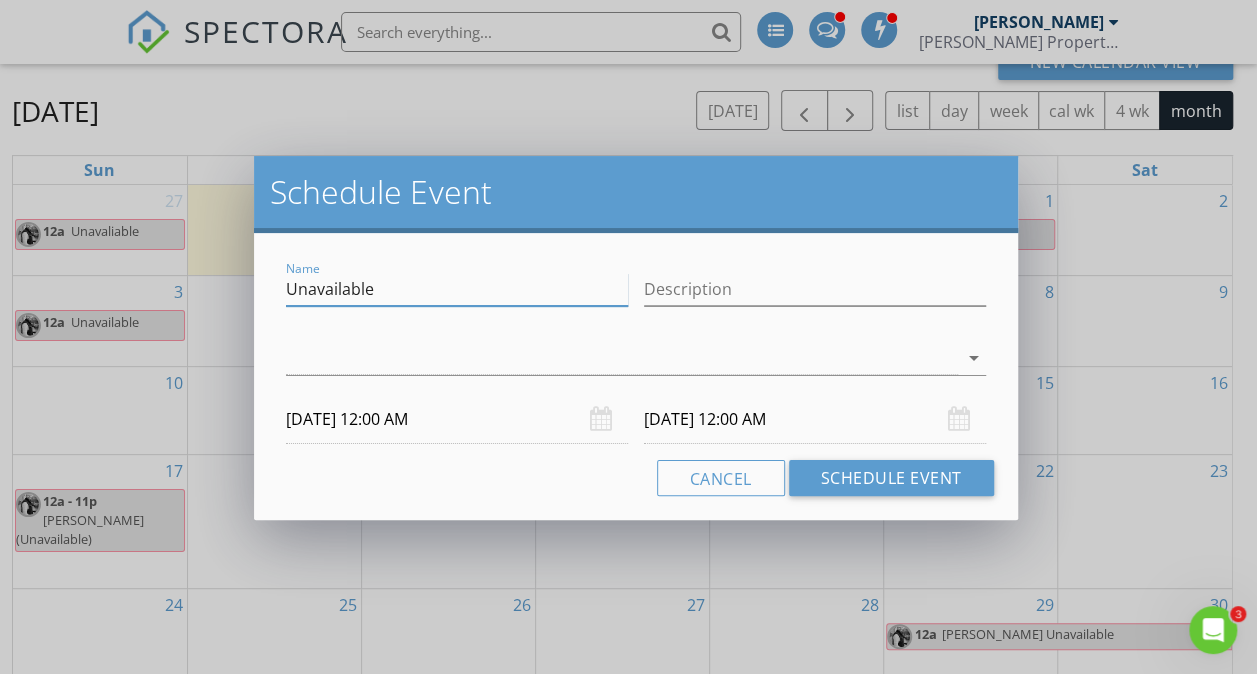 type on "Unavailable" 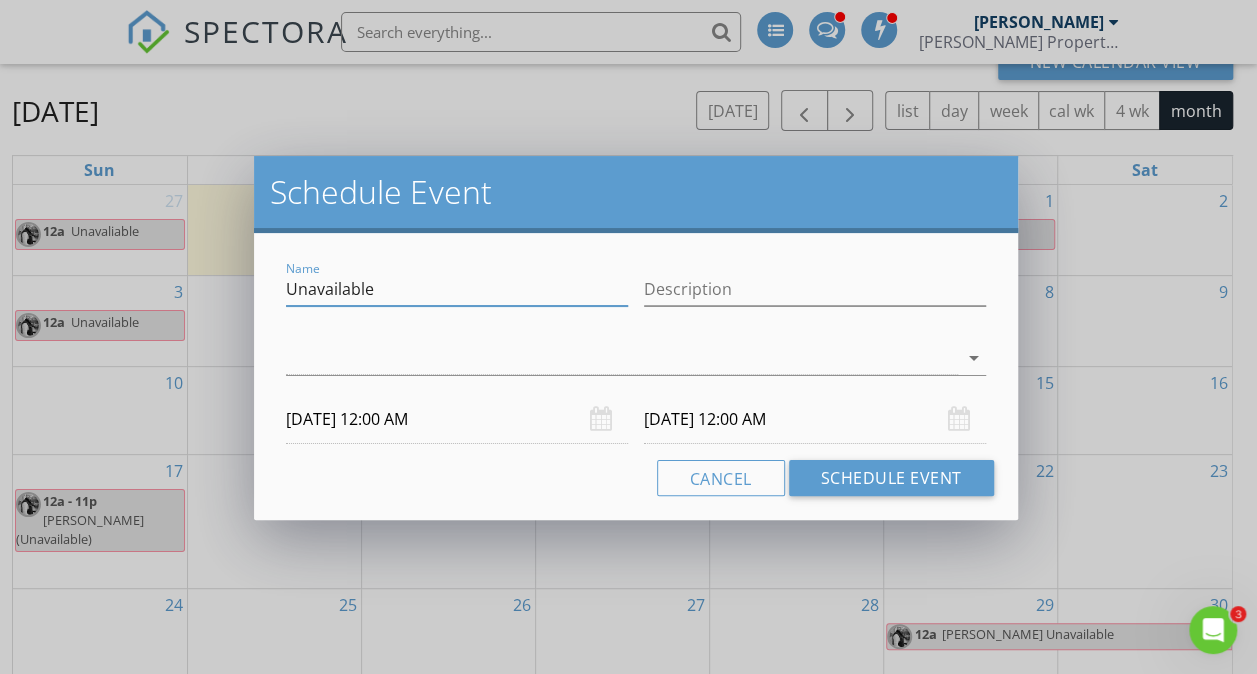 click on "Name Unavailable   Description     check_box_outline_blank   [PERSON_NAME]   check_box_outline_blank   [PERSON_NAME]   check_box_outline_blank   [PERSON_NAME]   check_box_outline_blank   [PERSON_NAME]   check_box_outline_blank   [PERSON_NAME]   check_box_outline_blank   [PERSON_NAME]   check_box_outline_blank   [PERSON_NAME]   check_box_outline_blank   [PERSON_NAME]   check_box_outline_blank   [PERSON_NAME]   check_box_outline_blank   [PERSON_NAME]   check_box_outline_blank   [PERSON_NAME]   check_box_outline_blank   [PERSON_NAME]   check_box_outline_blank   [PERSON_NAME]   check_box_outline_blank   [PERSON_NAME]   check_box_outline_blank   [PERSON_NAME]   check_box_outline_blank   [PERSON_NAME]   check_box_outline_blank   [PERSON_NAME]   check_box_outline_blank   [PERSON_NAME]   check_box_outline_blank   [PERSON_NAME]   check_box_outline_blank   [PERSON_NAME]   arrow_drop_down   [DATE] 12:00 AM   [DATE] 12:00 AM         Cancel   Schedule Event" at bounding box center (635, 376) 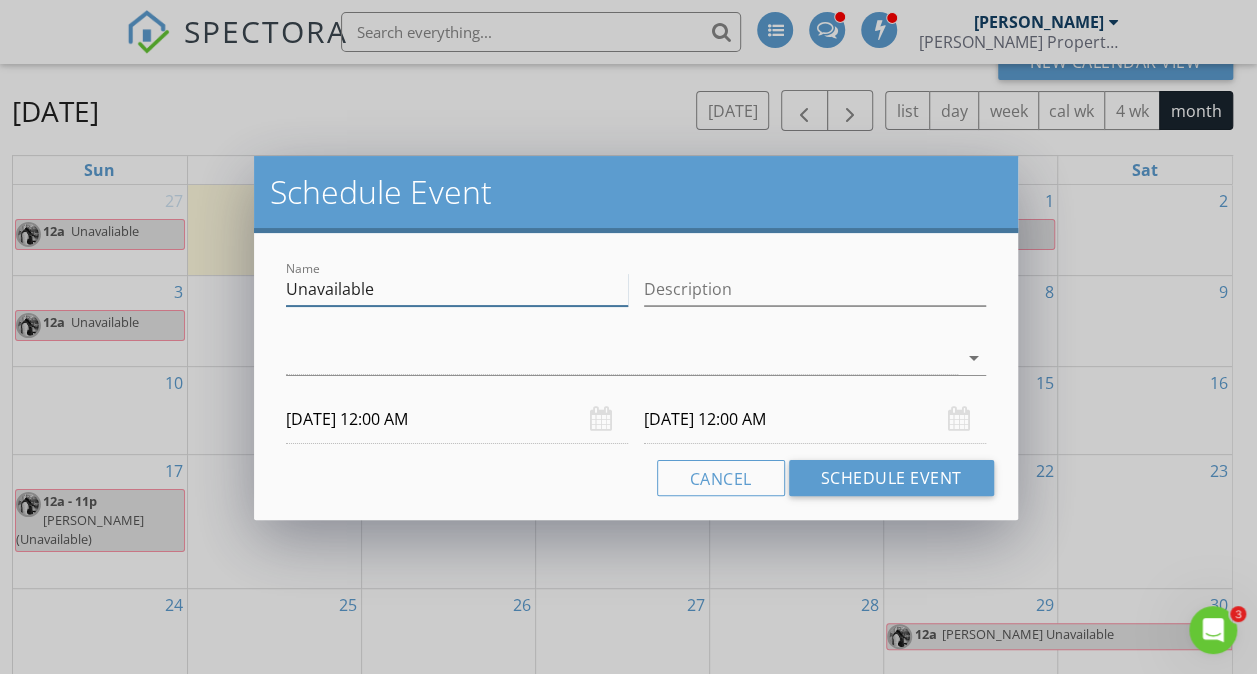 click on "Unavailable" at bounding box center (457, 289) 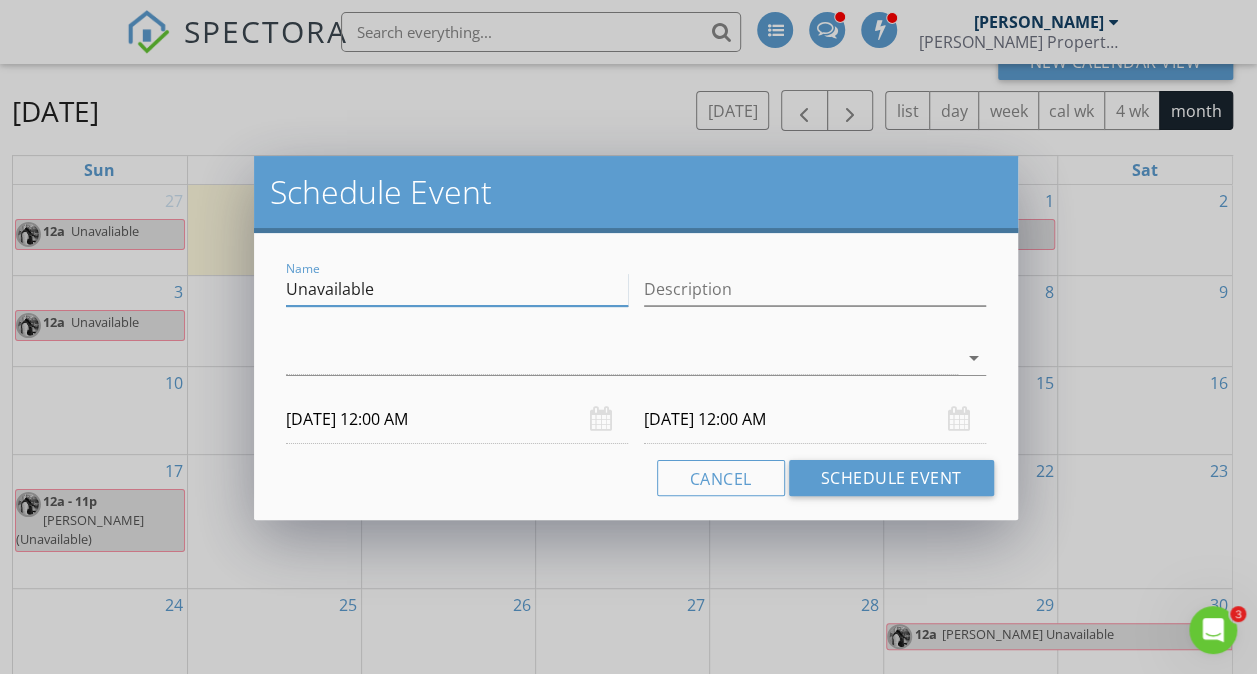 click on "Unavailable" at bounding box center [457, 289] 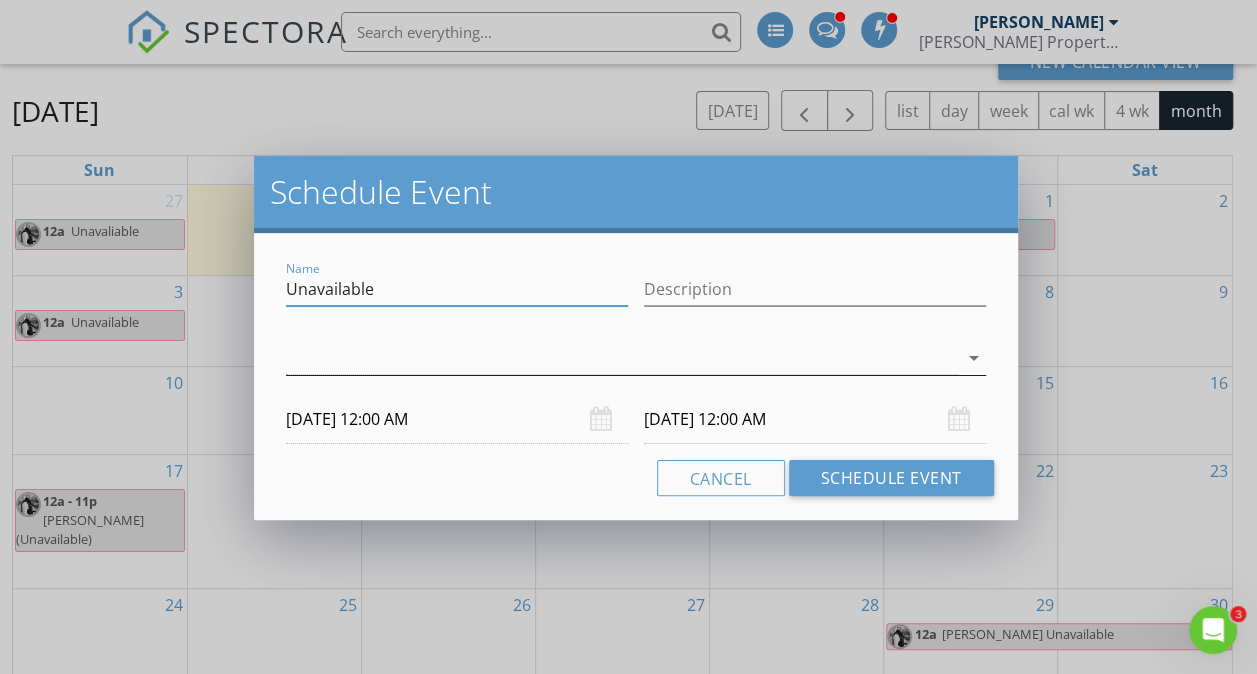 click at bounding box center (621, 358) 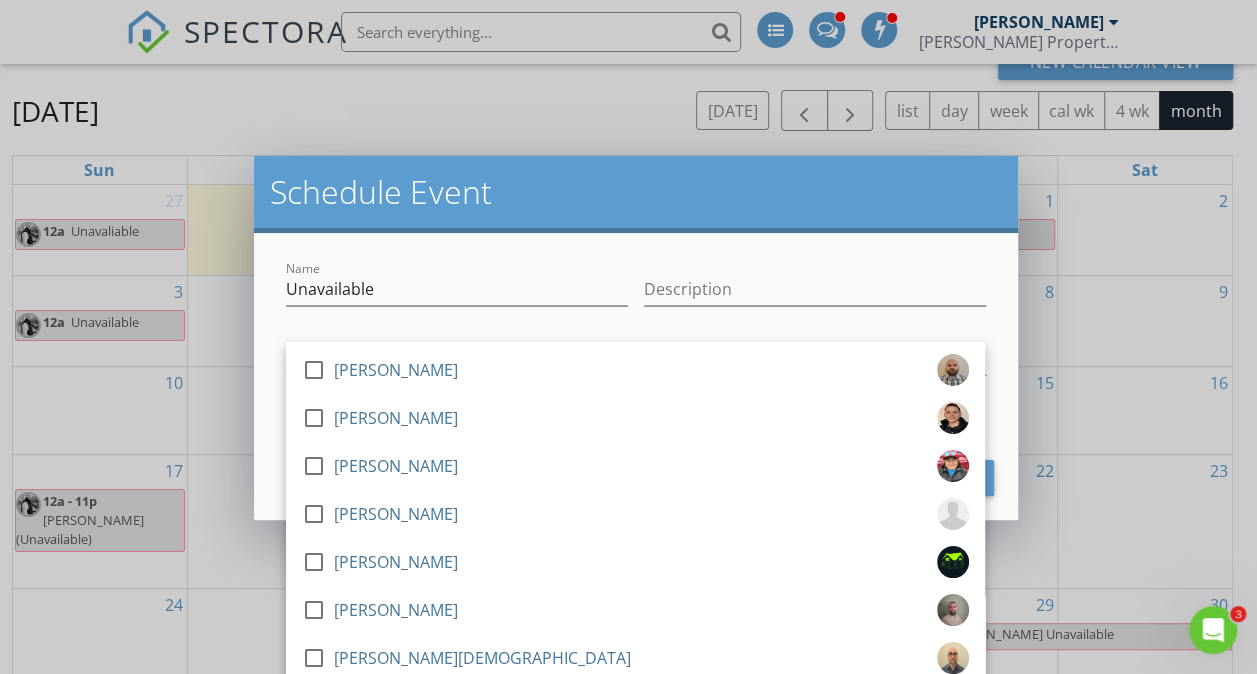 click on "check_box_outline_blank   [PERSON_NAME]   check_box_outline_blank   [PERSON_NAME]   check_box_outline_blank   [PERSON_NAME]   check_box_outline_blank   [PERSON_NAME]   check_box_outline_blank   [PERSON_NAME]   check_box_outline_blank   [PERSON_NAME]   check_box_outline_blank   [PERSON_NAME]   check_box_outline_blank   [PERSON_NAME]   check_box_outline_blank   [PERSON_NAME]   check_box_outline_blank   [PERSON_NAME]   check_box_outline_blank   [PERSON_NAME]   check_box_outline_blank   [PERSON_NAME]   check_box_outline_blank   [PERSON_NAME]   check_box_outline_blank   [PERSON_NAME]   check_box_outline_blank   [PERSON_NAME]   check_box_outline_blank   [PERSON_NAME]   check_box_outline_blank   [PERSON_NAME]   check_box_outline_blank   [PERSON_NAME]   check_box_outline_blank   [PERSON_NAME]   check_box_outline_blank   [PERSON_NAME]   arrow_drop_down" at bounding box center (635, 360) 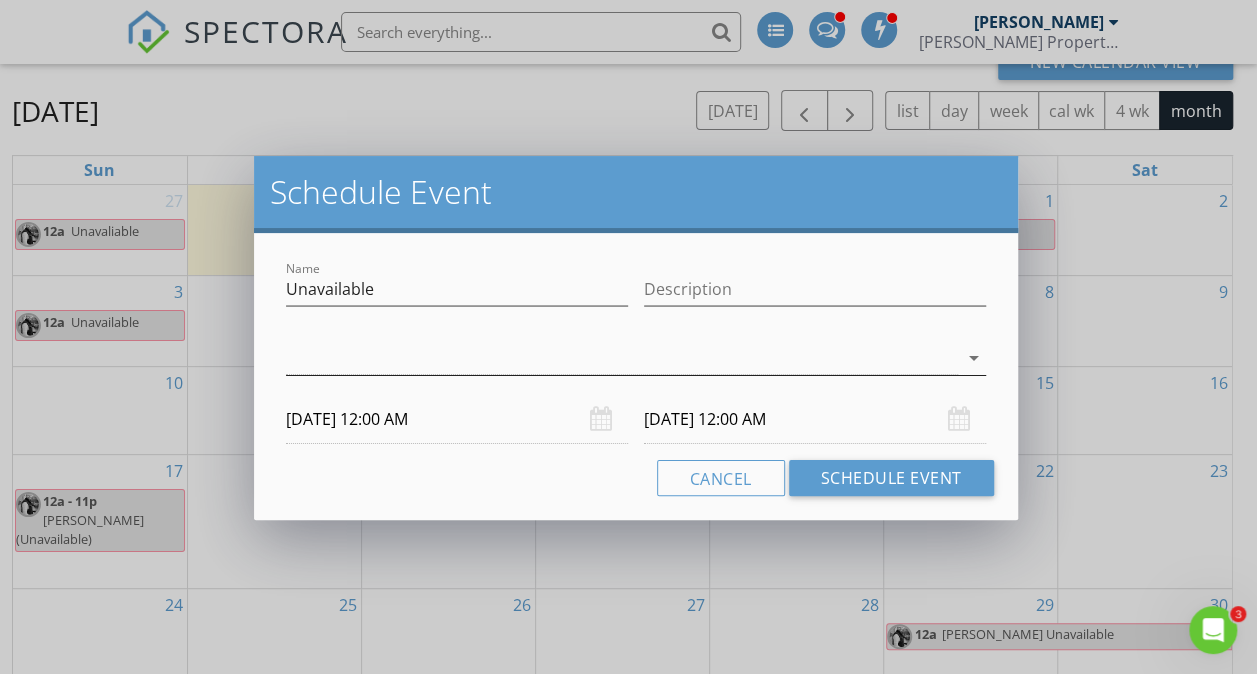 click at bounding box center (621, 358) 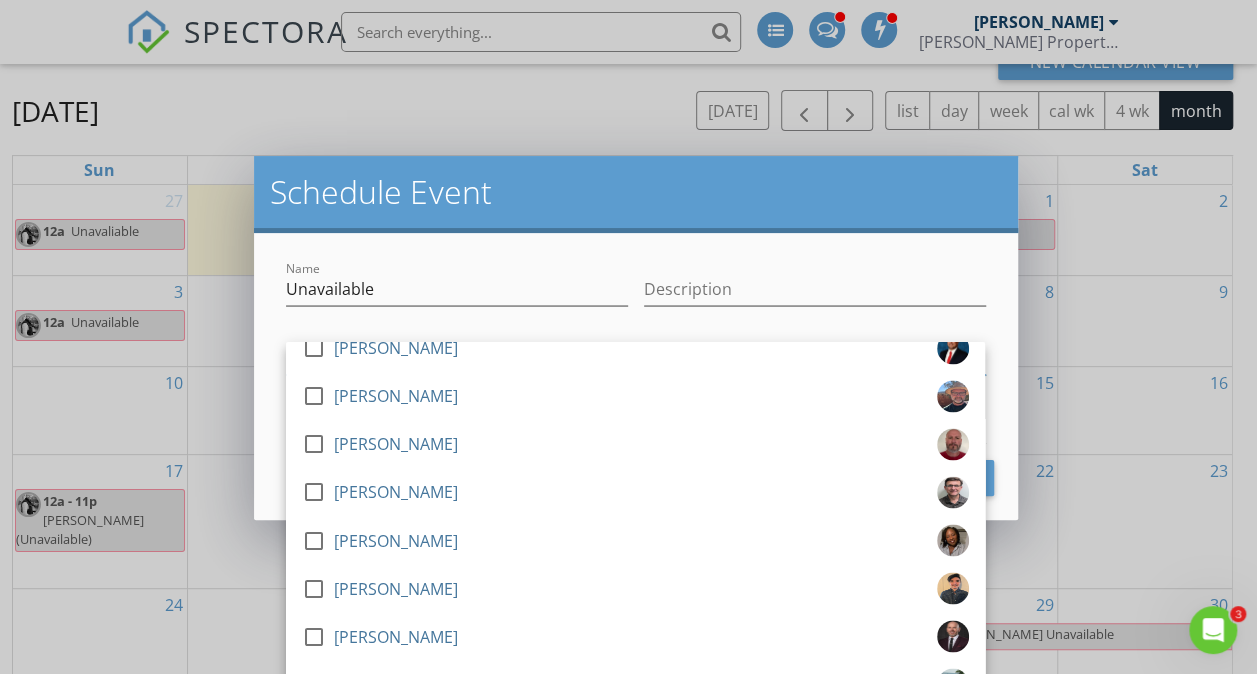 scroll, scrollTop: 2112, scrollLeft: 0, axis: vertical 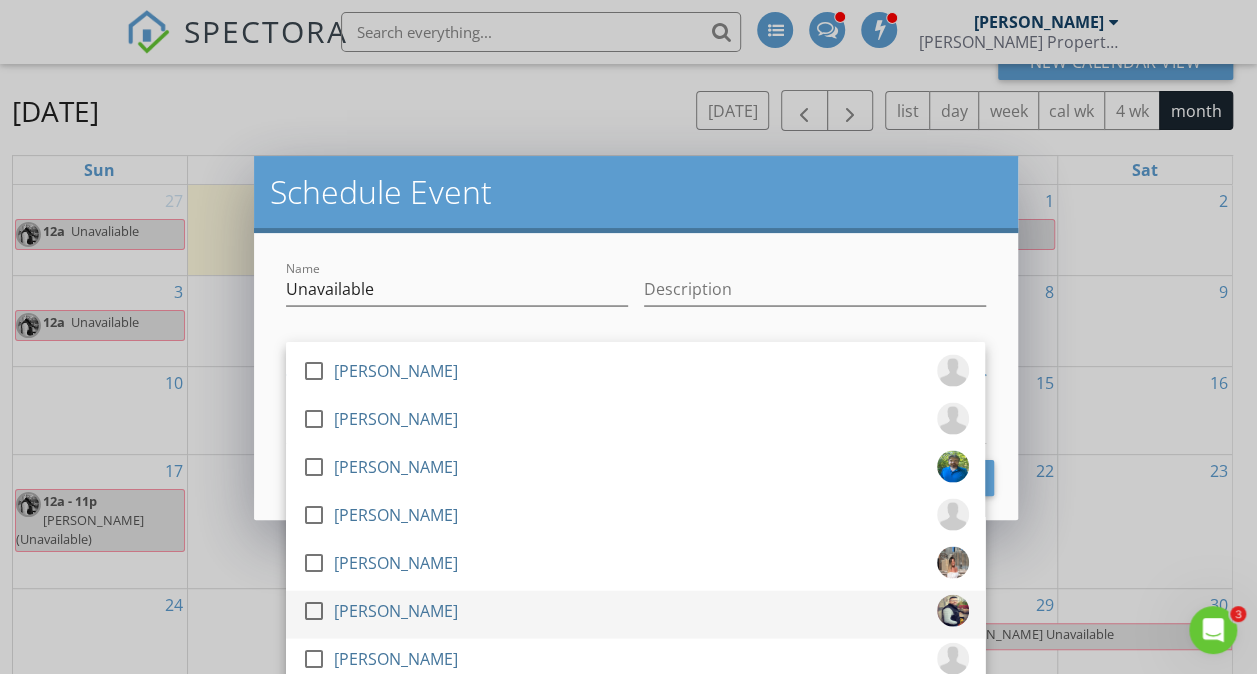 click at bounding box center (314, 610) 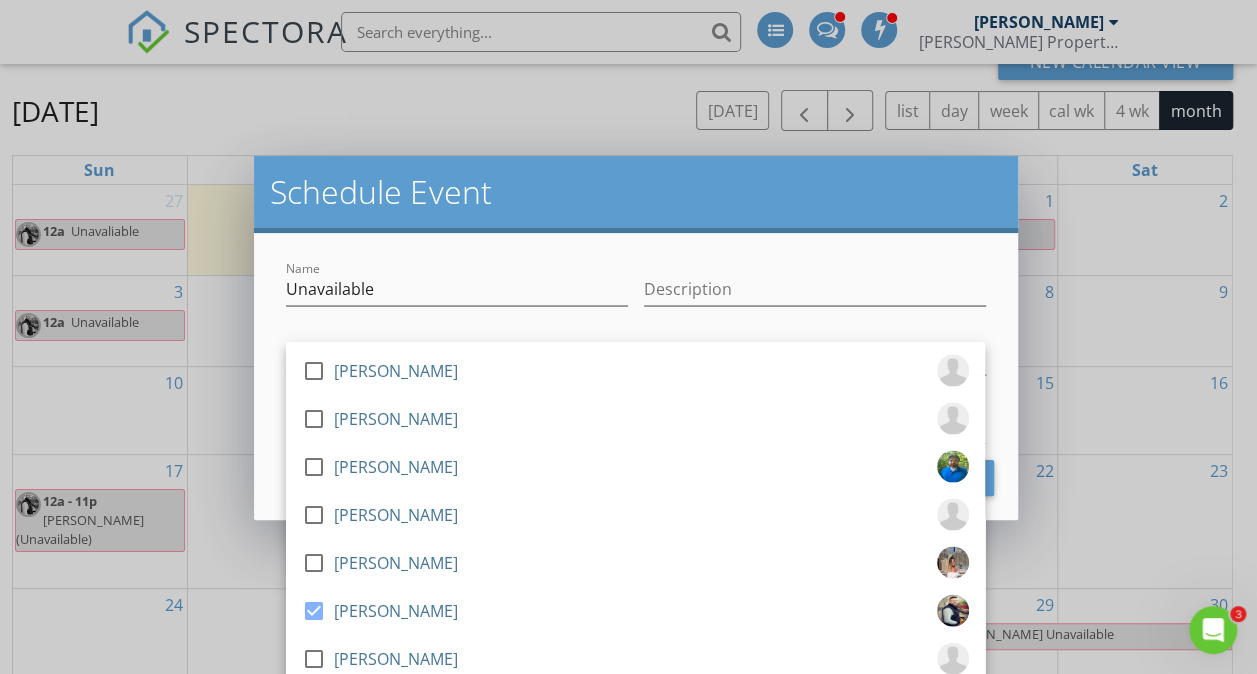 click on "Name Unavailable   Description     check_box_outline_blank   [PERSON_NAME]   check_box_outline_blank   [PERSON_NAME]   check_box_outline_blank   [PERSON_NAME]   check_box_outline_blank   [PERSON_NAME]   check_box_outline_blank   [PERSON_NAME]   check_box_outline_blank   [PERSON_NAME]   check_box_outline_blank   [PERSON_NAME]   check_box_outline_blank   [PERSON_NAME]   check_box_outline_blank   [PERSON_NAME]   check_box_outline_blank   [PERSON_NAME]   check_box_outline_blank   [PERSON_NAME]   check_box_outline_blank   [PERSON_NAME]   check_box_outline_blank   [PERSON_NAME]   check_box_outline_blank   [PERSON_NAME]   check_box_outline_blank   [PERSON_NAME]   check_box_outline_blank   [PERSON_NAME]   check_box_outline_blank   [PERSON_NAME]   check_box_outline_blank   [PERSON_NAME]   check_box_outline_blank   [PERSON_NAME]   check_box_outline_blank   [PERSON_NAME]   check_box_outline_blank   [PERSON_NAME]   check_box_outline_blank   [PERSON_NAME]   check_box_outline_blank   [PERSON_NAME]   check_box_outline_blank" at bounding box center (635, 376) 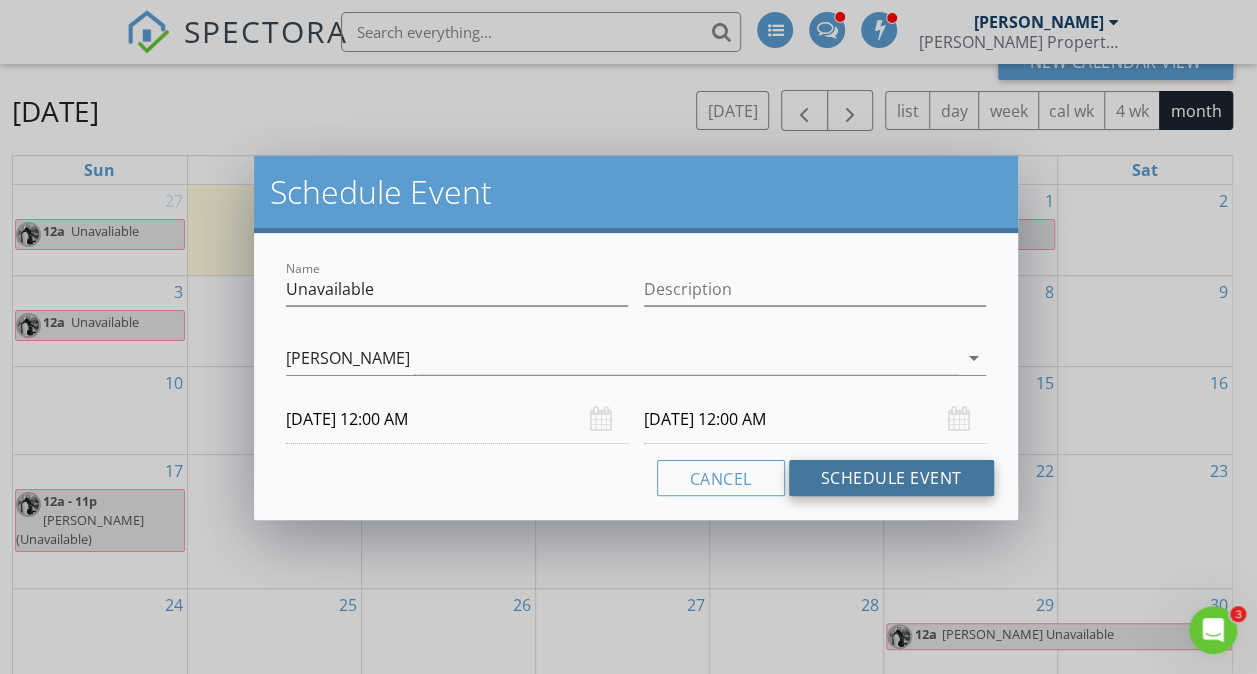 click on "Schedule Event" at bounding box center [891, 478] 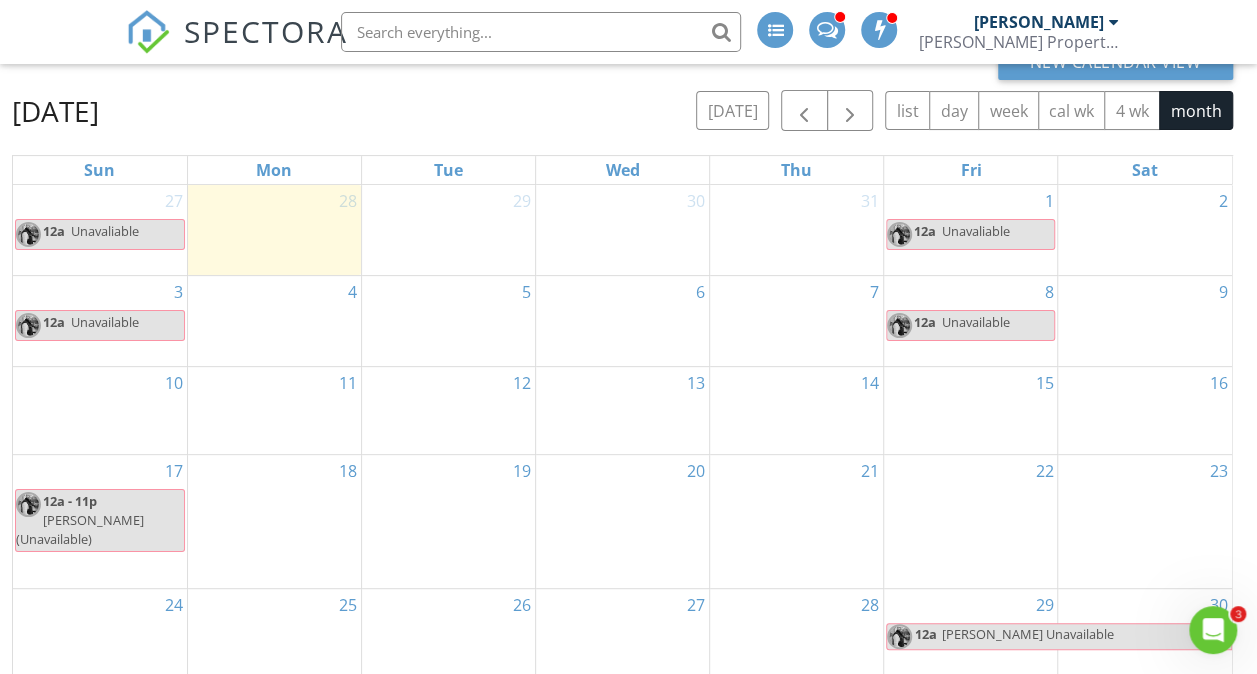 click on "15" at bounding box center [970, 410] 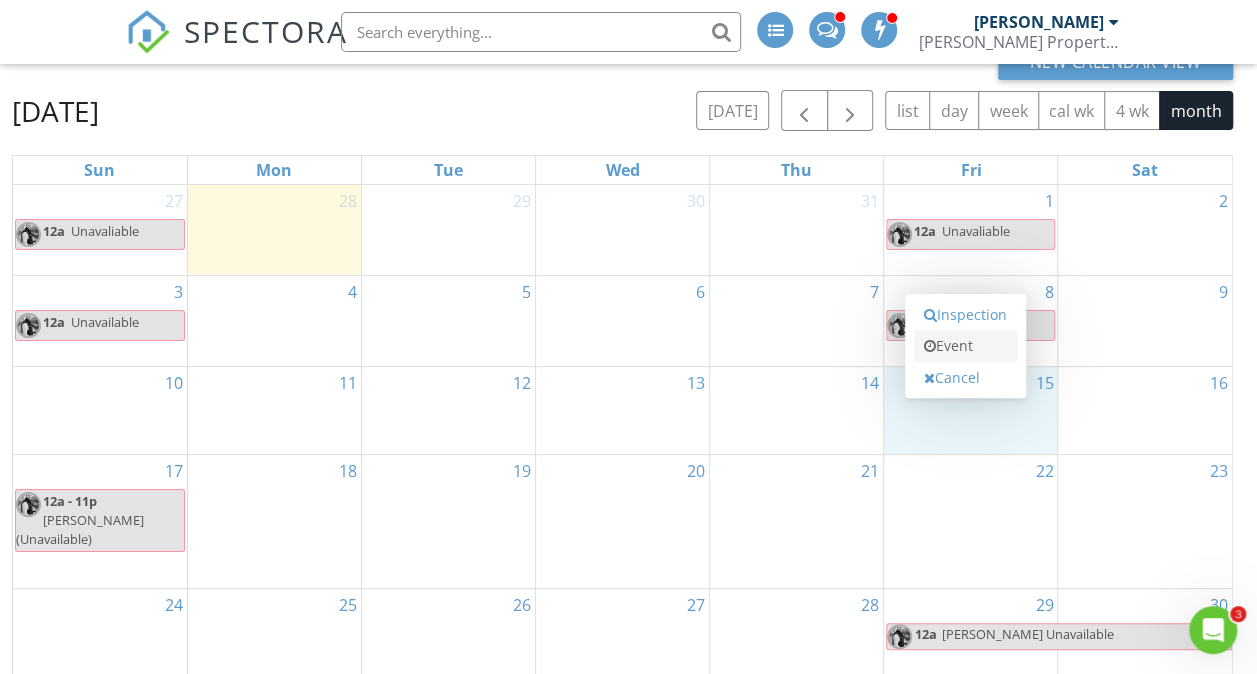 click on "Event" at bounding box center (965, 346) 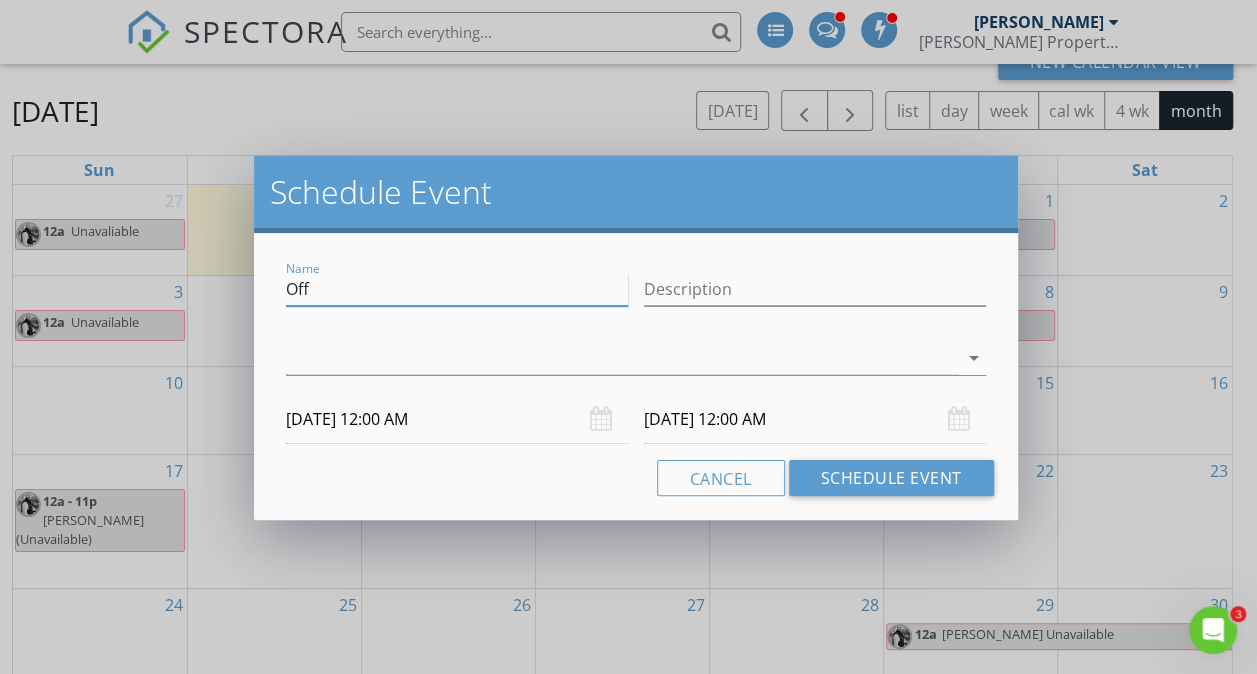 click on "Off" at bounding box center [457, 289] 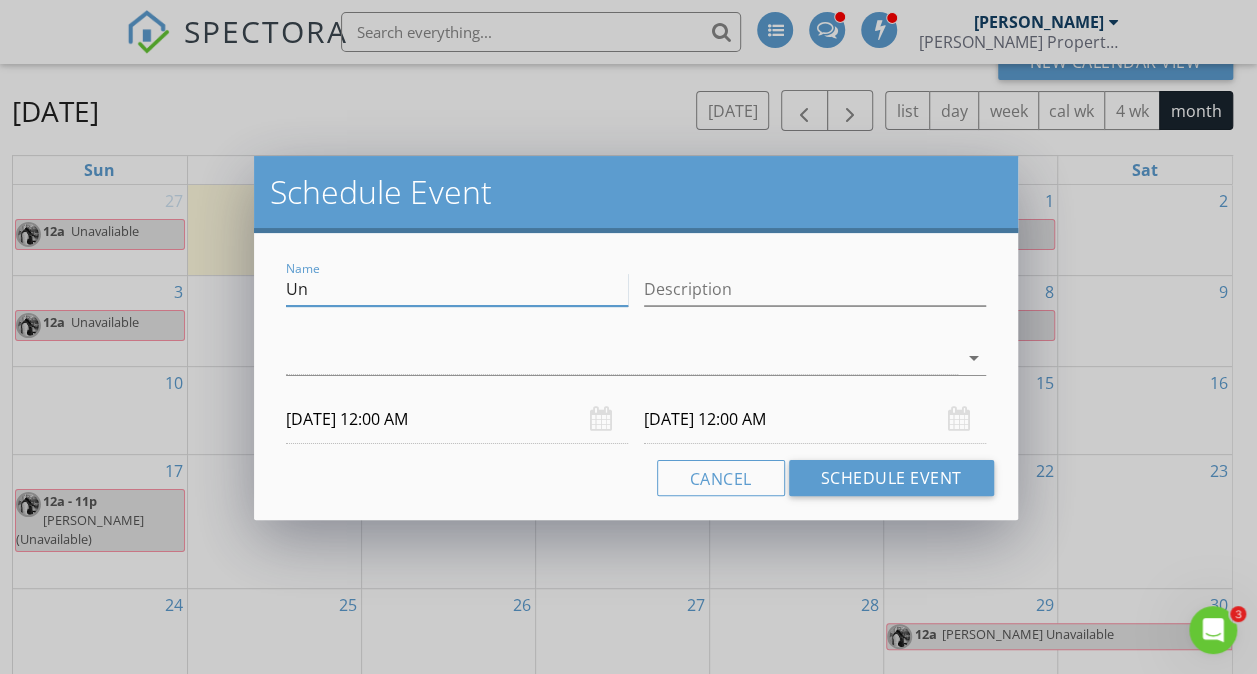 type on "U" 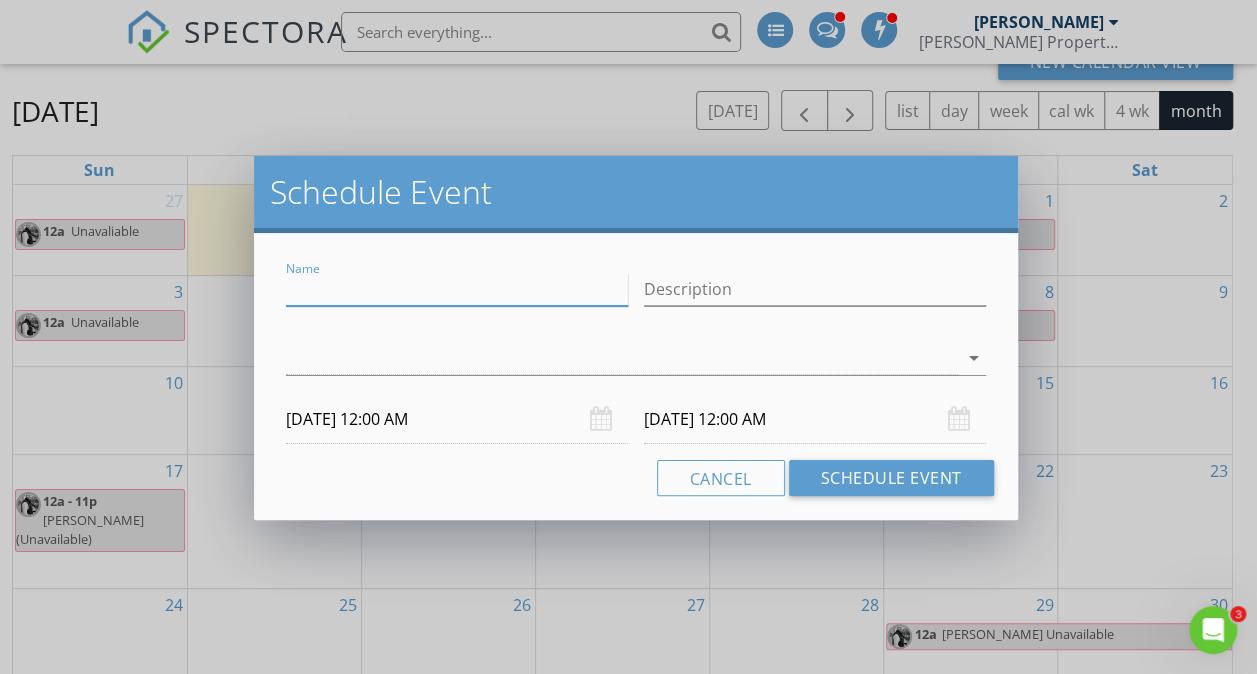 paste on "Unavailable" 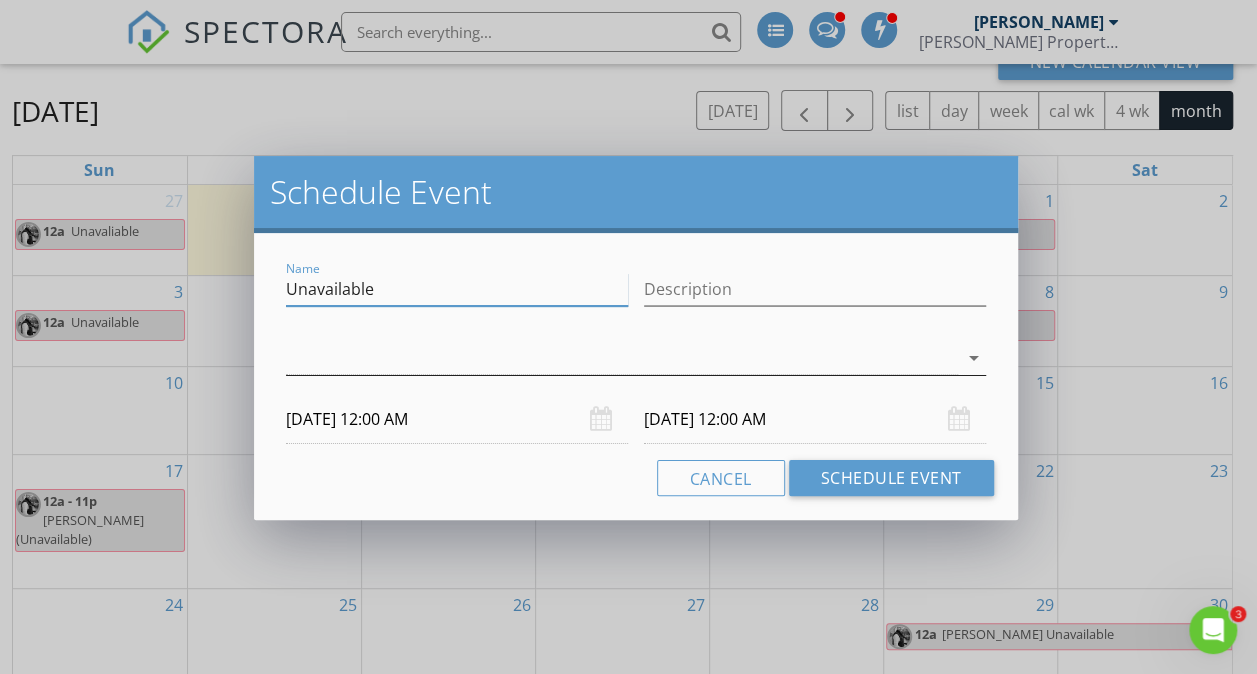 type on "Unavailable" 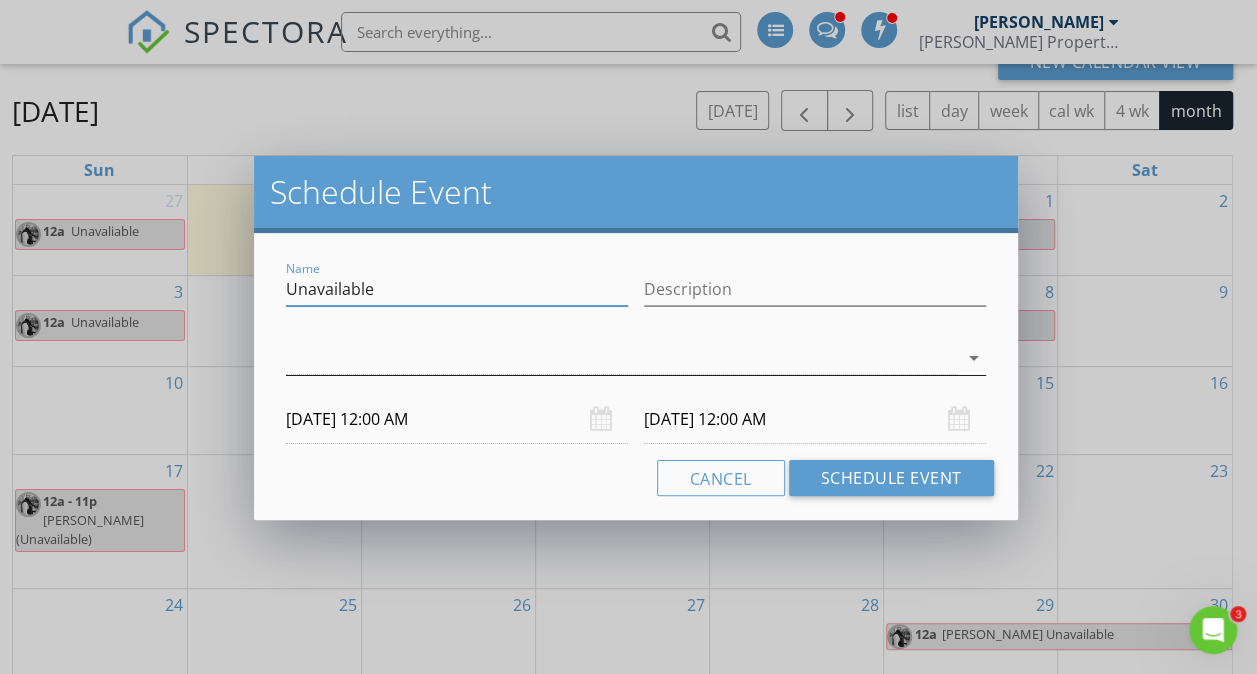click at bounding box center [621, 358] 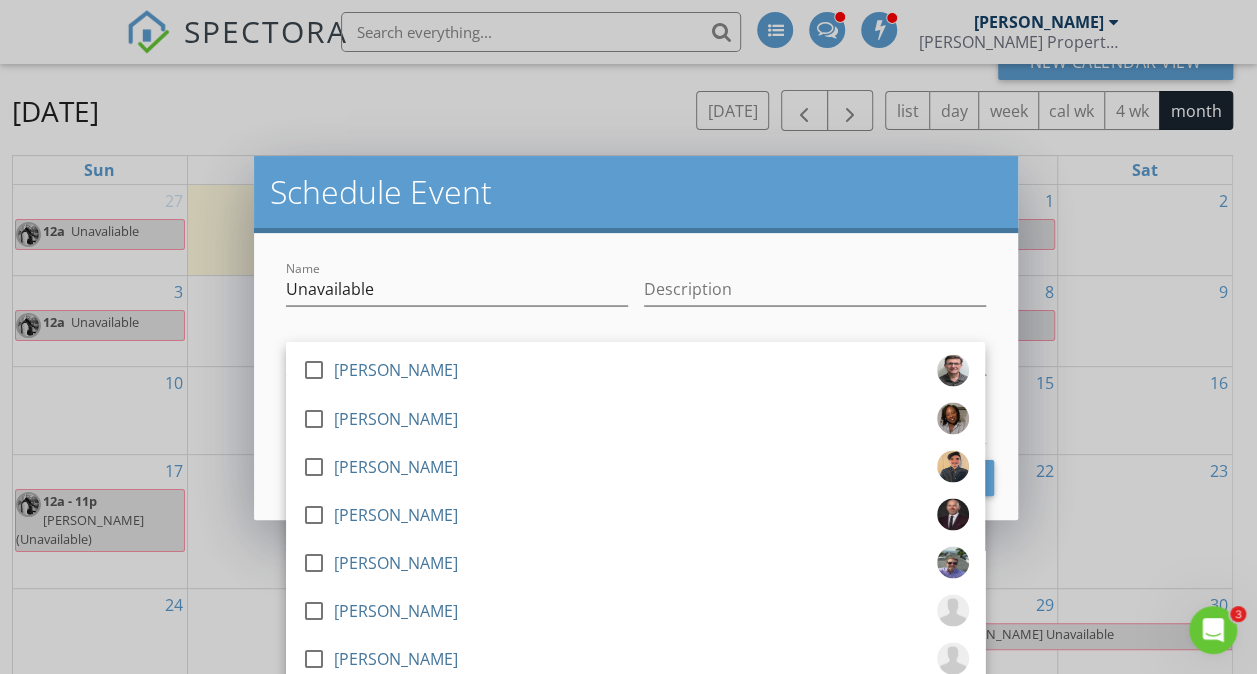 scroll, scrollTop: 2112, scrollLeft: 0, axis: vertical 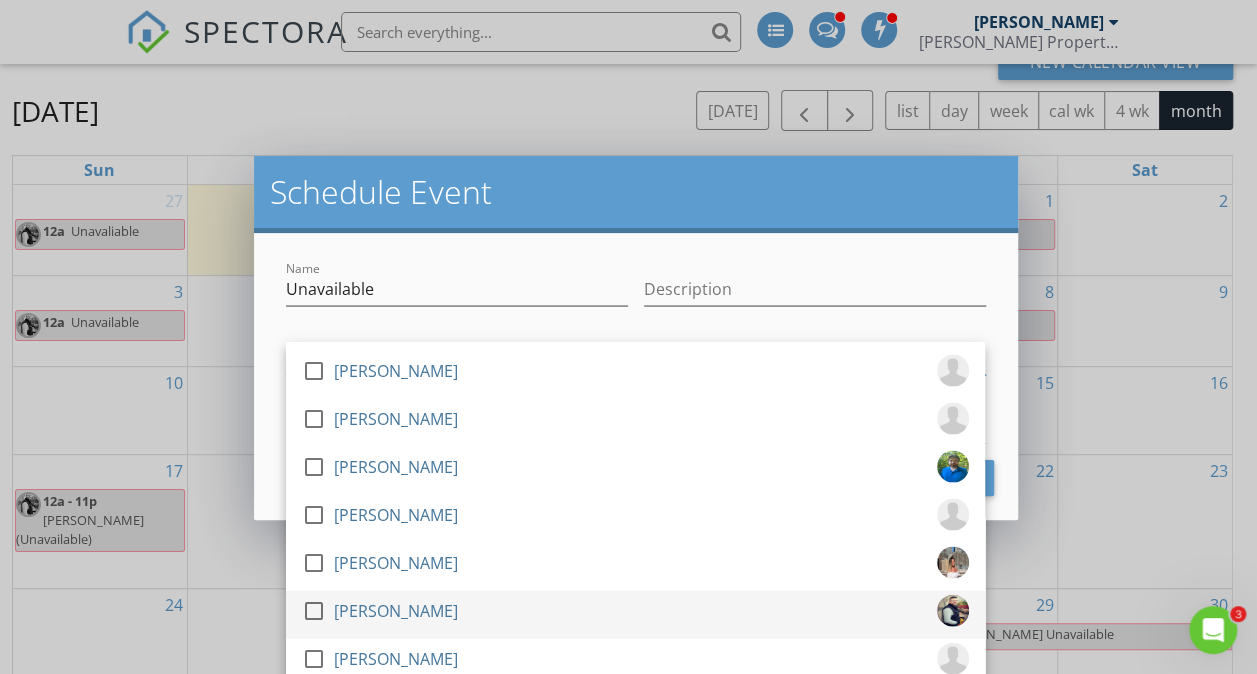 click at bounding box center (314, 610) 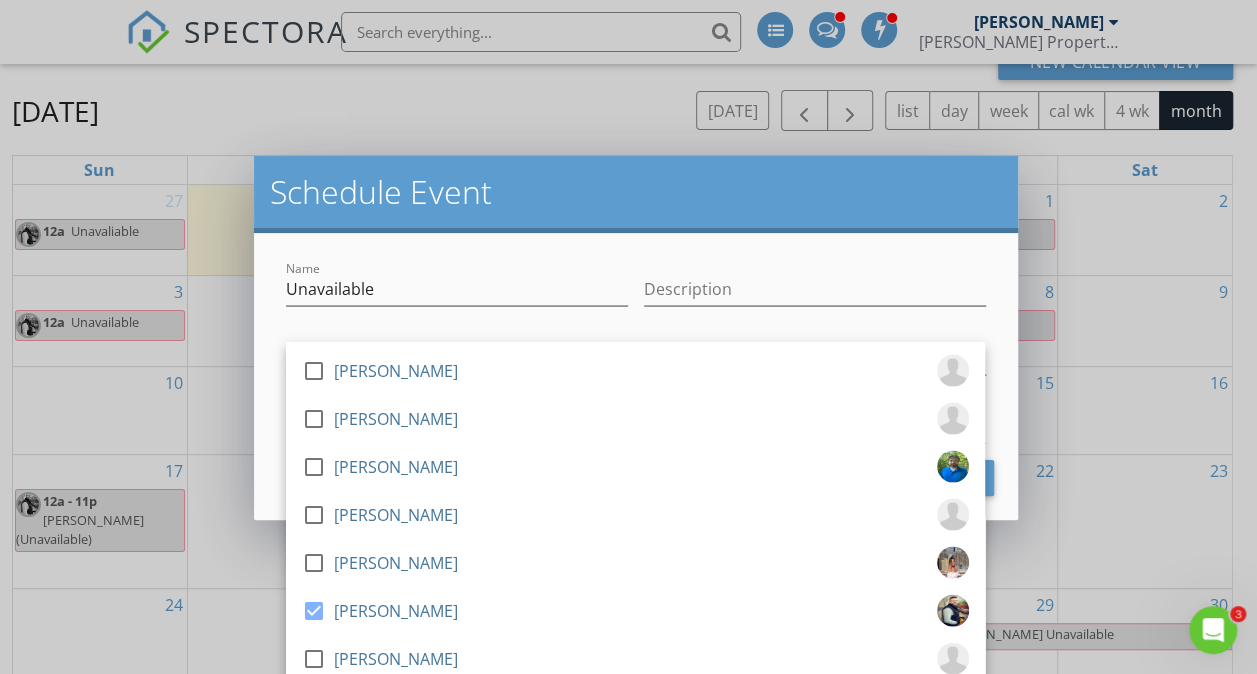 click on "Schedule Event" at bounding box center [635, 192] 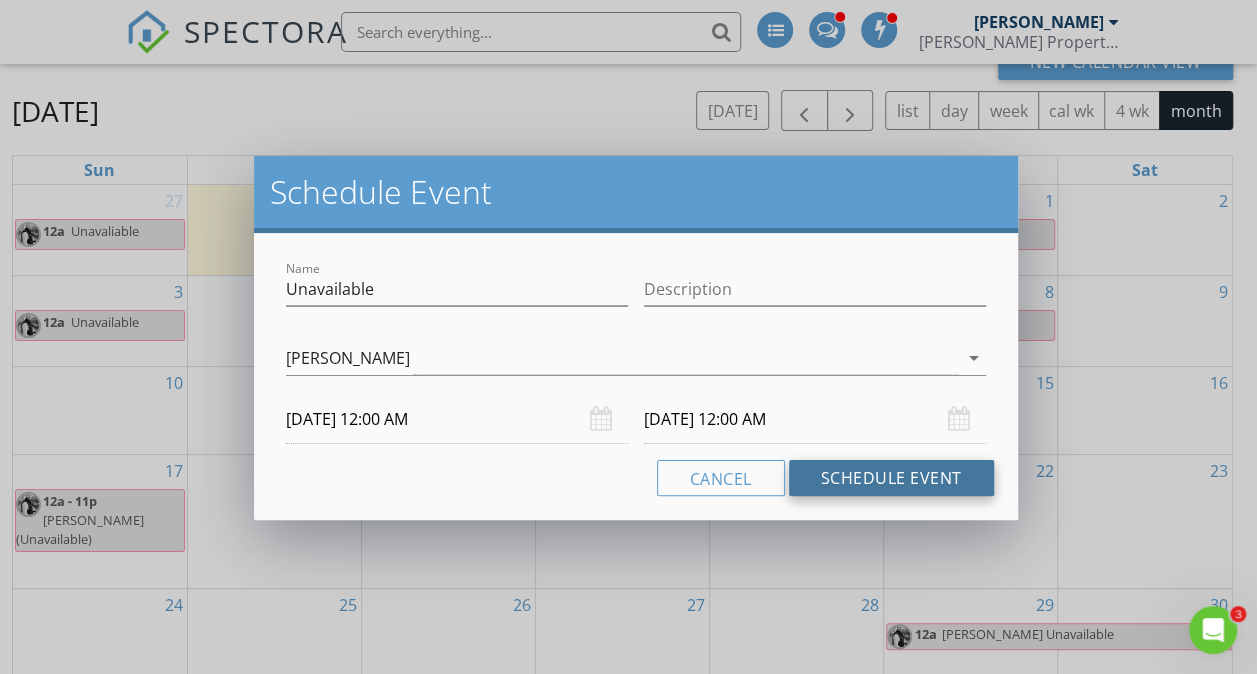 click on "Schedule Event" at bounding box center [891, 478] 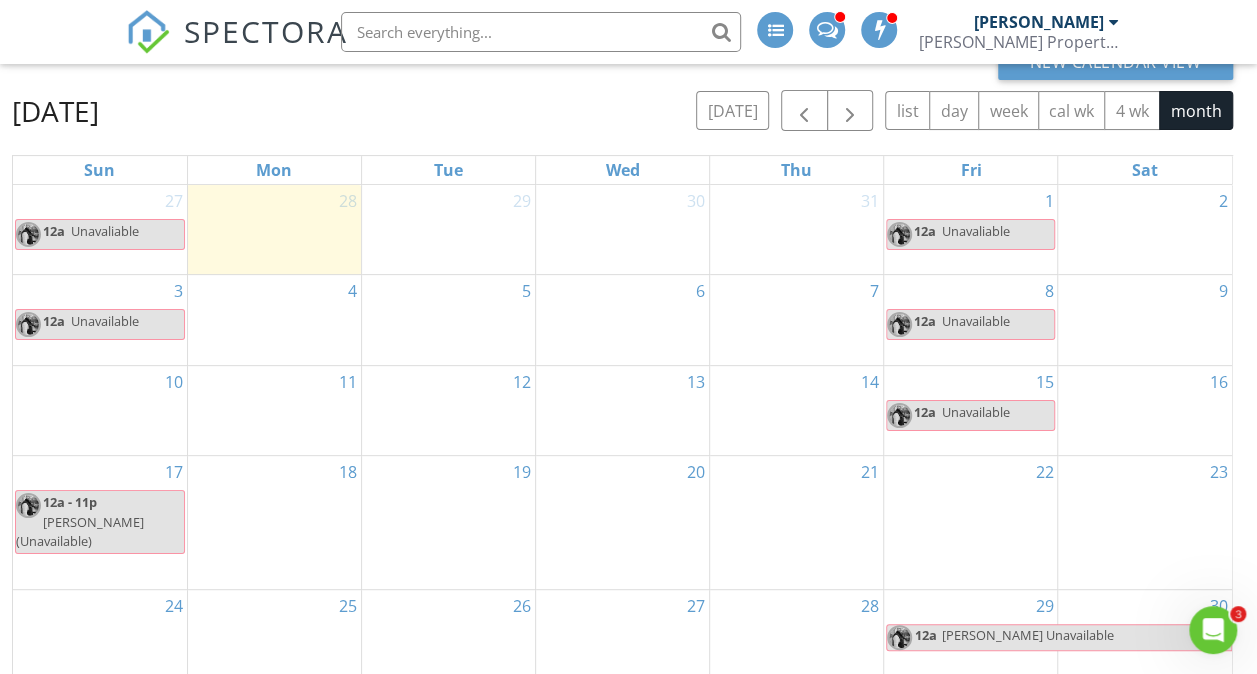 click on "22" at bounding box center [970, 522] 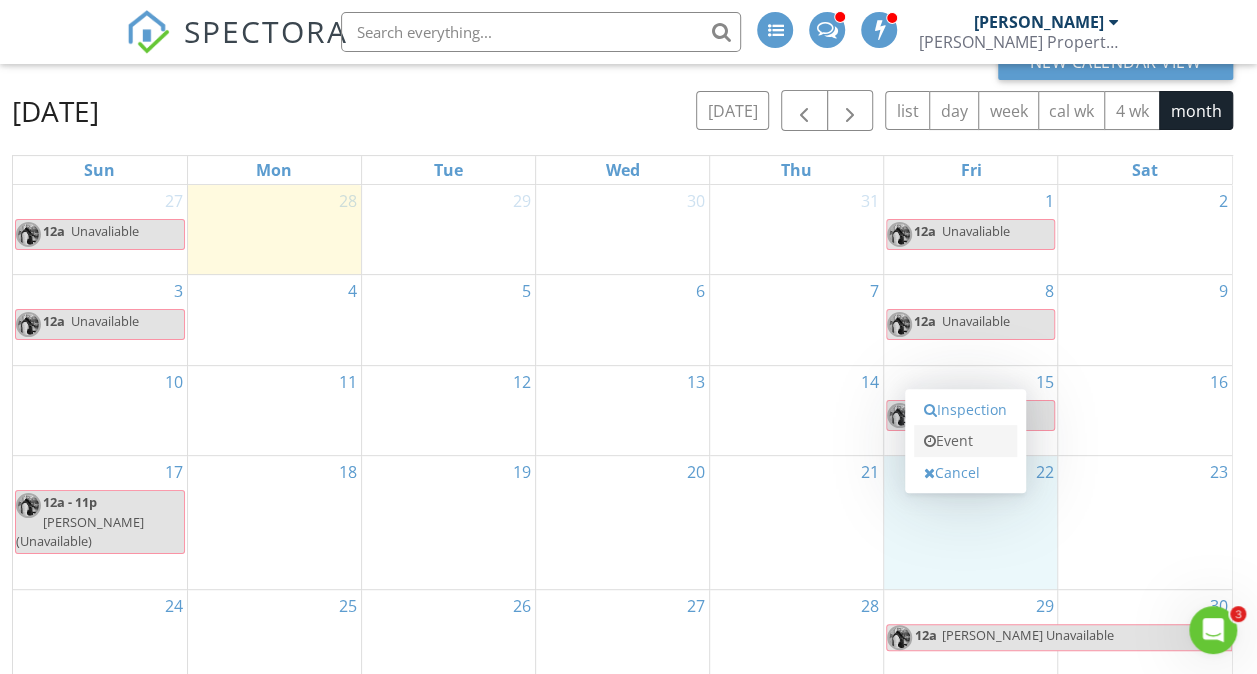 click on "Event" at bounding box center (965, 441) 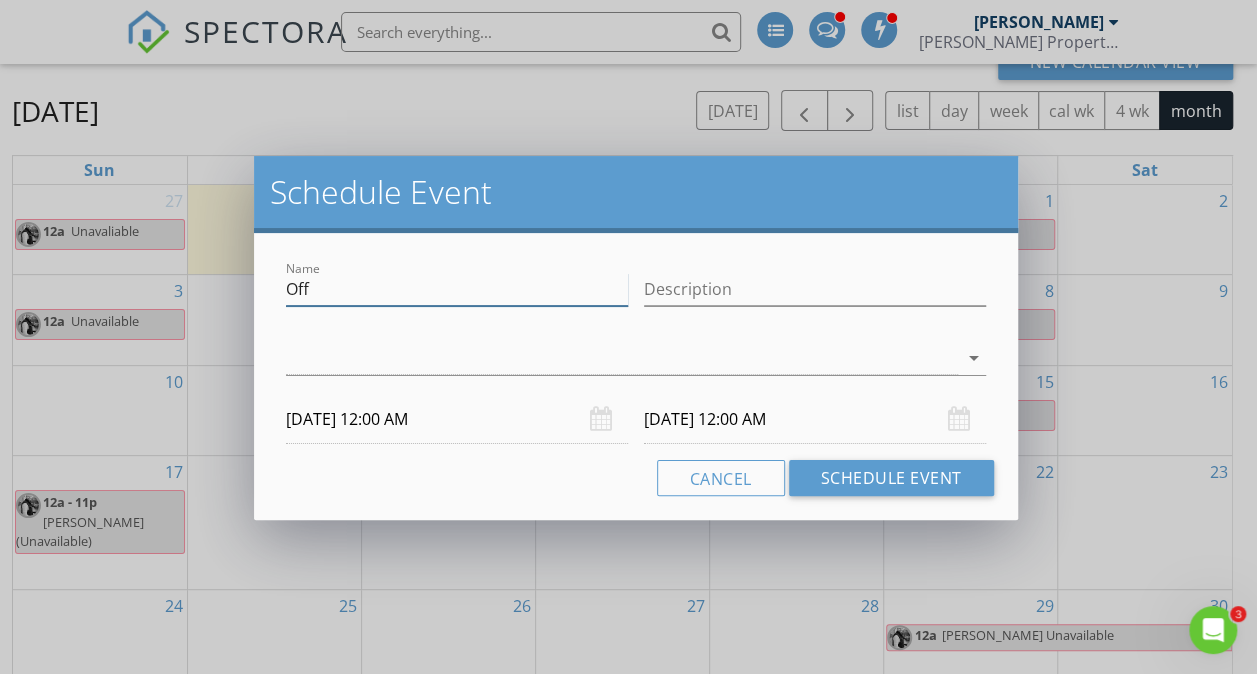 click on "Off" at bounding box center [457, 289] 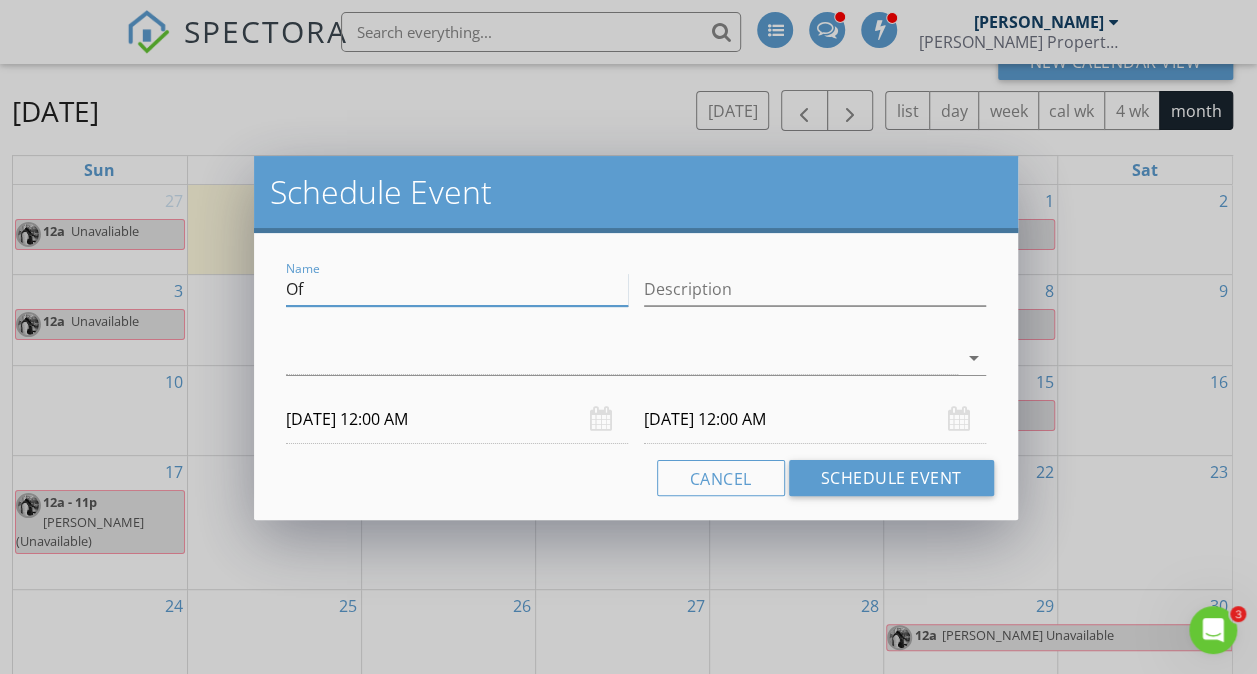 type on "O" 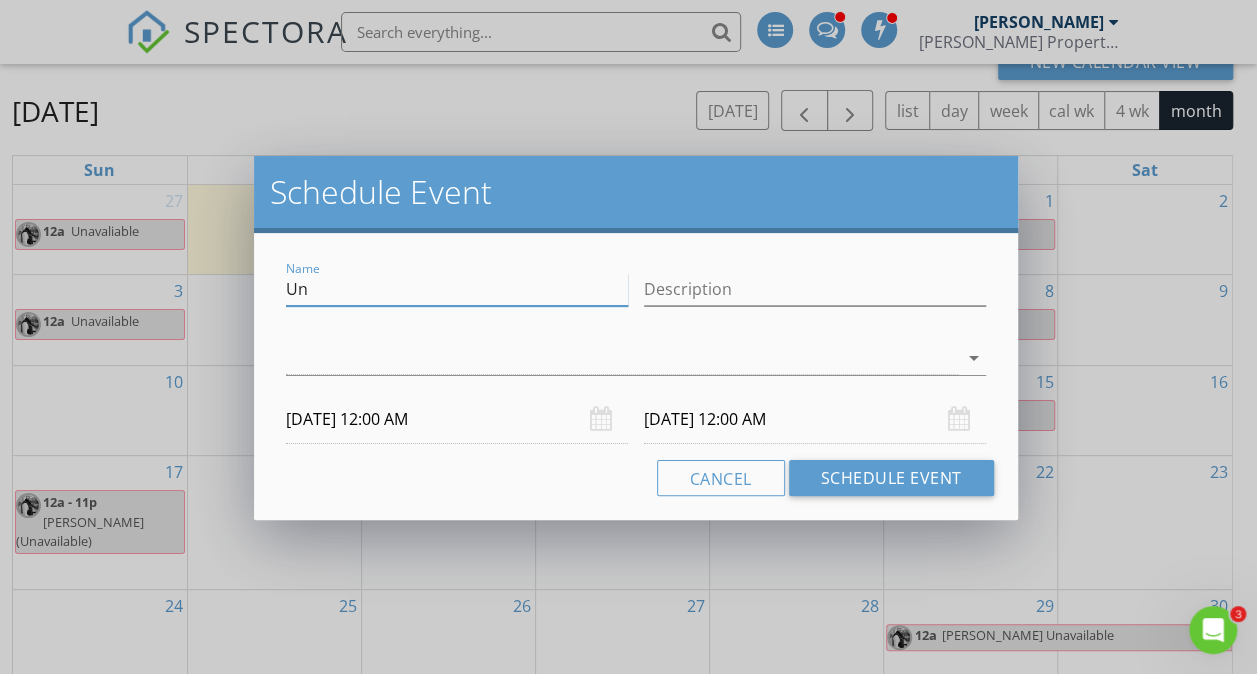 type on "U" 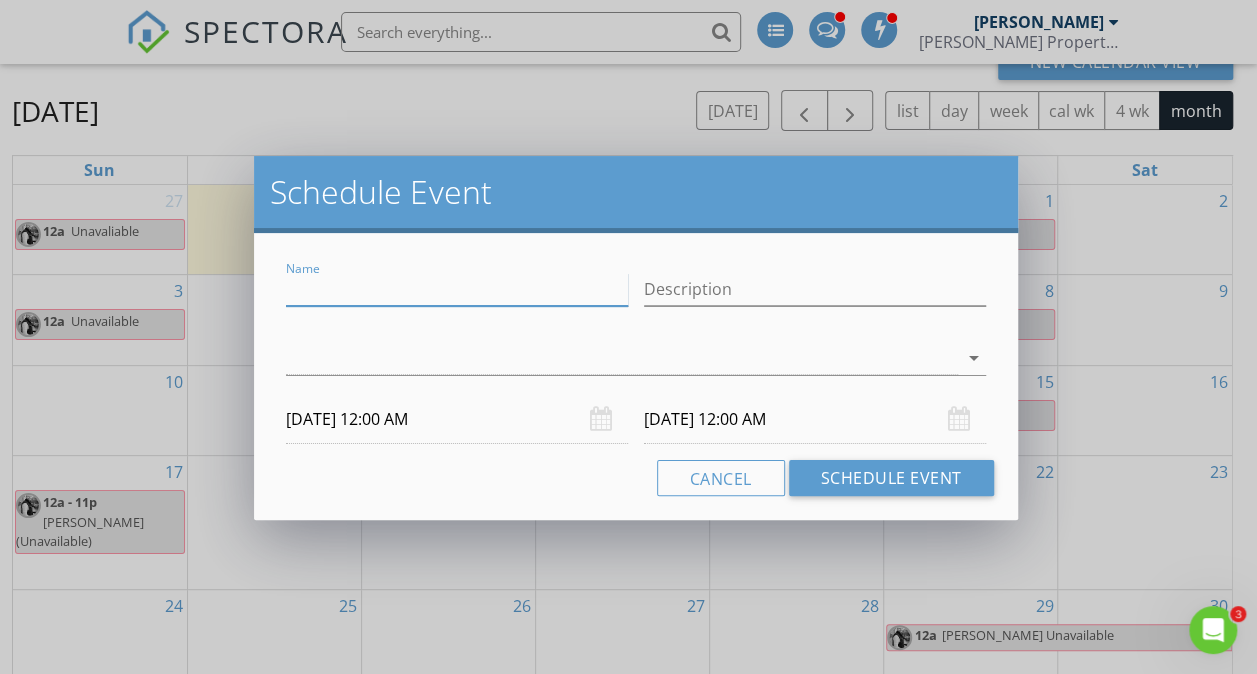 paste on "Unavailable" 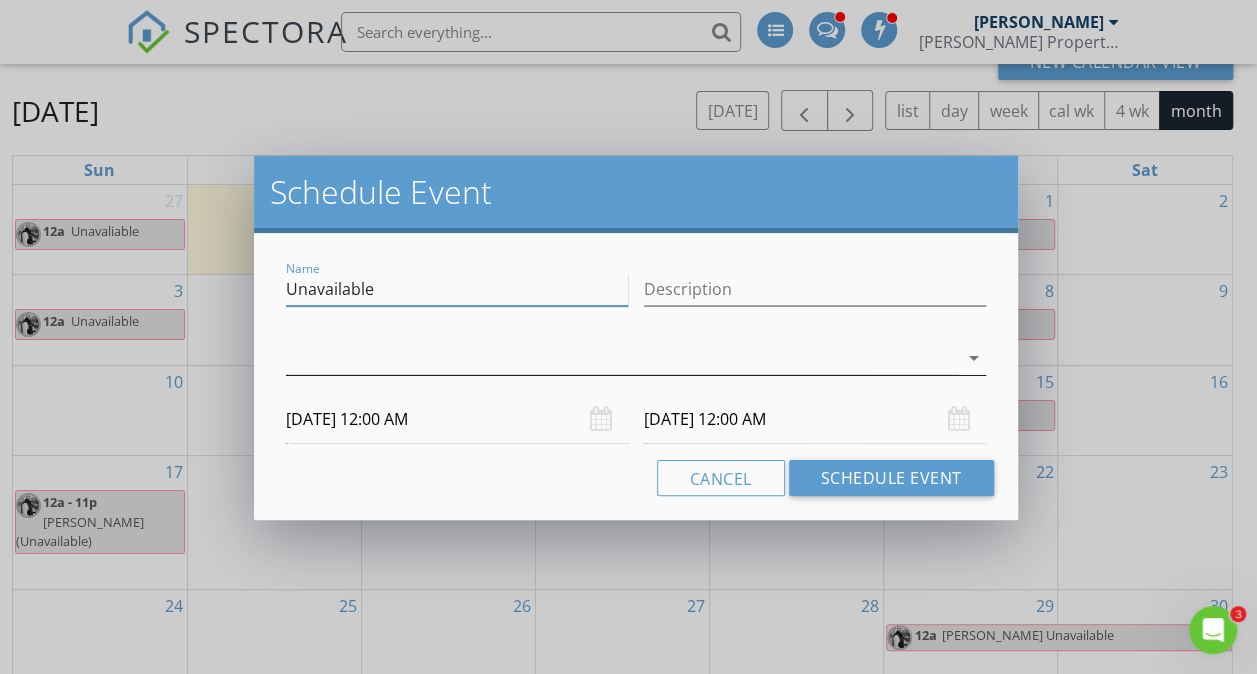 type on "Unavailable" 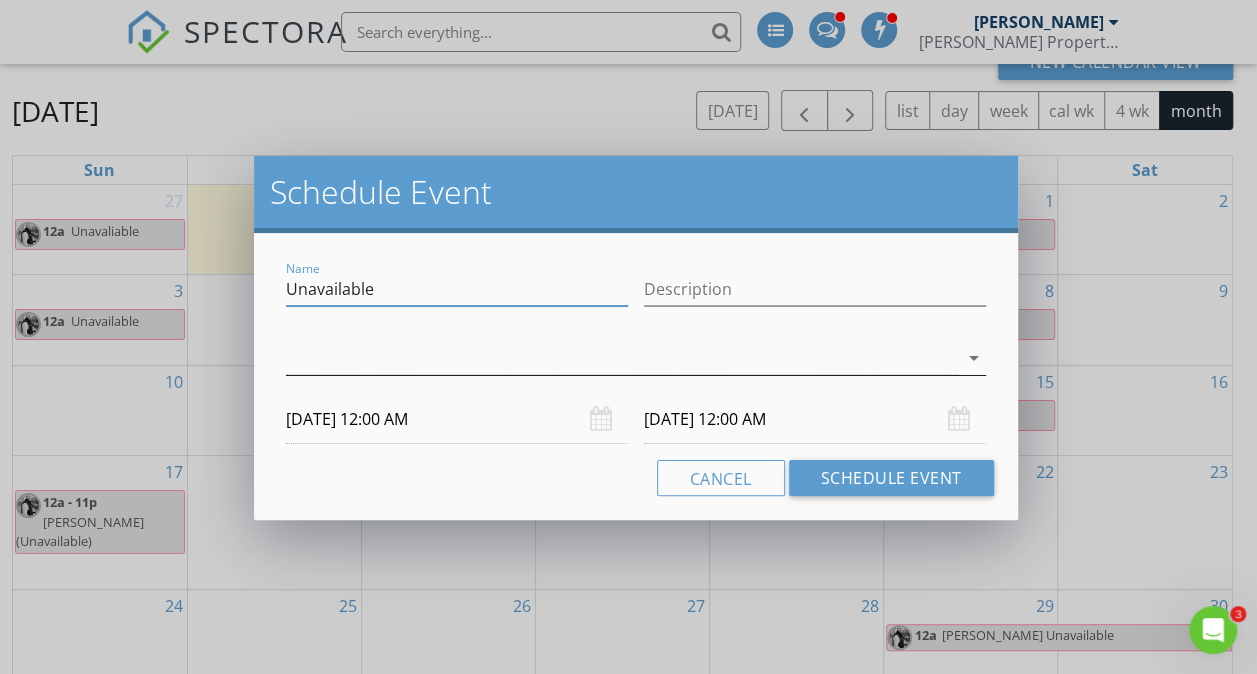 click at bounding box center [621, 358] 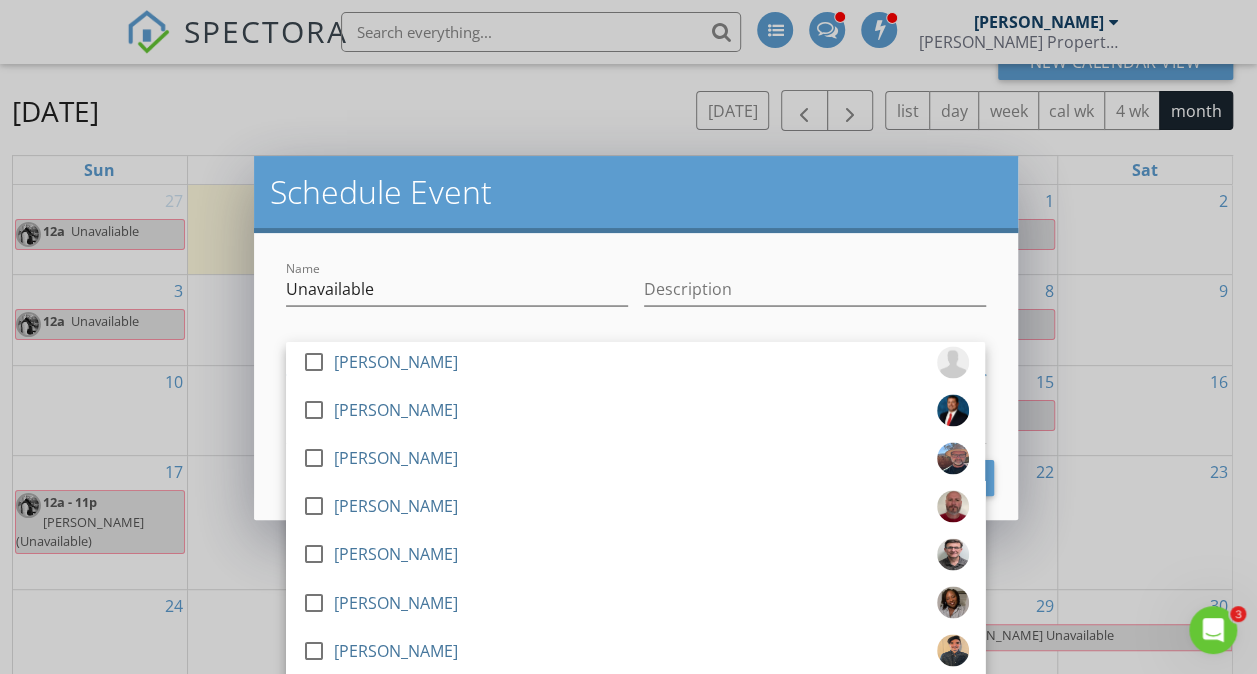 scroll, scrollTop: 2112, scrollLeft: 0, axis: vertical 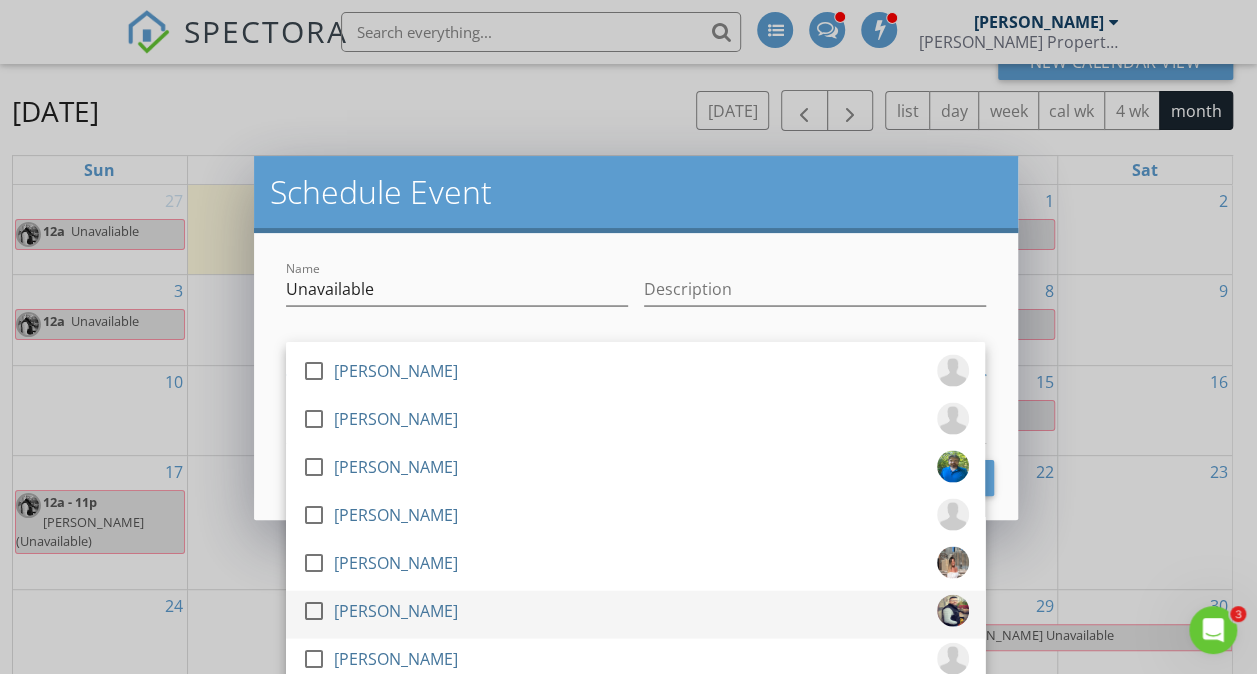 click at bounding box center (314, 610) 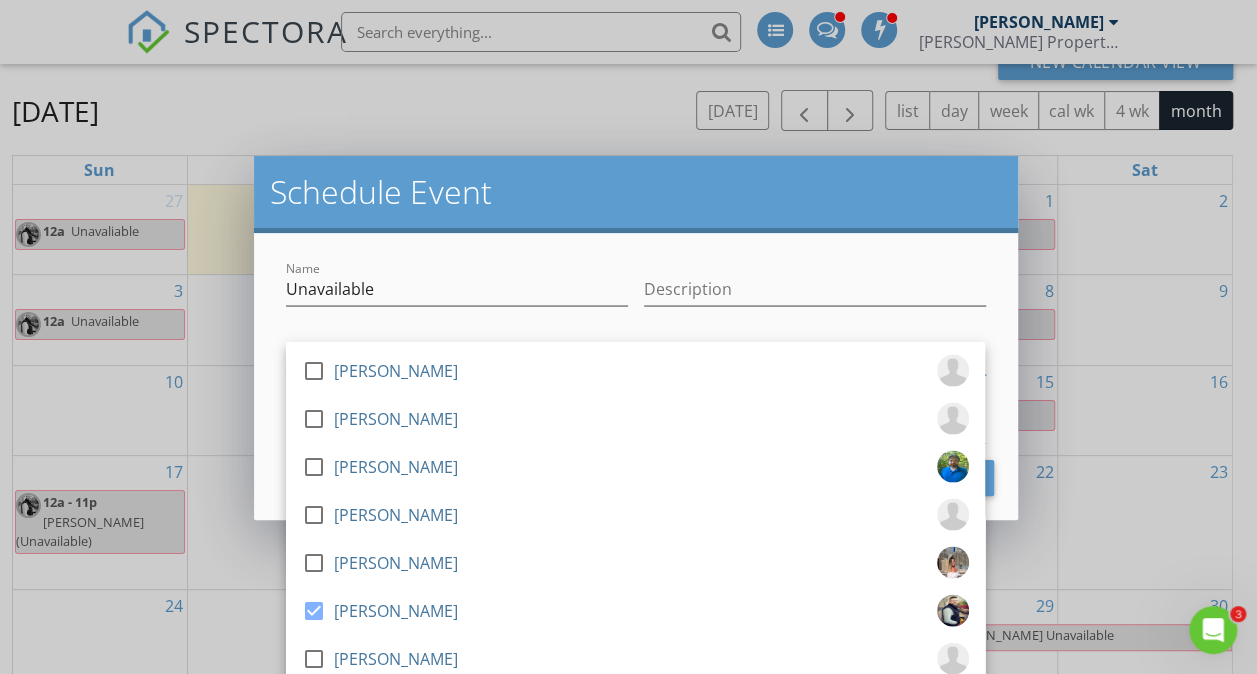 click on "Schedule Event" at bounding box center [635, 192] 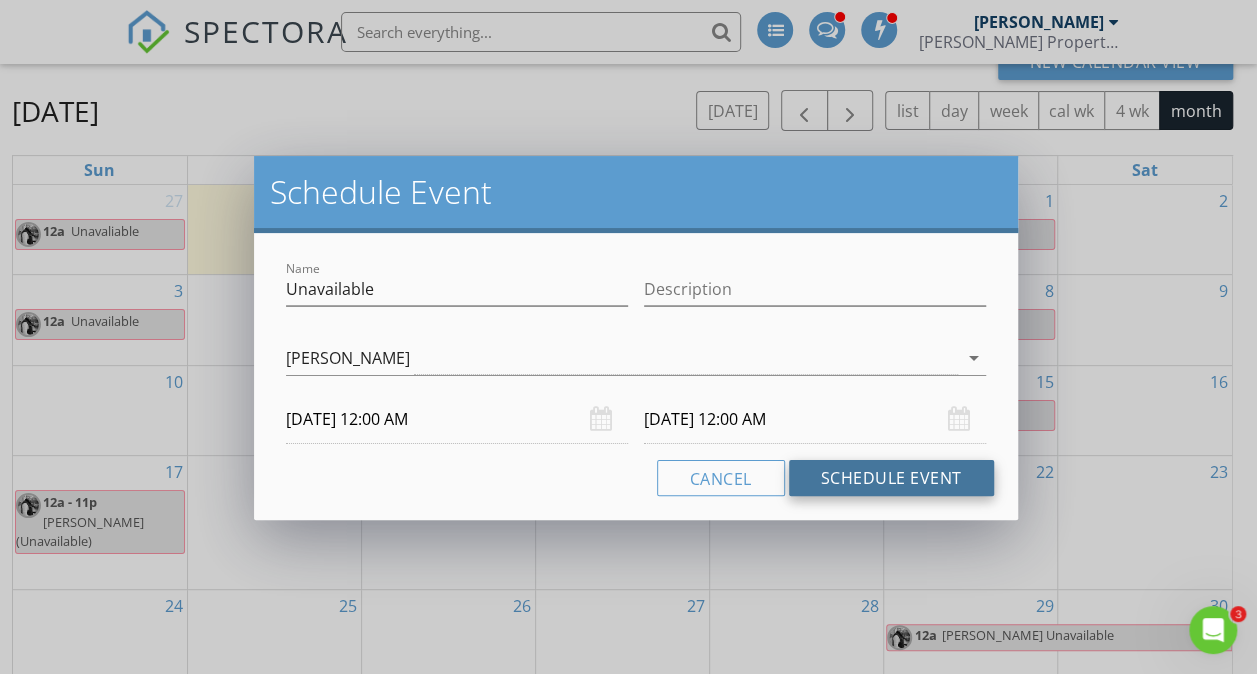 click on "Schedule Event" at bounding box center [891, 478] 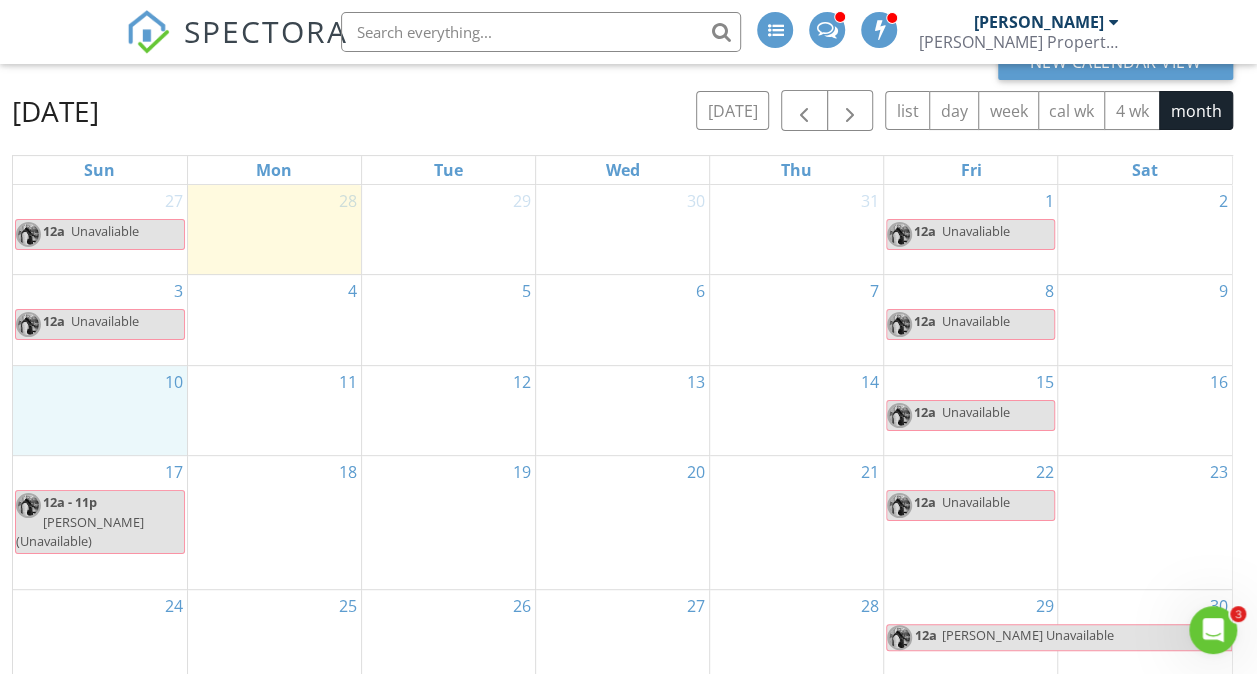 click on "10" at bounding box center [100, 411] 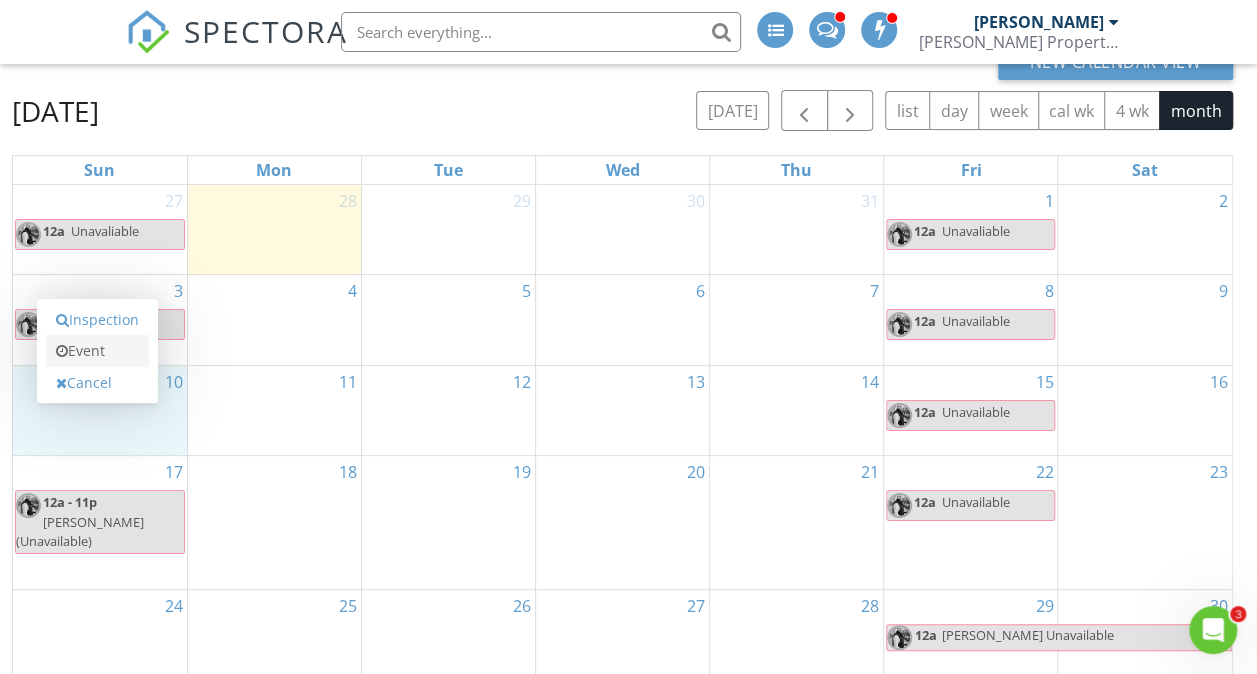 click on "Event" at bounding box center (97, 351) 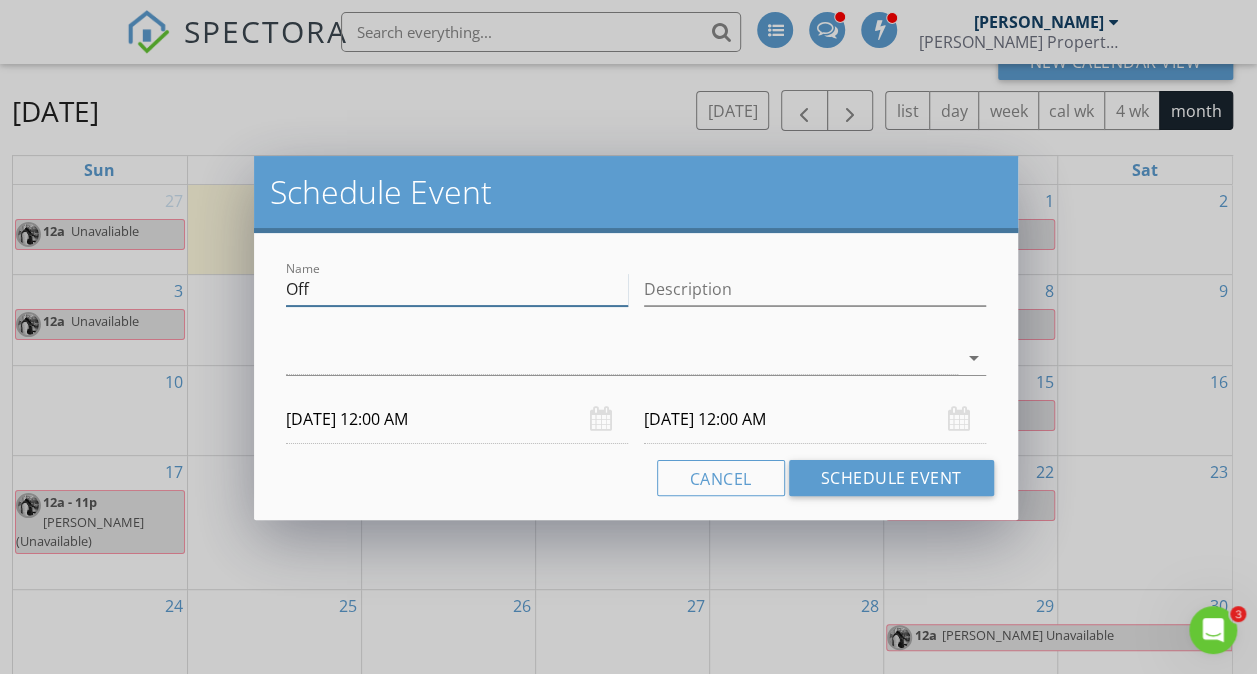 click on "Off" at bounding box center [457, 289] 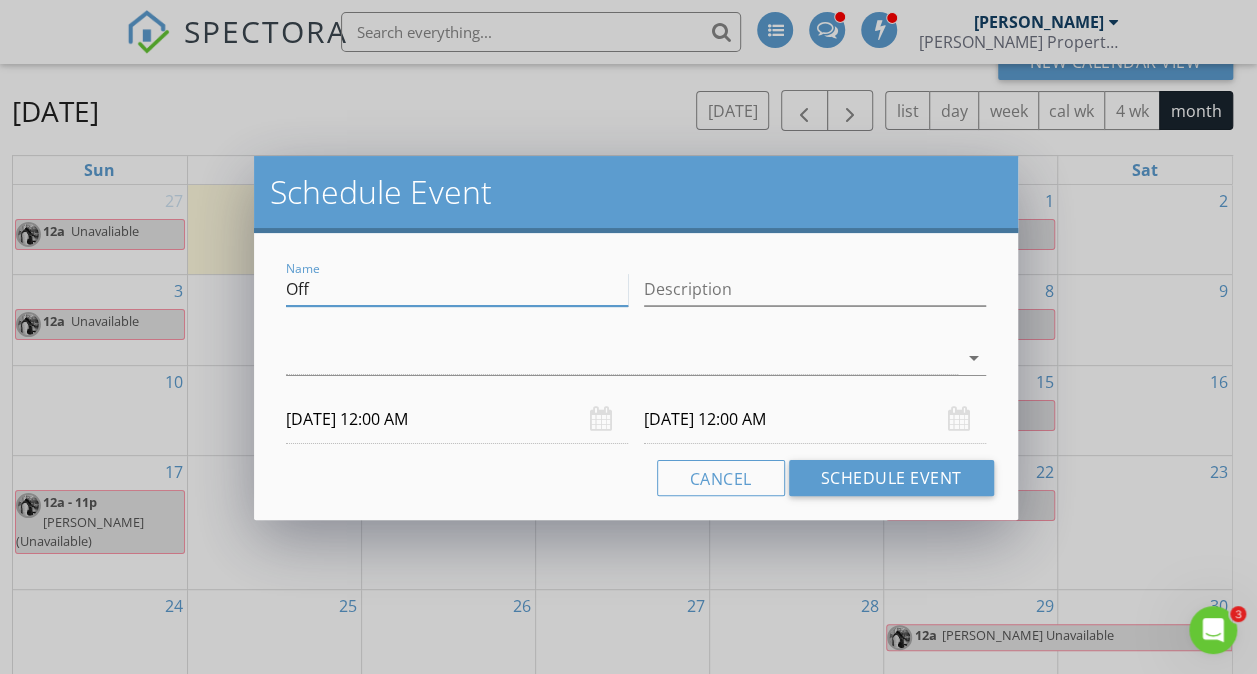 click on "Off" at bounding box center [457, 289] 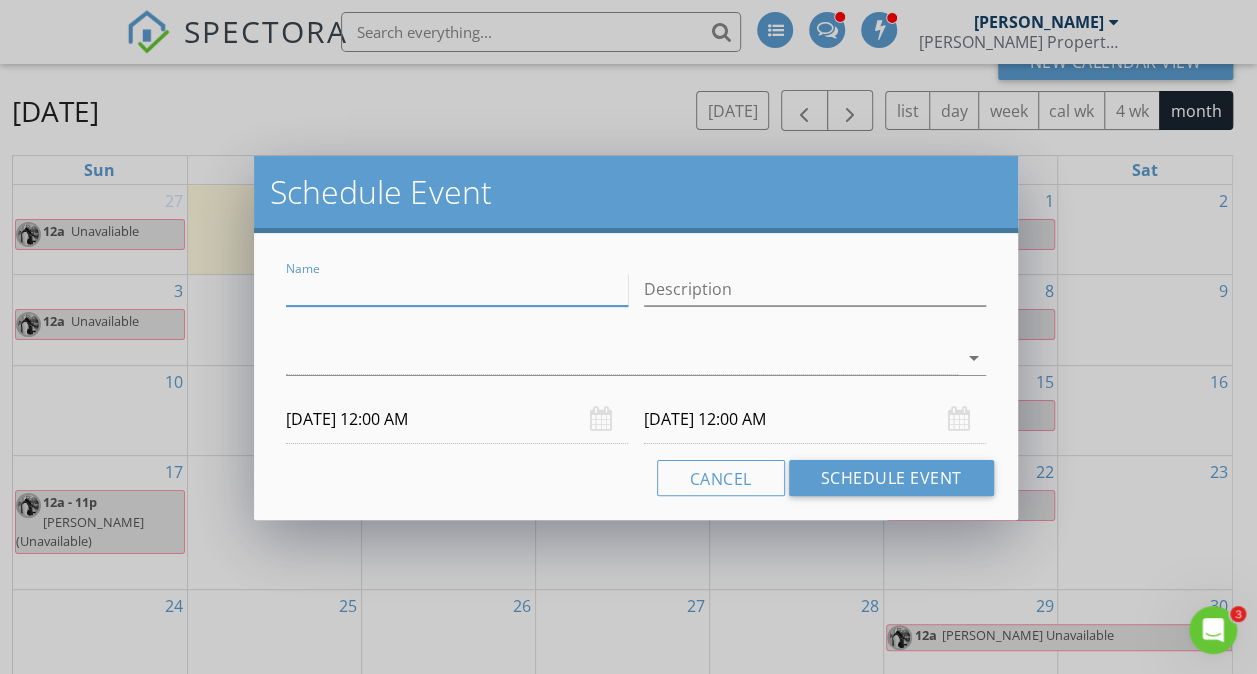 paste on "Unavailable" 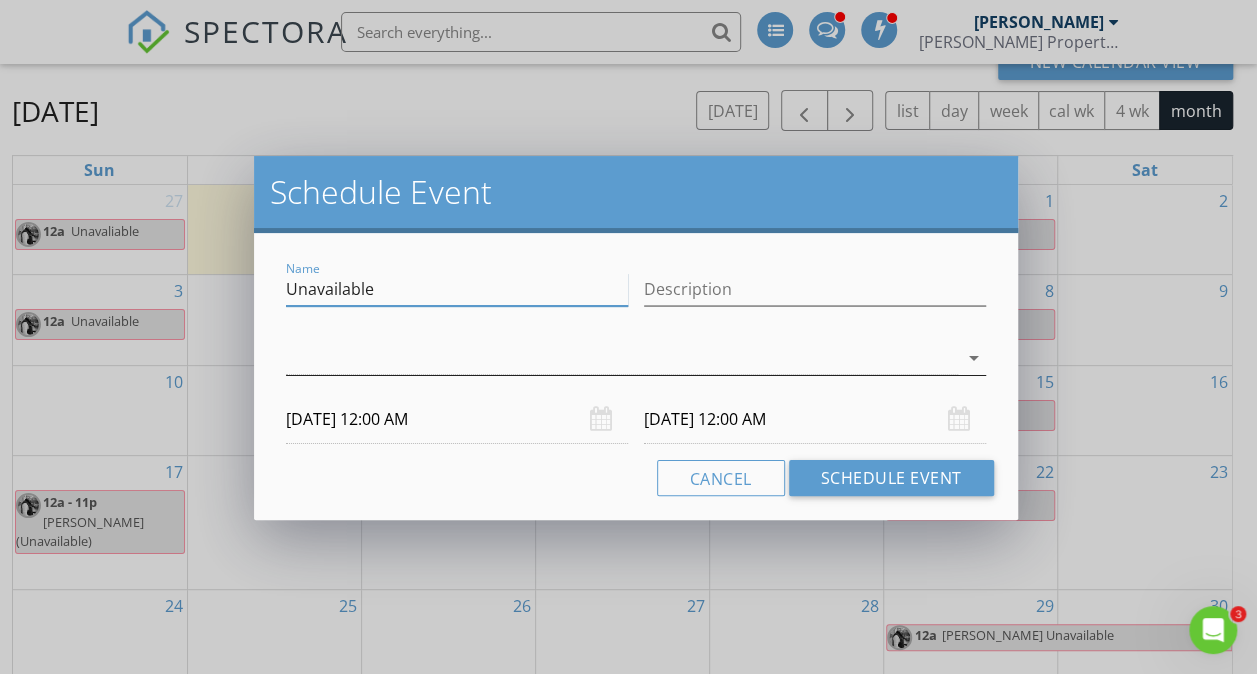 type on "Unavailable" 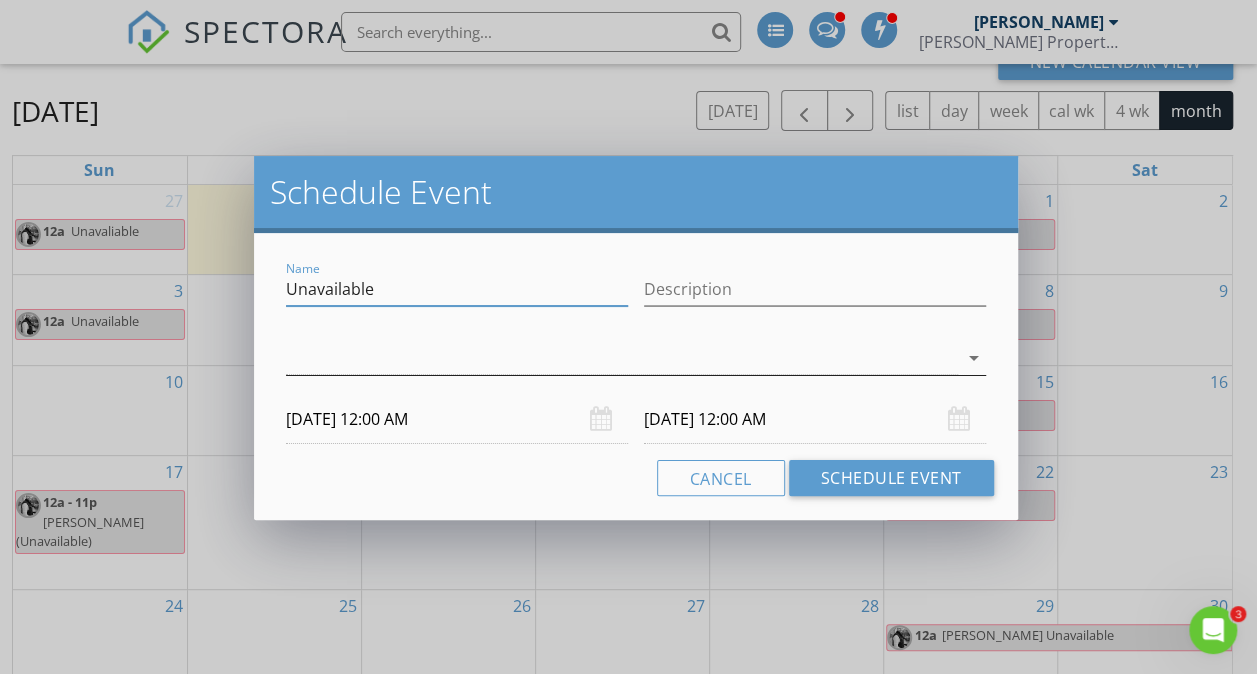 click at bounding box center [621, 358] 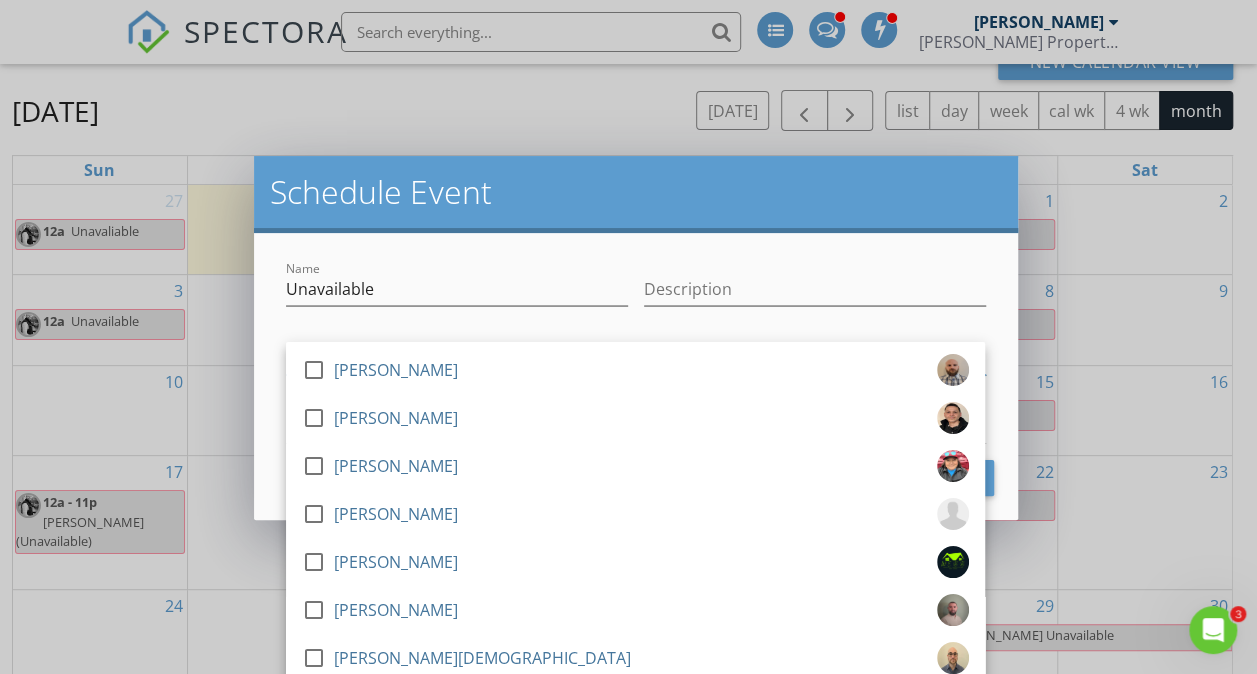 click on "check_box_outline_blank   [PERSON_NAME]   check_box_outline_blank   [PERSON_NAME]   check_box_outline_blank   [PERSON_NAME]   check_box_outline_blank   [PERSON_NAME]   check_box_outline_blank   [PERSON_NAME]   check_box_outline_blank   [PERSON_NAME]   check_box_outline_blank   [PERSON_NAME]   check_box_outline_blank   [PERSON_NAME]   check_box_outline_blank   [PERSON_NAME]   check_box_outline_blank   [PERSON_NAME]   check_box_outline_blank   [PERSON_NAME]   check_box_outline_blank   [PERSON_NAME]   check_box_outline_blank   [PERSON_NAME]   check_box_outline_blank   [PERSON_NAME]   check_box_outline_blank   [PERSON_NAME]   check_box_outline_blank   [PERSON_NAME]   check_box_outline_blank   [PERSON_NAME]   check_box_outline_blank   [PERSON_NAME]   check_box_outline_blank   [PERSON_NAME]   check_box_outline_blank   [PERSON_NAME]" at bounding box center (635, 830) 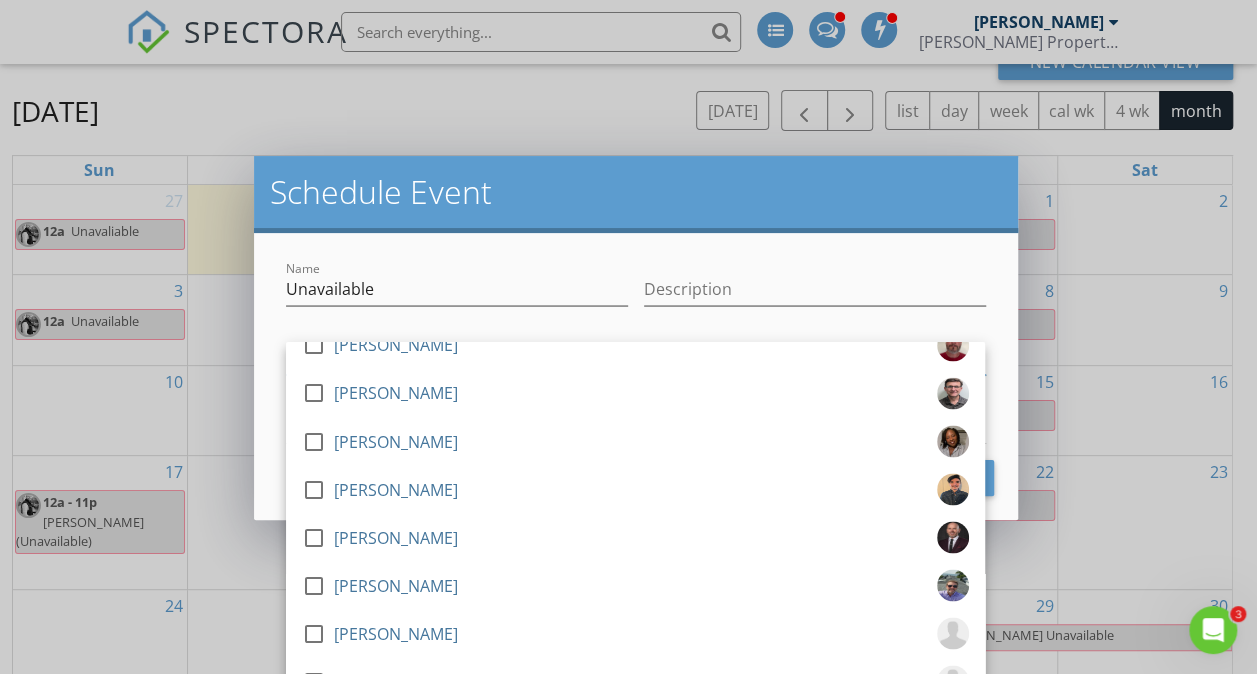 scroll, scrollTop: 2112, scrollLeft: 0, axis: vertical 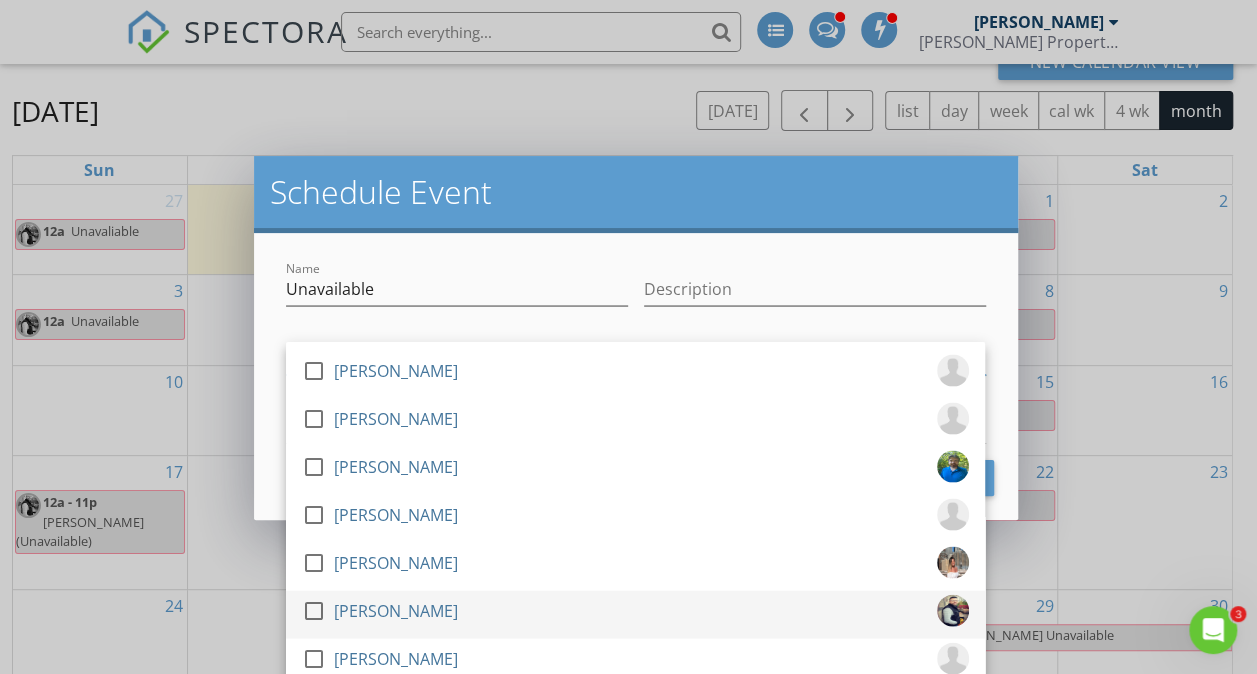 click at bounding box center (314, 610) 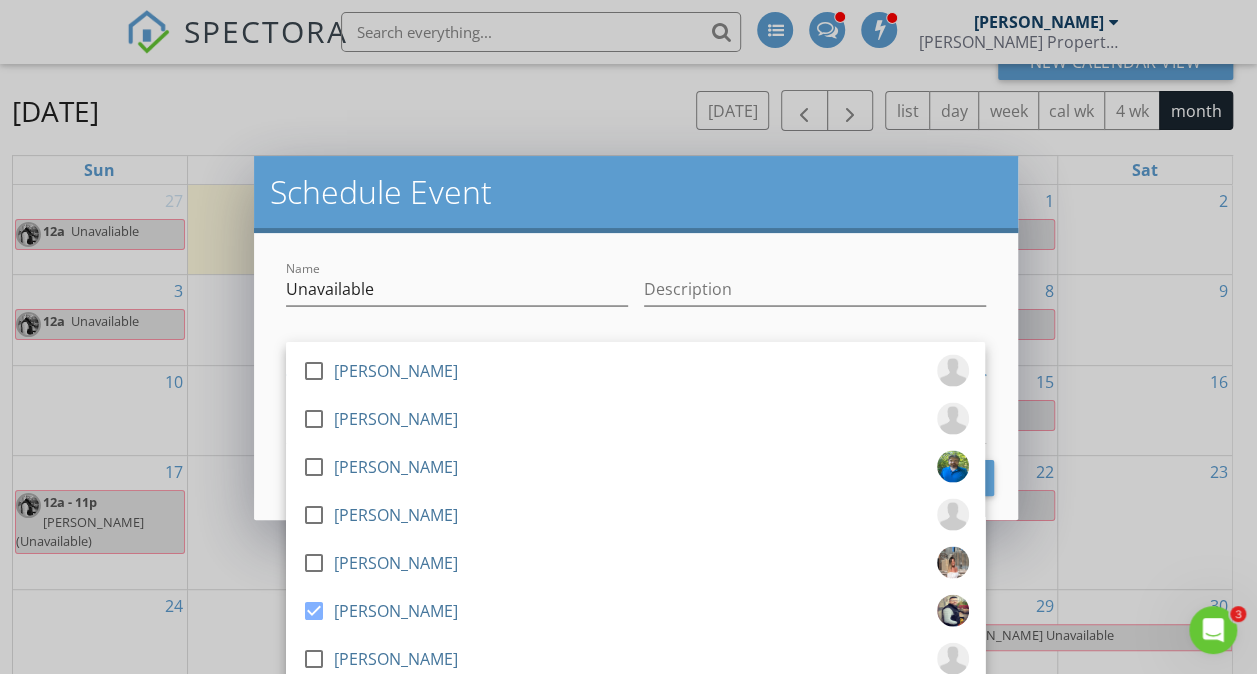 click on "Schedule Event" at bounding box center [635, 194] 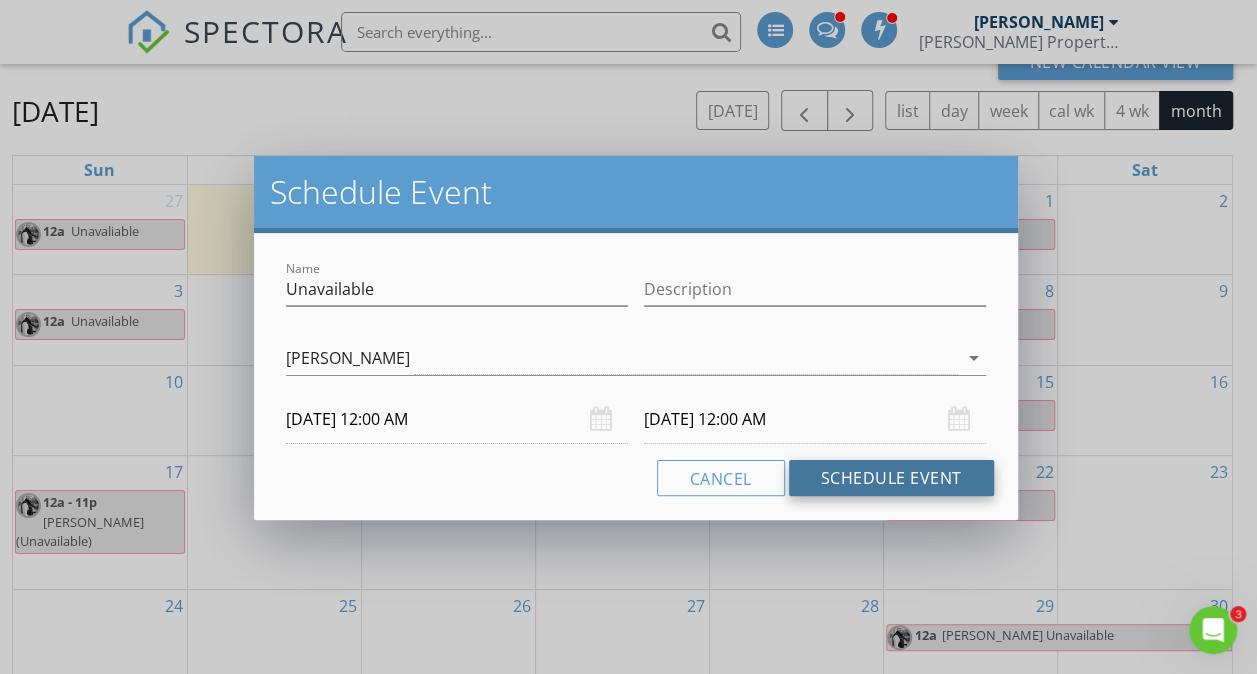 click on "Schedule Event" at bounding box center [891, 478] 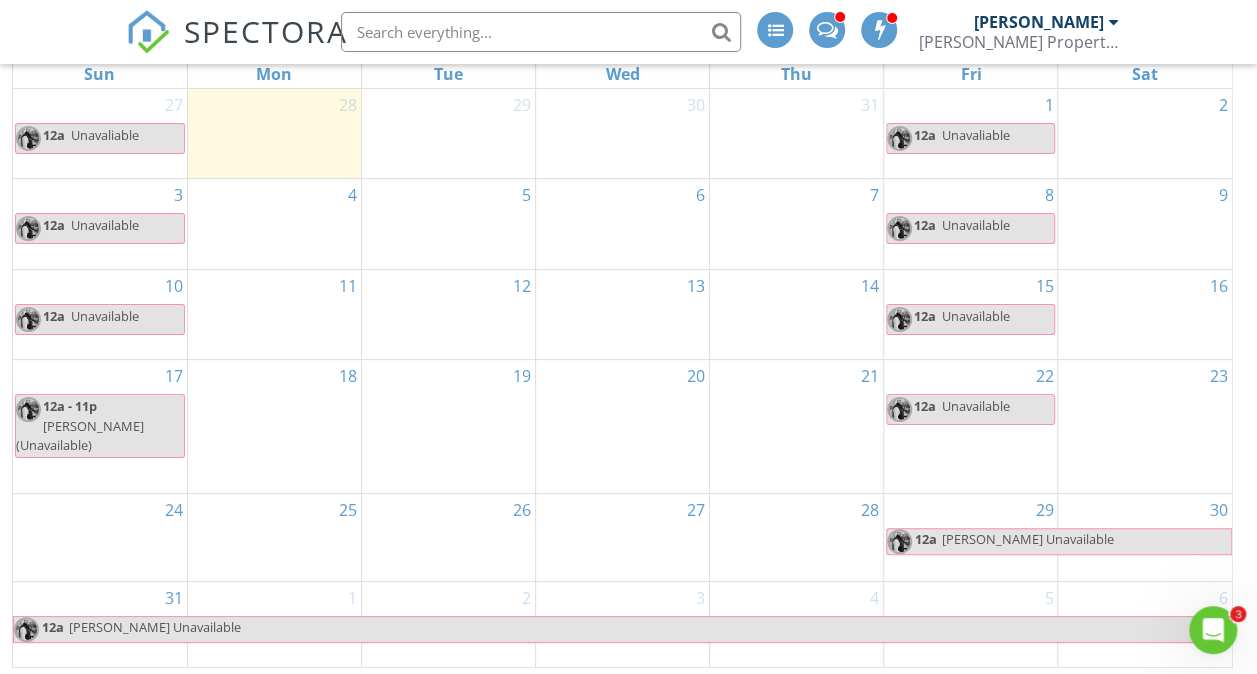 scroll, scrollTop: 266, scrollLeft: 0, axis: vertical 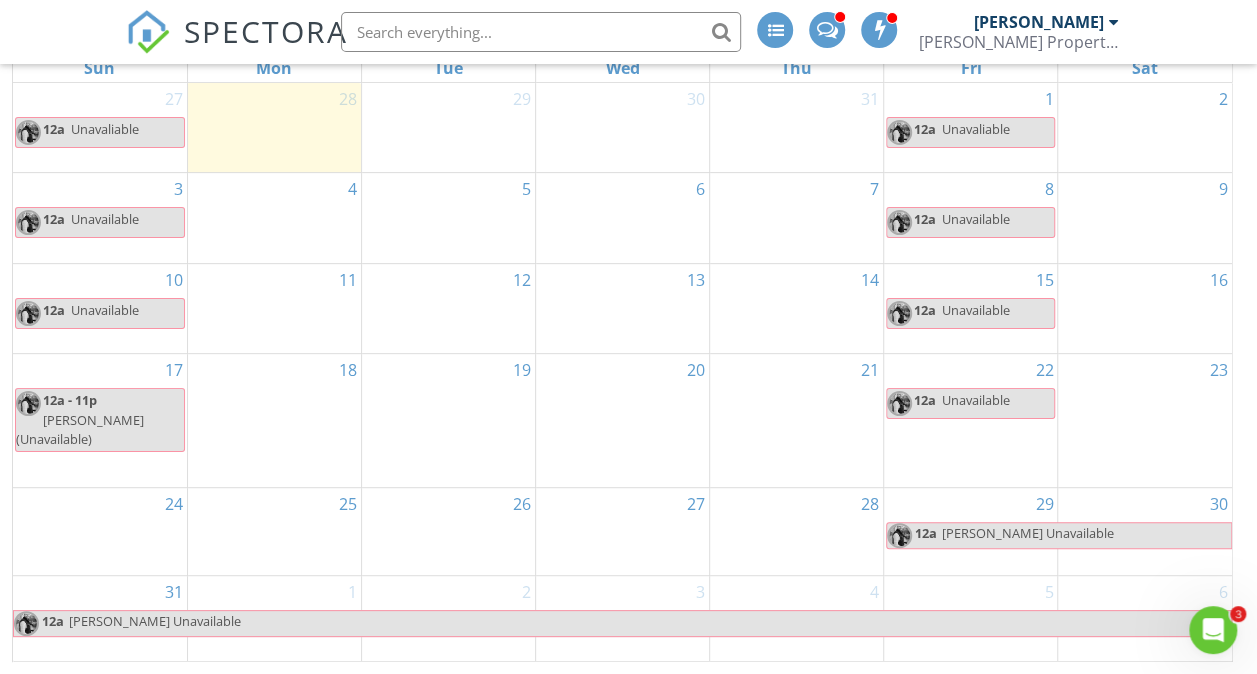 click on "24" at bounding box center [100, 531] 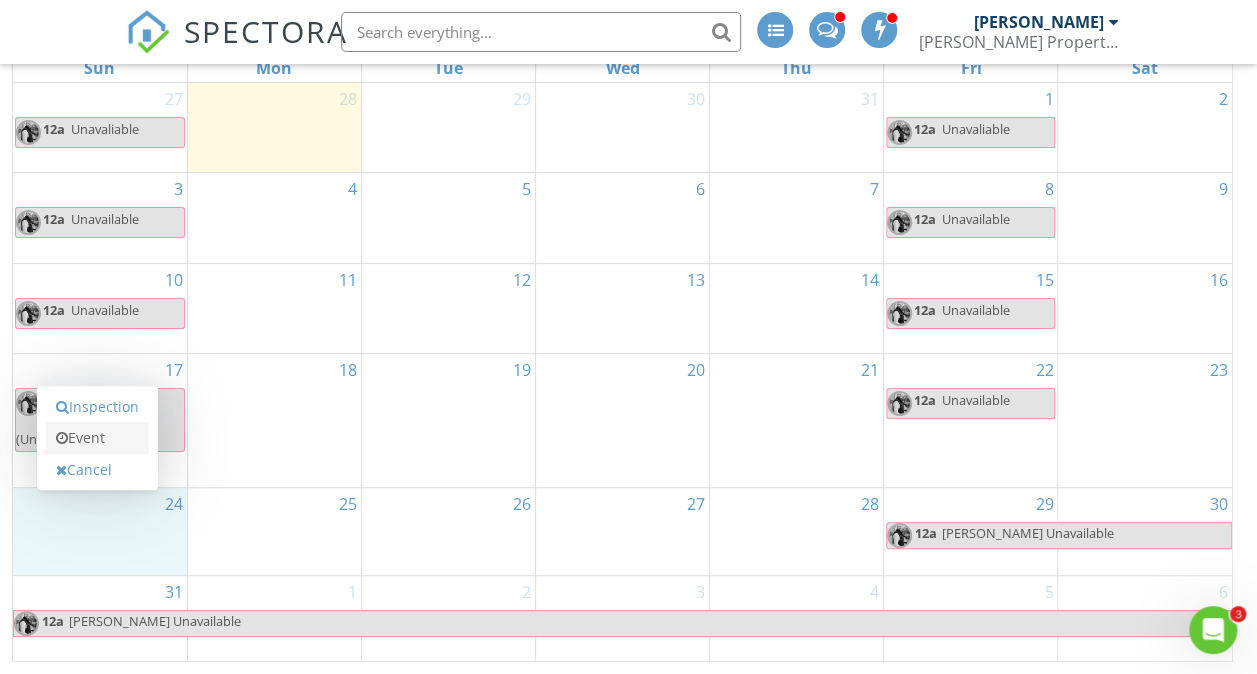 click on "Event" at bounding box center (97, 438) 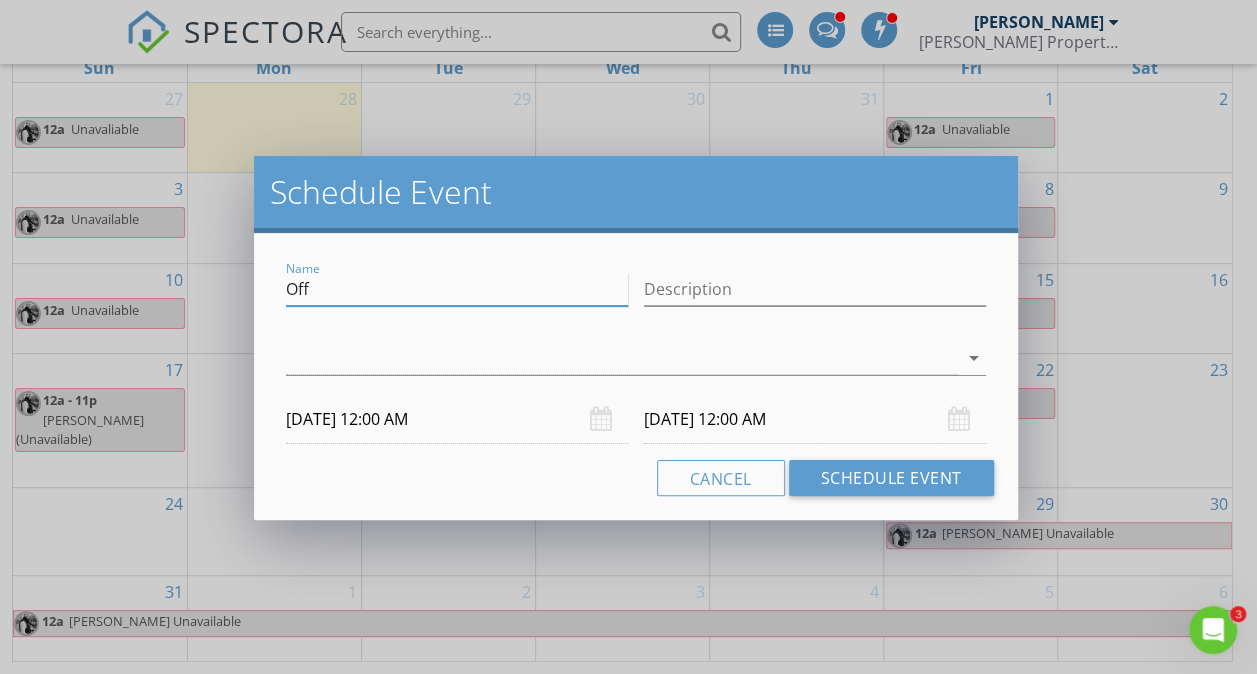 click on "Off" at bounding box center [457, 289] 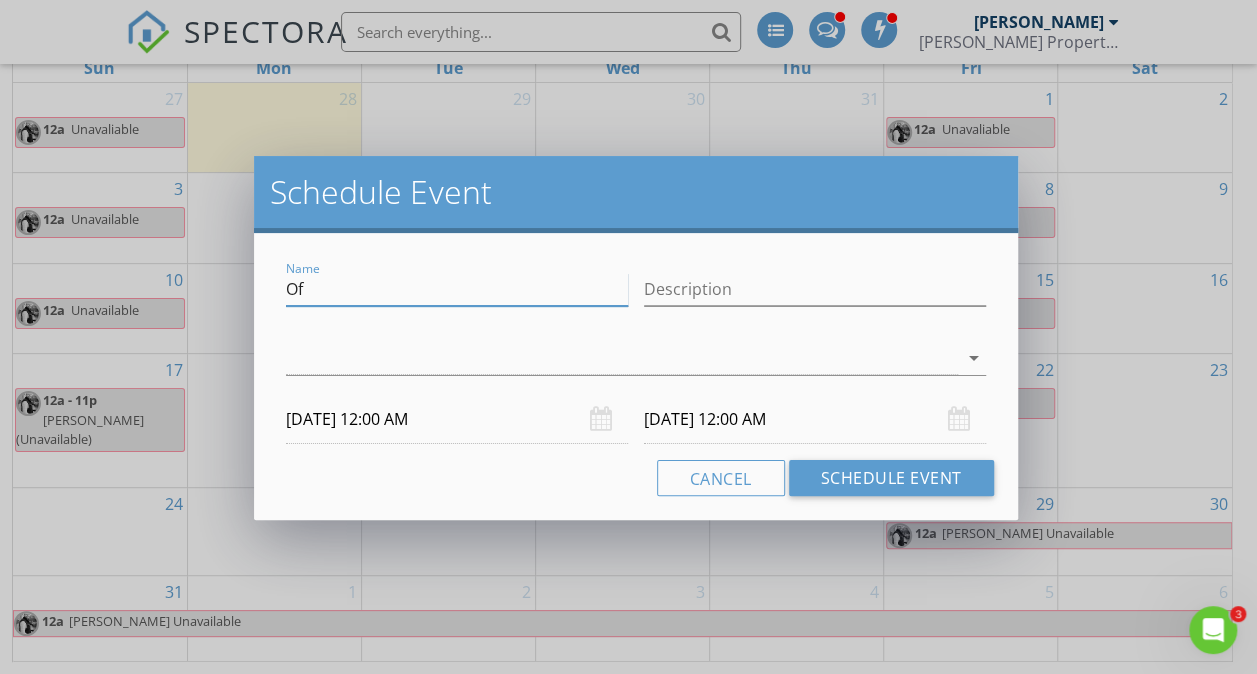 type on "O" 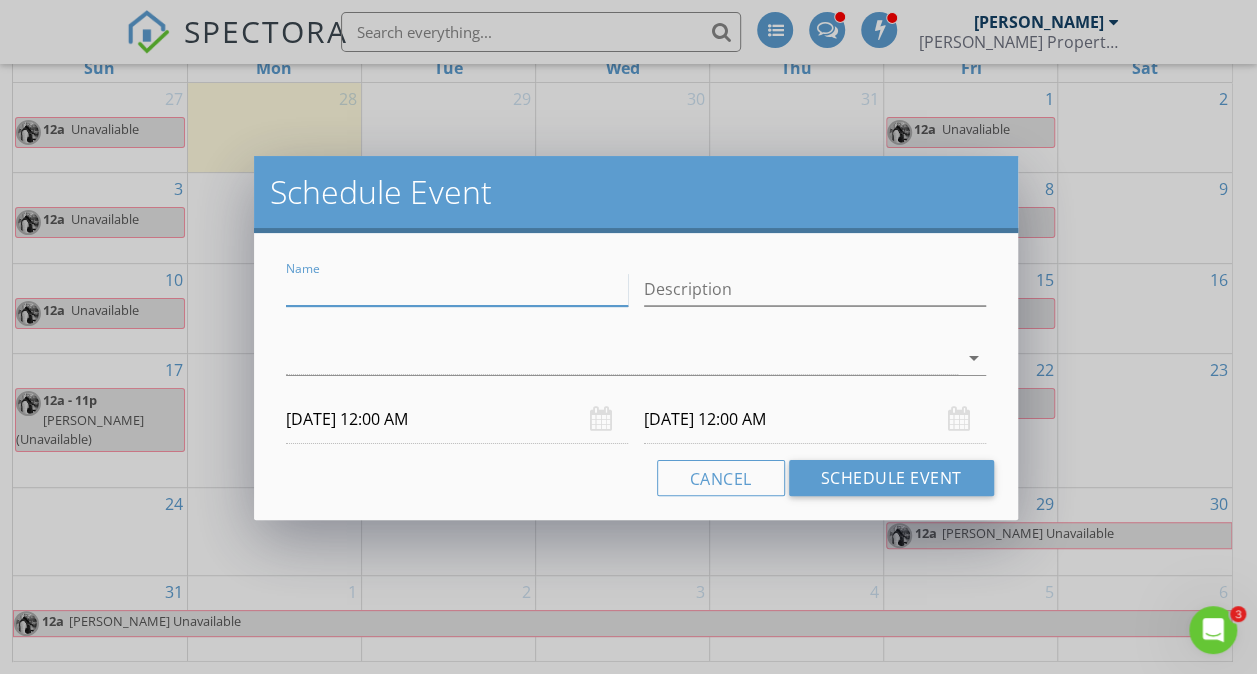 paste on "Unavailable" 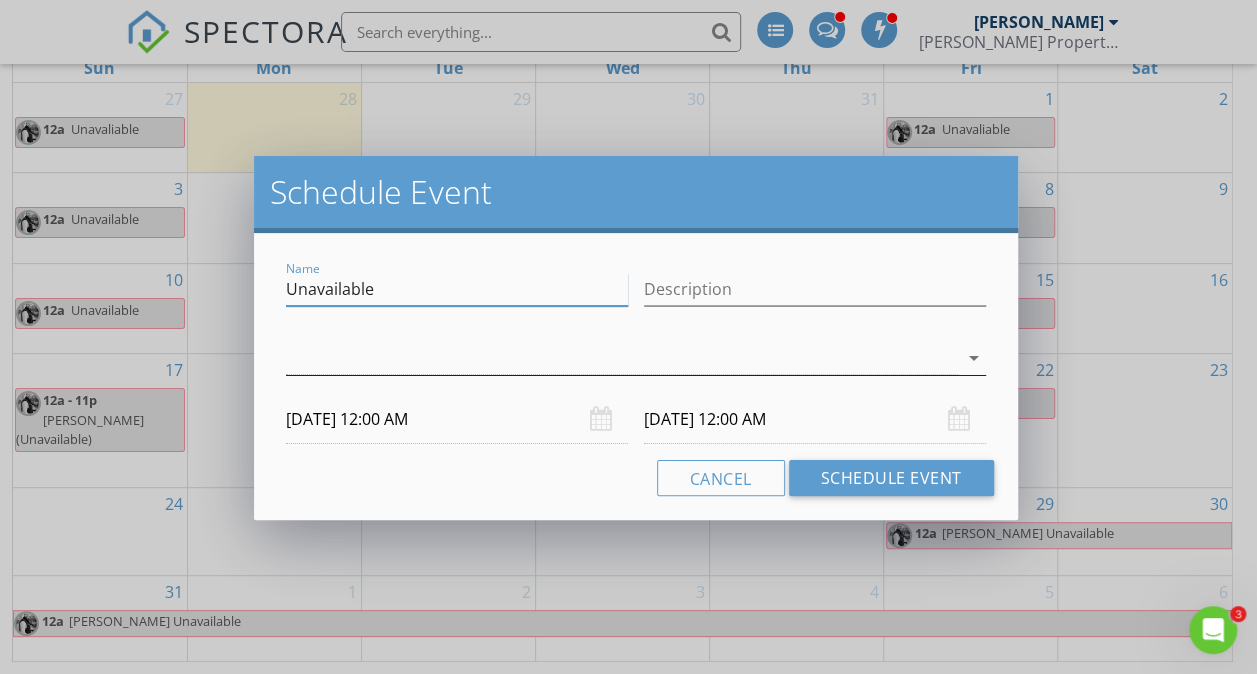 type on "Unavailable" 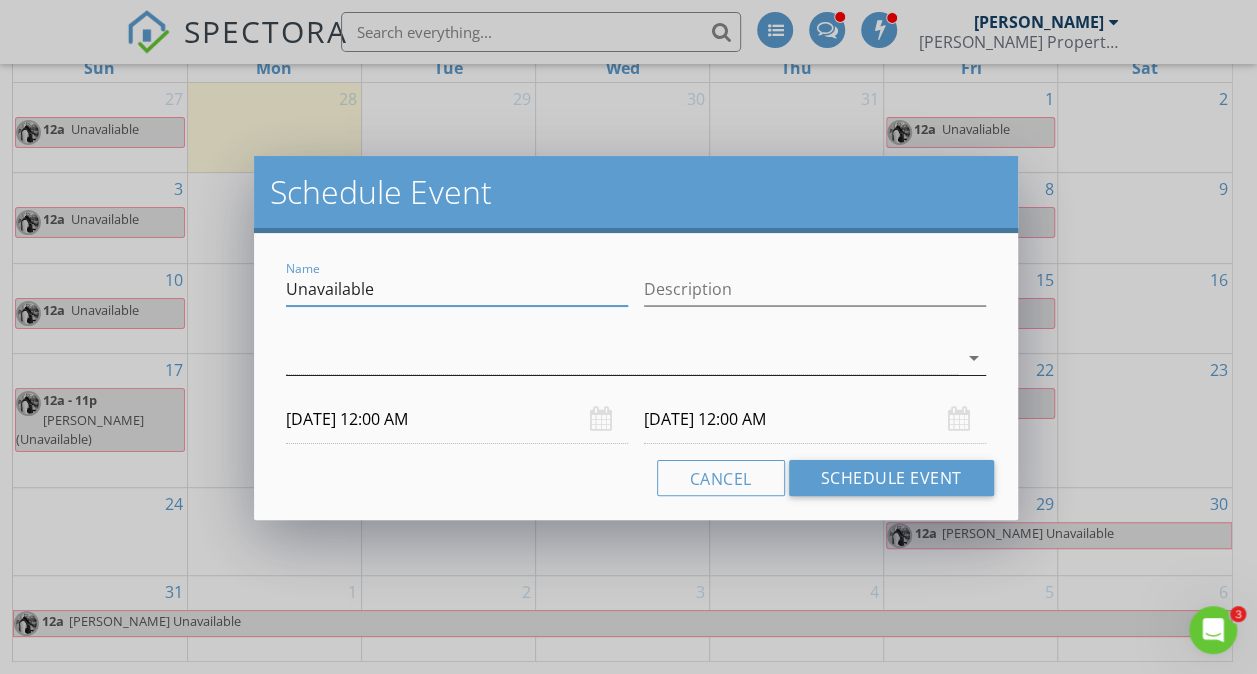 click at bounding box center [621, 358] 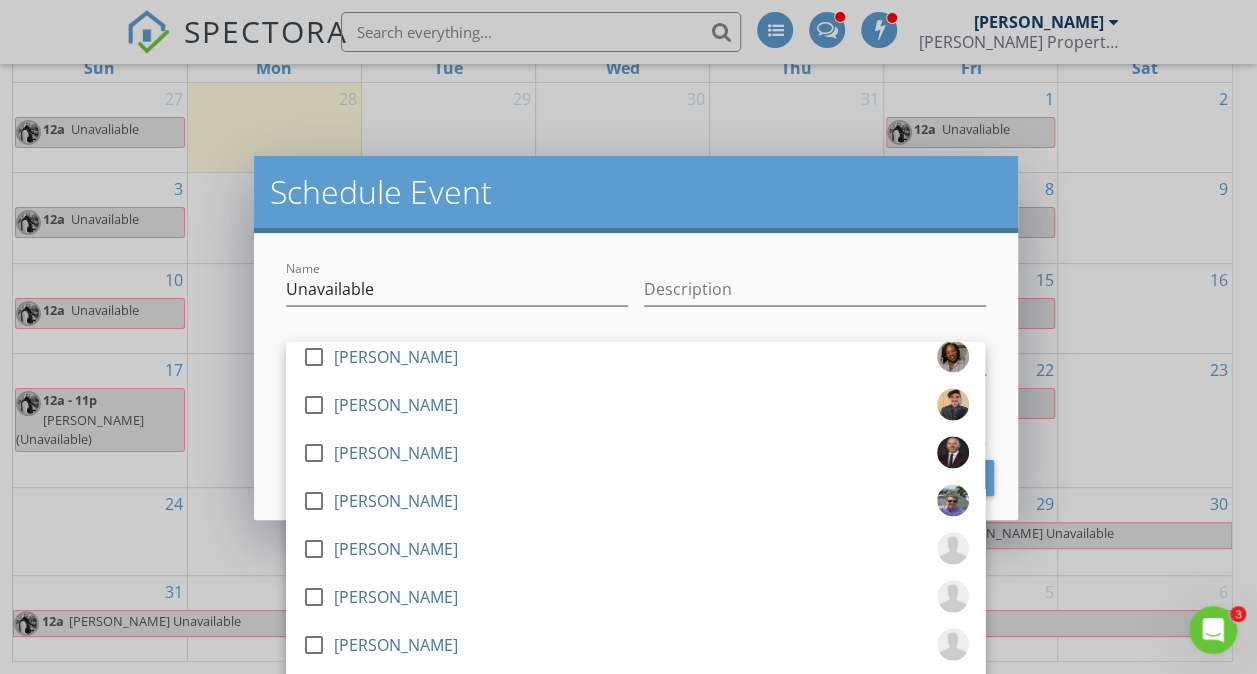 scroll, scrollTop: 2112, scrollLeft: 0, axis: vertical 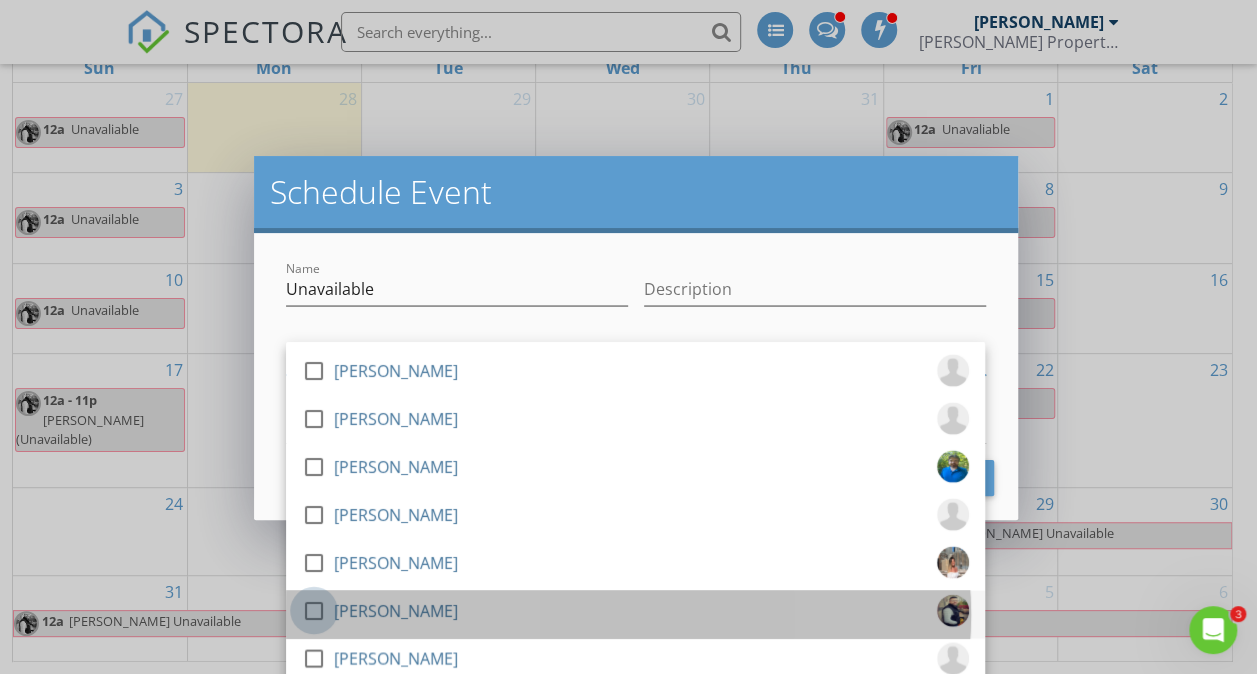 click at bounding box center (314, 610) 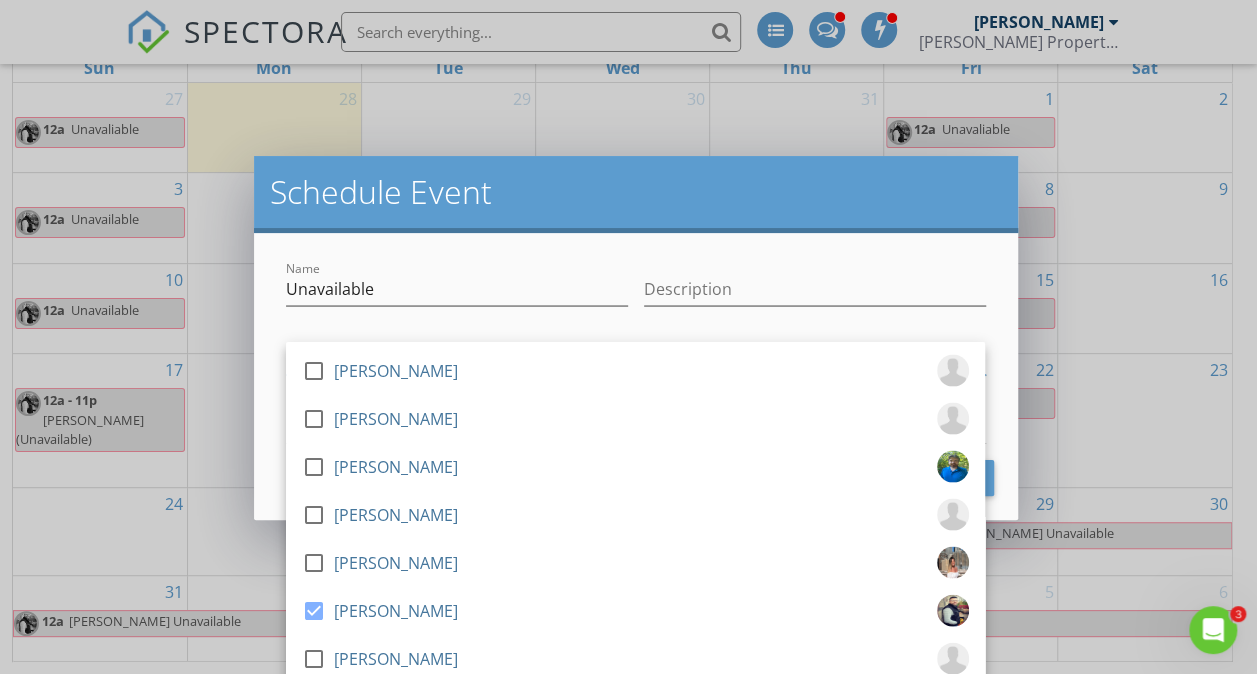 click on "Schedule Event" at bounding box center (635, 194) 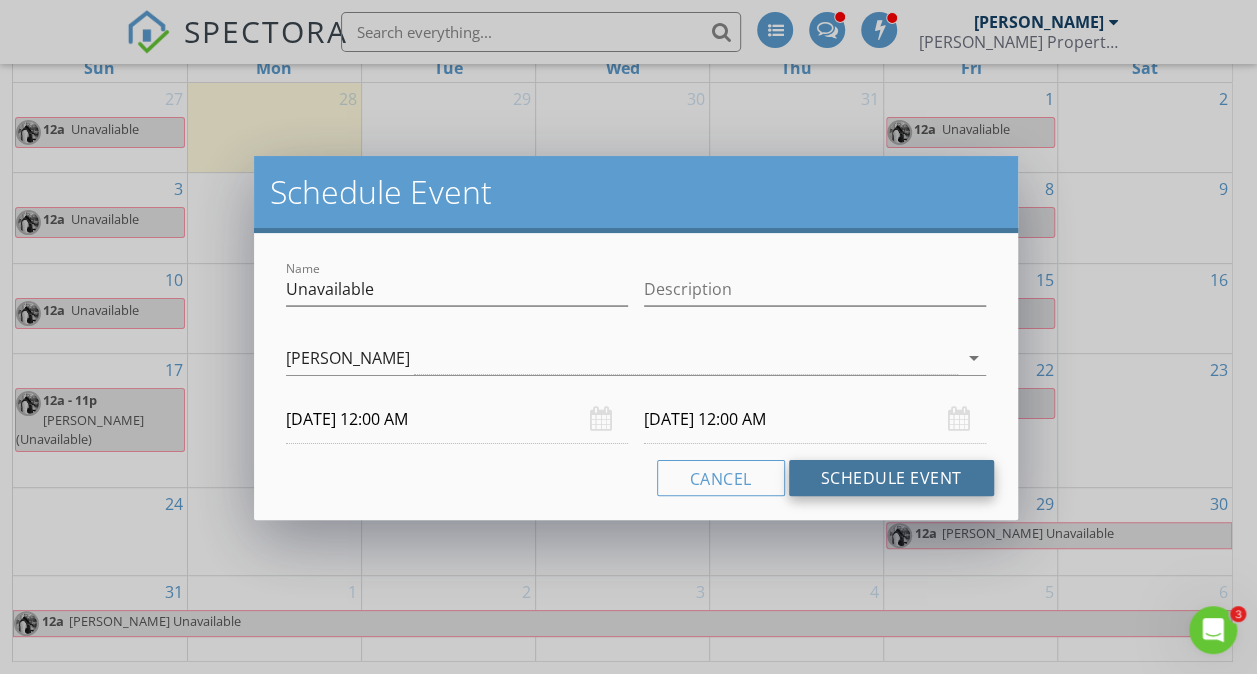 click on "Schedule Event" at bounding box center [891, 478] 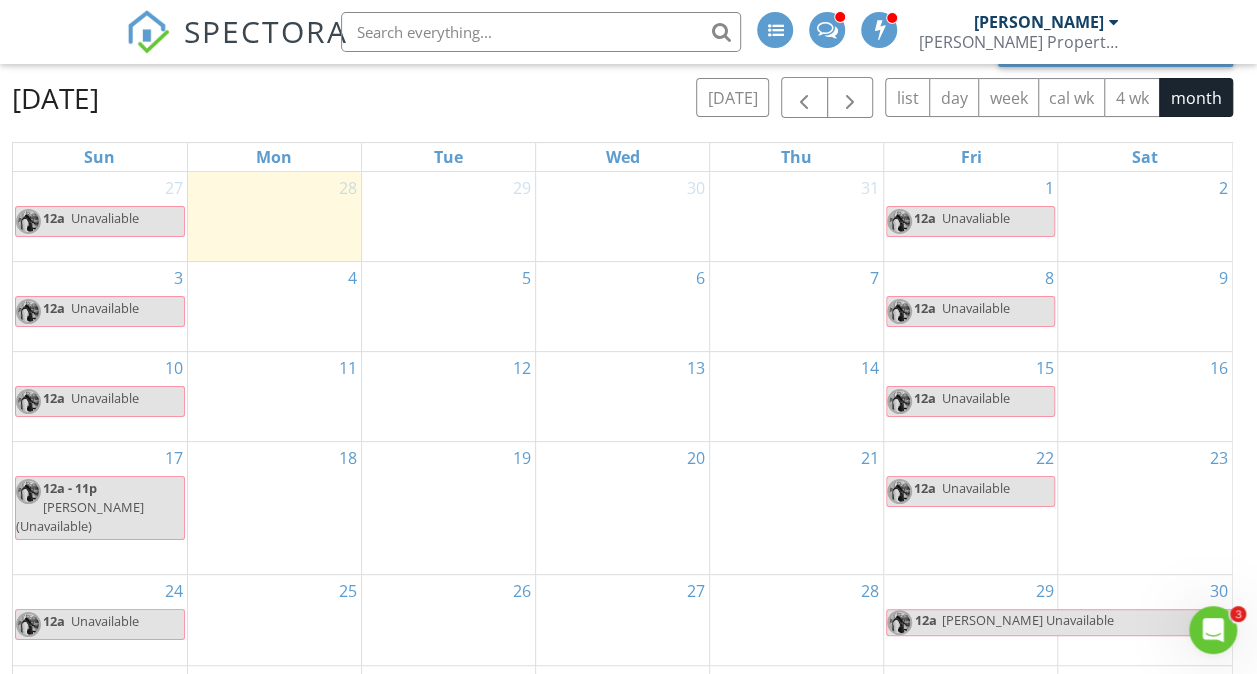 scroll, scrollTop: 147, scrollLeft: 0, axis: vertical 